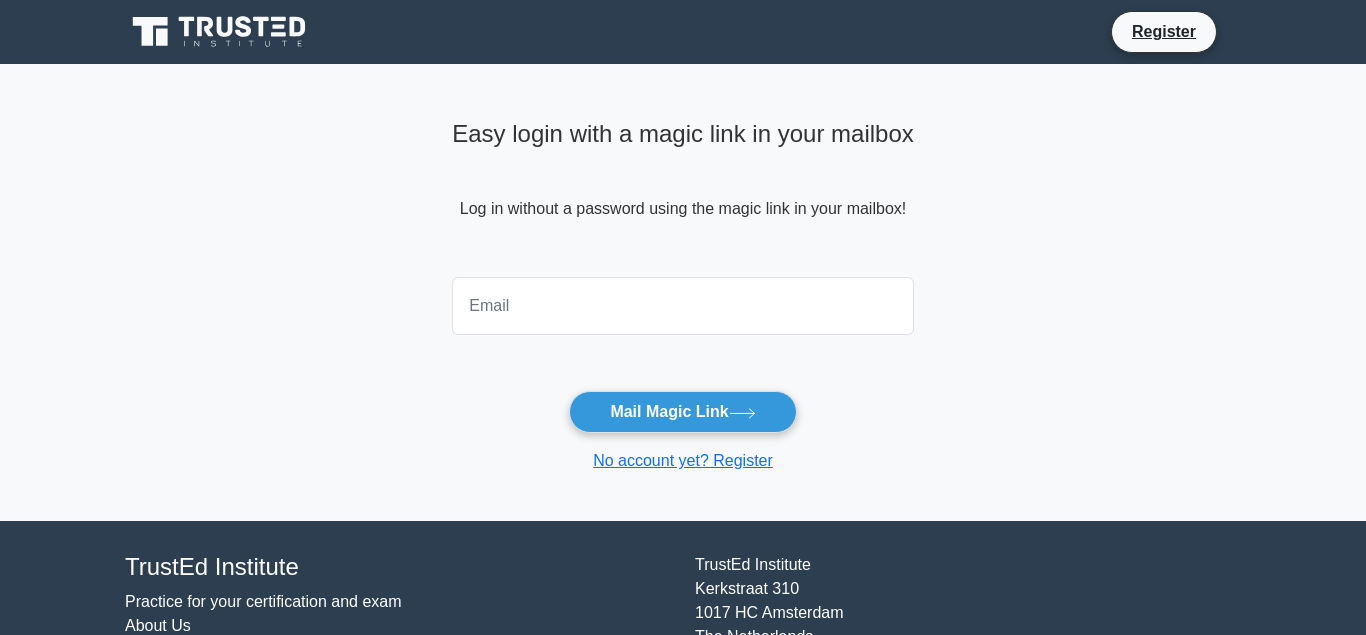 scroll, scrollTop: 0, scrollLeft: 0, axis: both 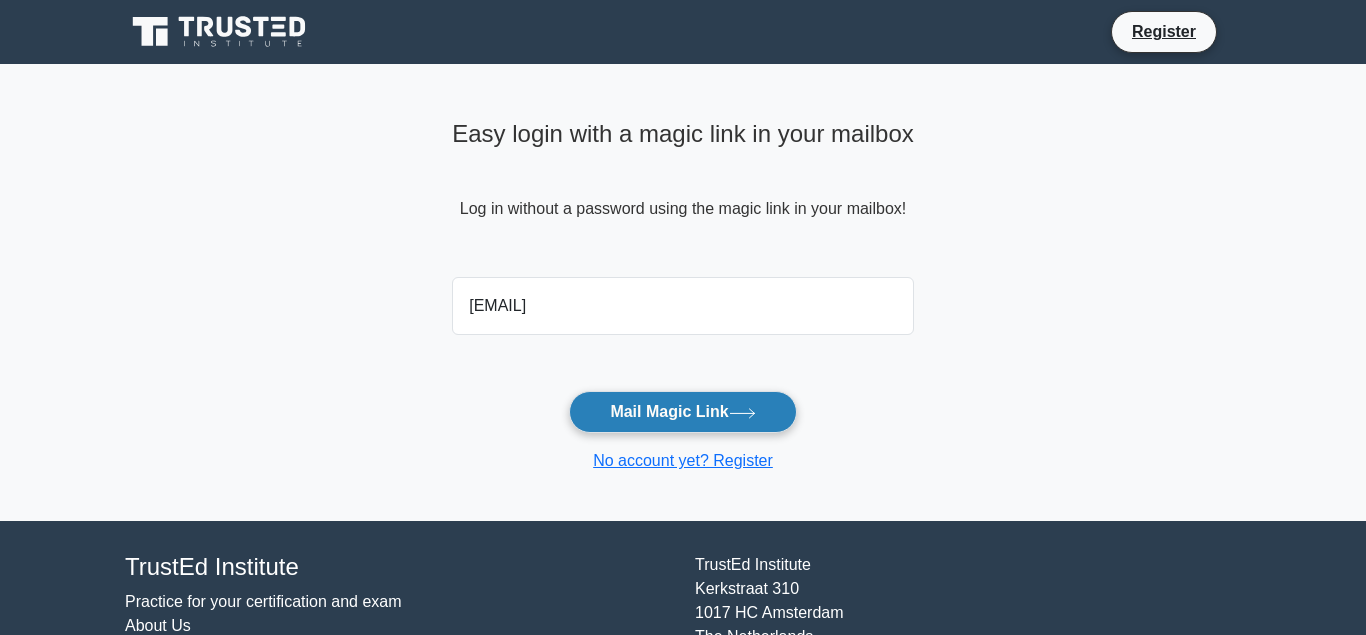 type on "constructionplatter@yahoo.com" 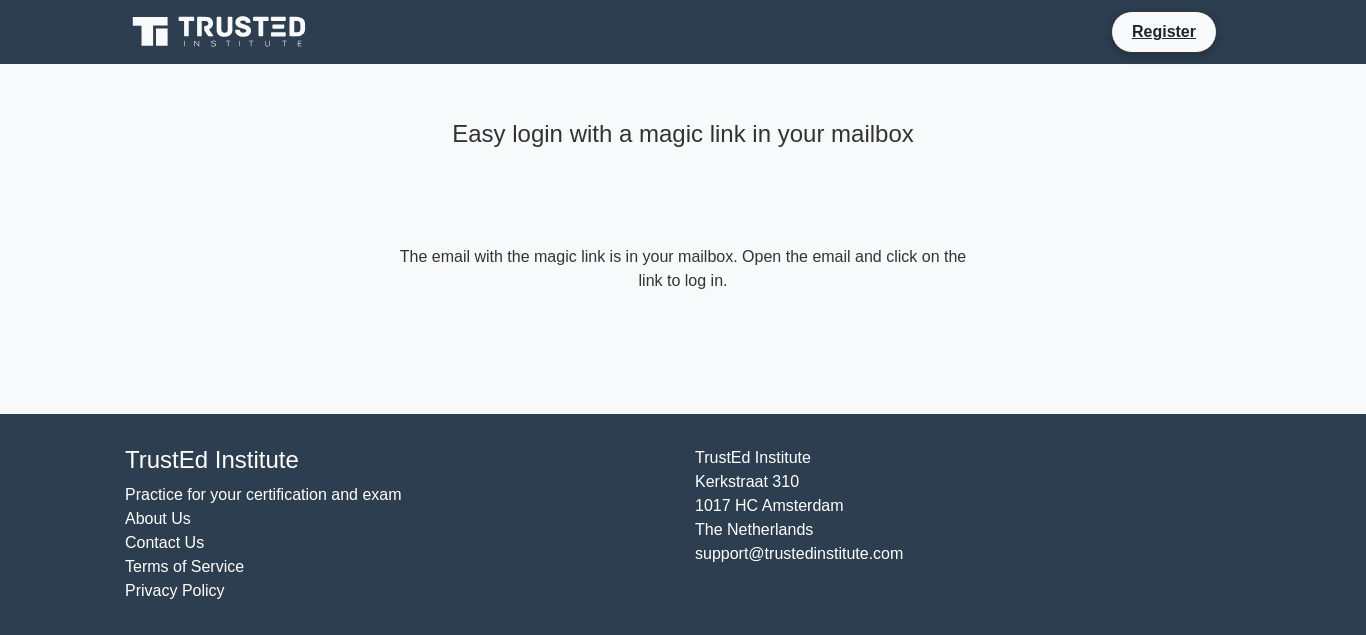 scroll, scrollTop: 0, scrollLeft: 0, axis: both 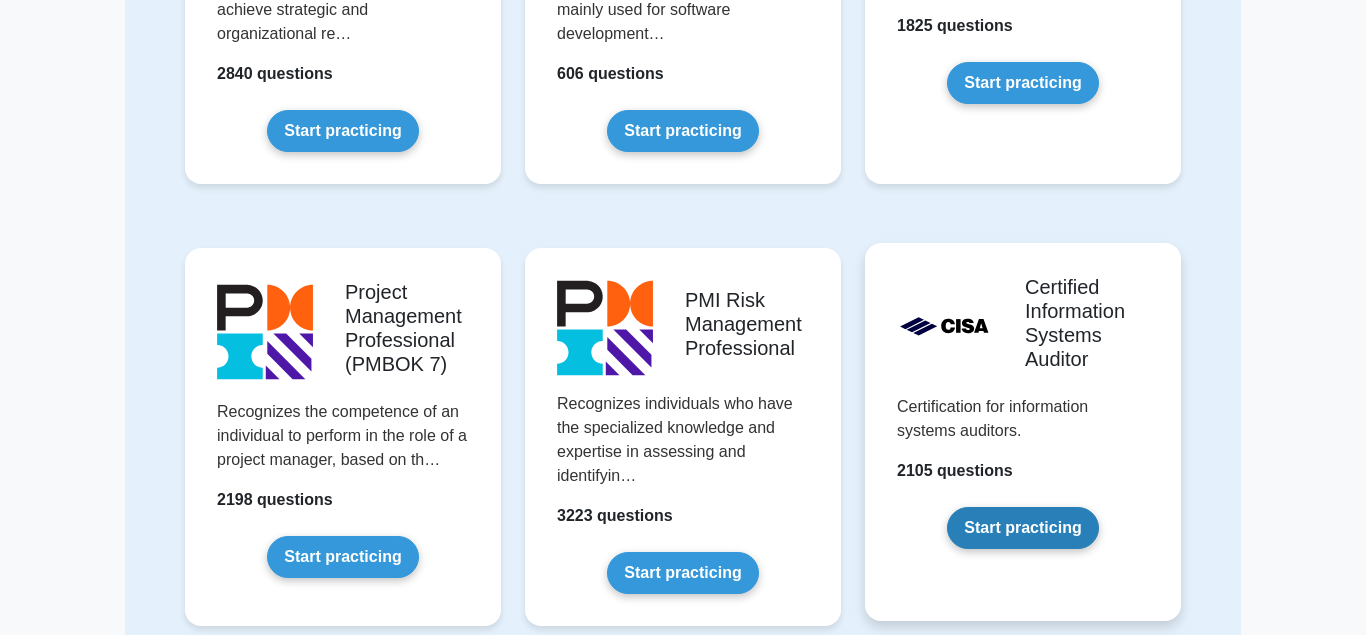click on "Start practicing" at bounding box center [1022, 528] 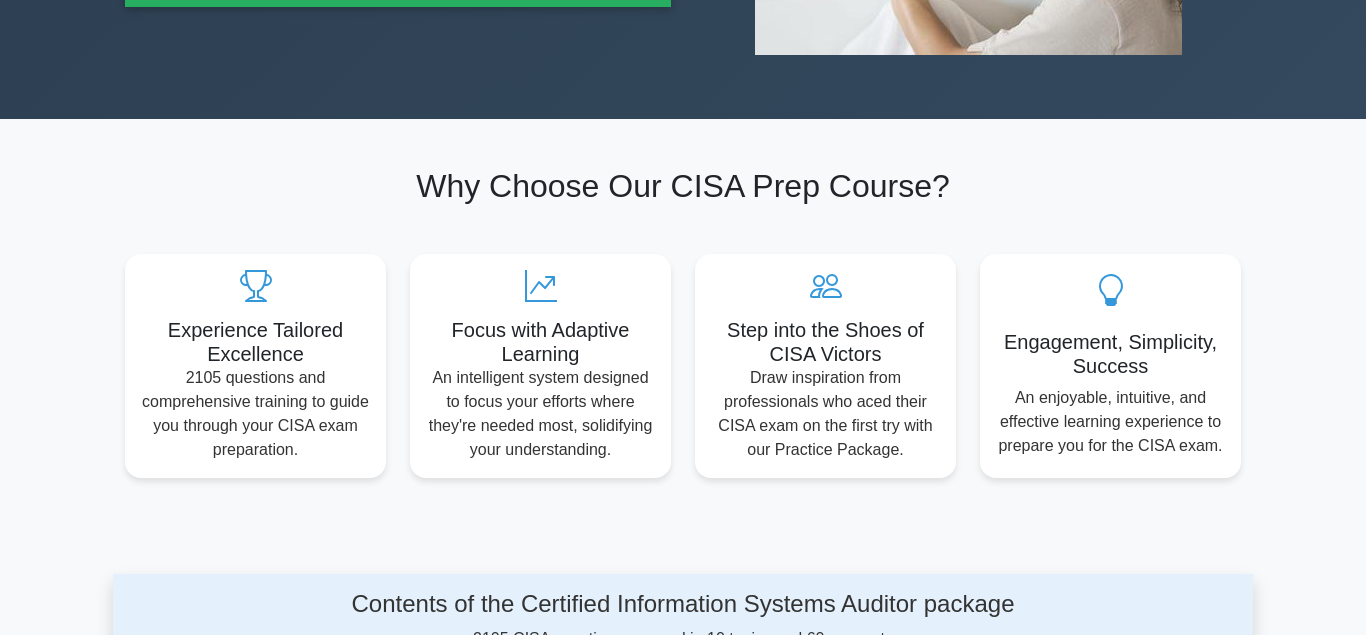 scroll, scrollTop: 816, scrollLeft: 0, axis: vertical 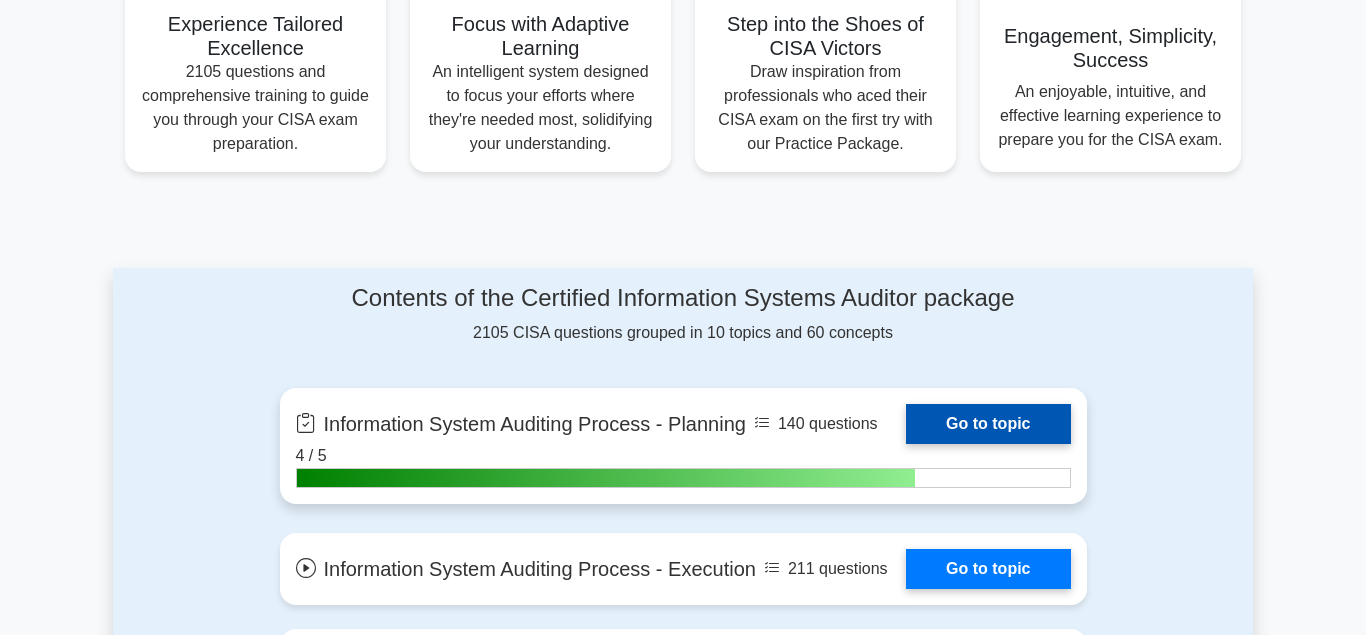 click on "Go to topic" at bounding box center [988, 424] 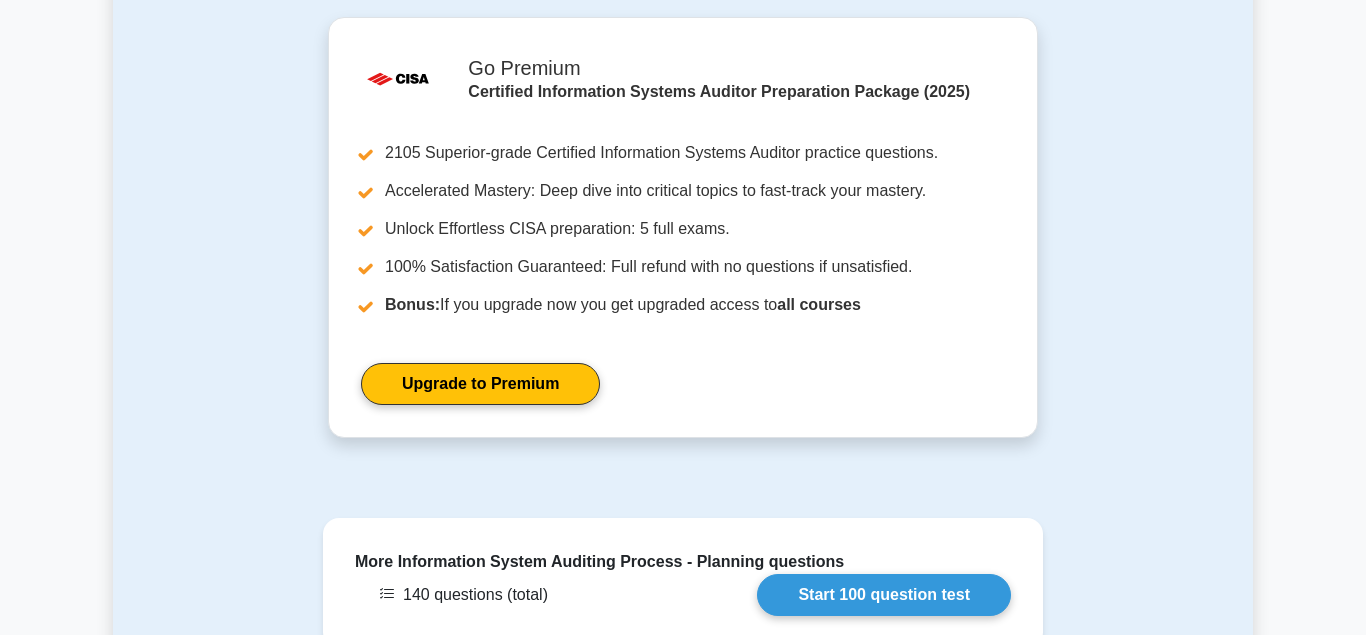 scroll, scrollTop: 1530, scrollLeft: 0, axis: vertical 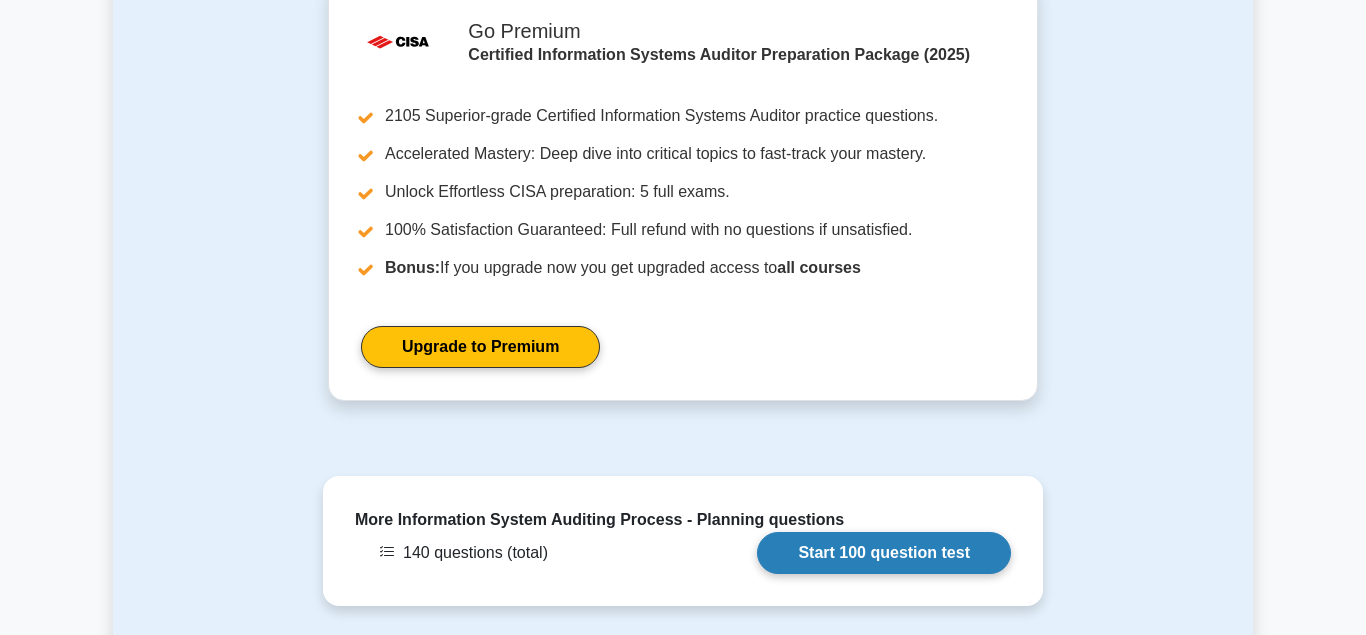 click on "Start 100 question test" at bounding box center (884, 553) 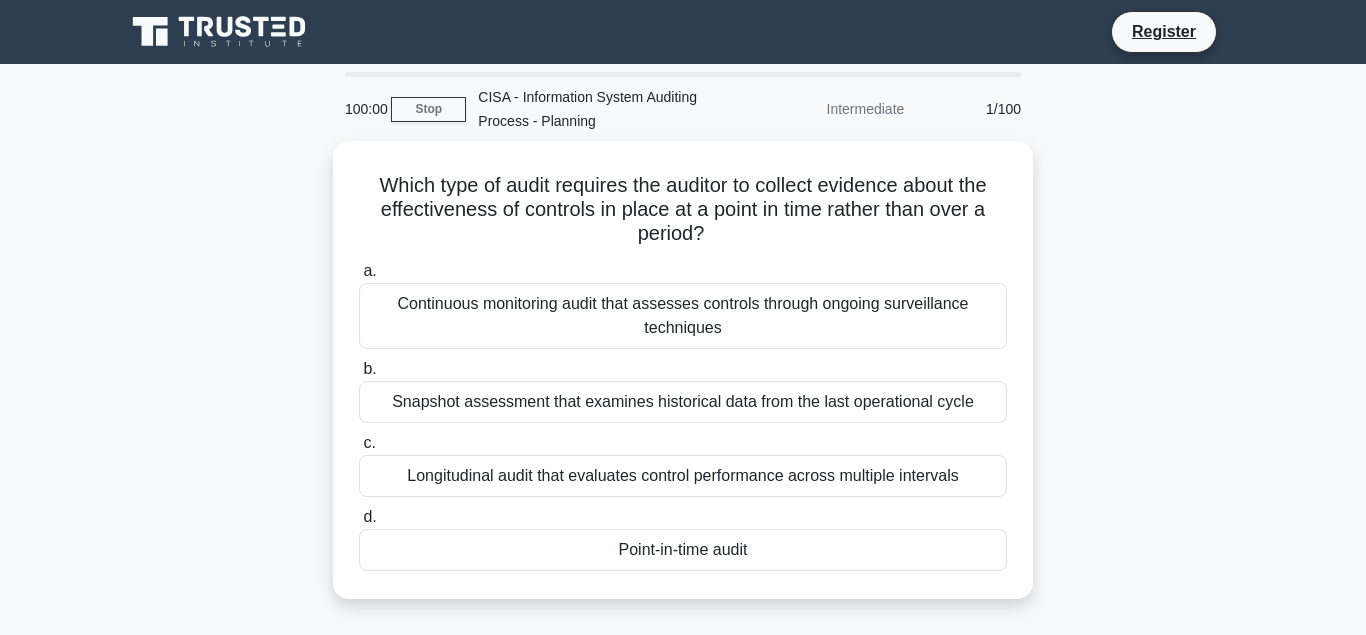 scroll, scrollTop: 0, scrollLeft: 0, axis: both 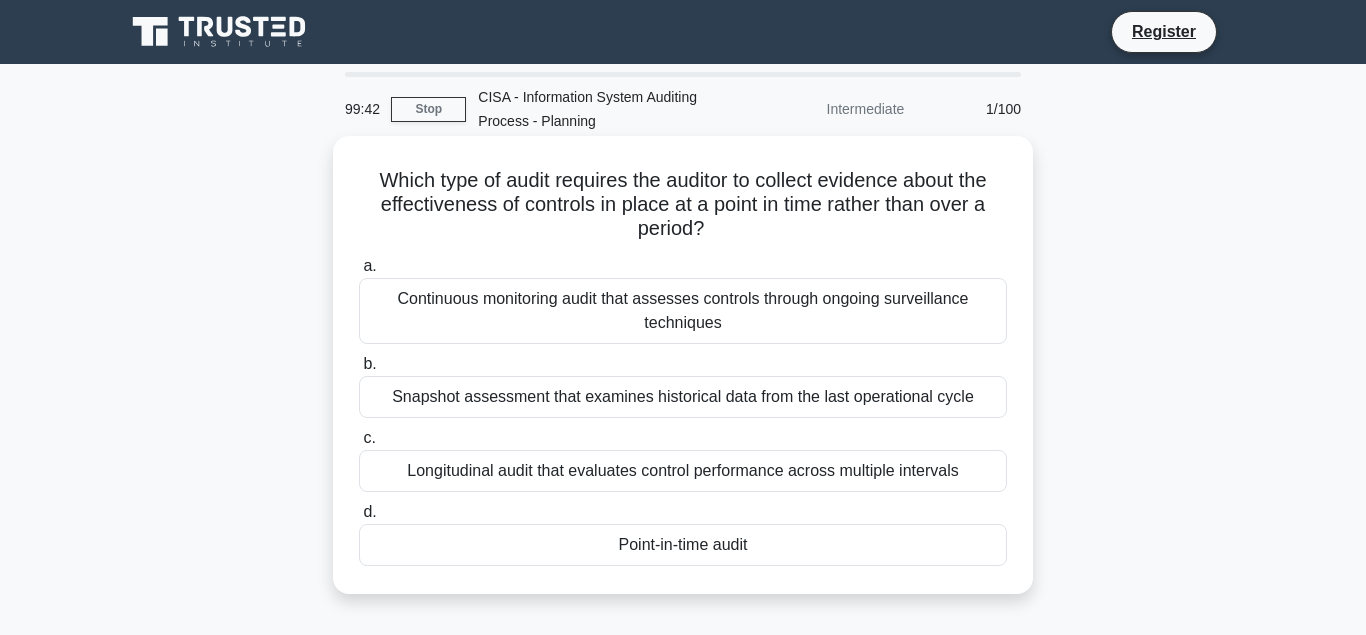 click on "Point-in-time audit" at bounding box center [683, 545] 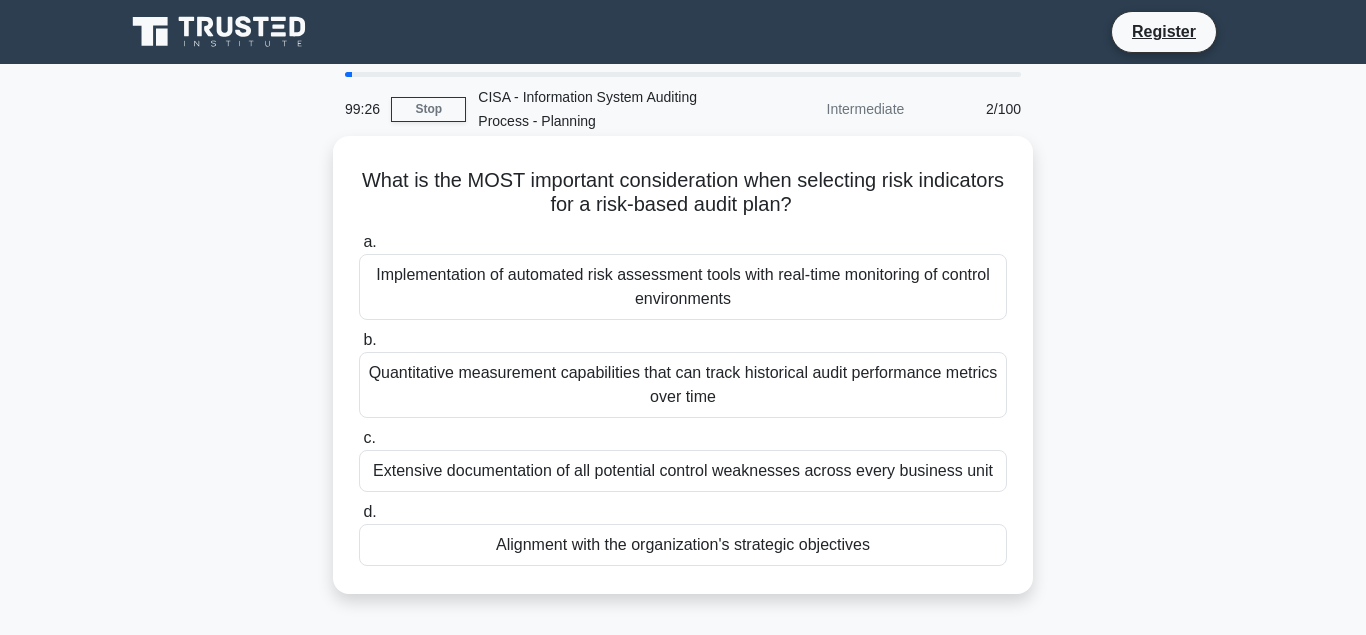 click on "Alignment with the organization's strategic objectives" at bounding box center (683, 545) 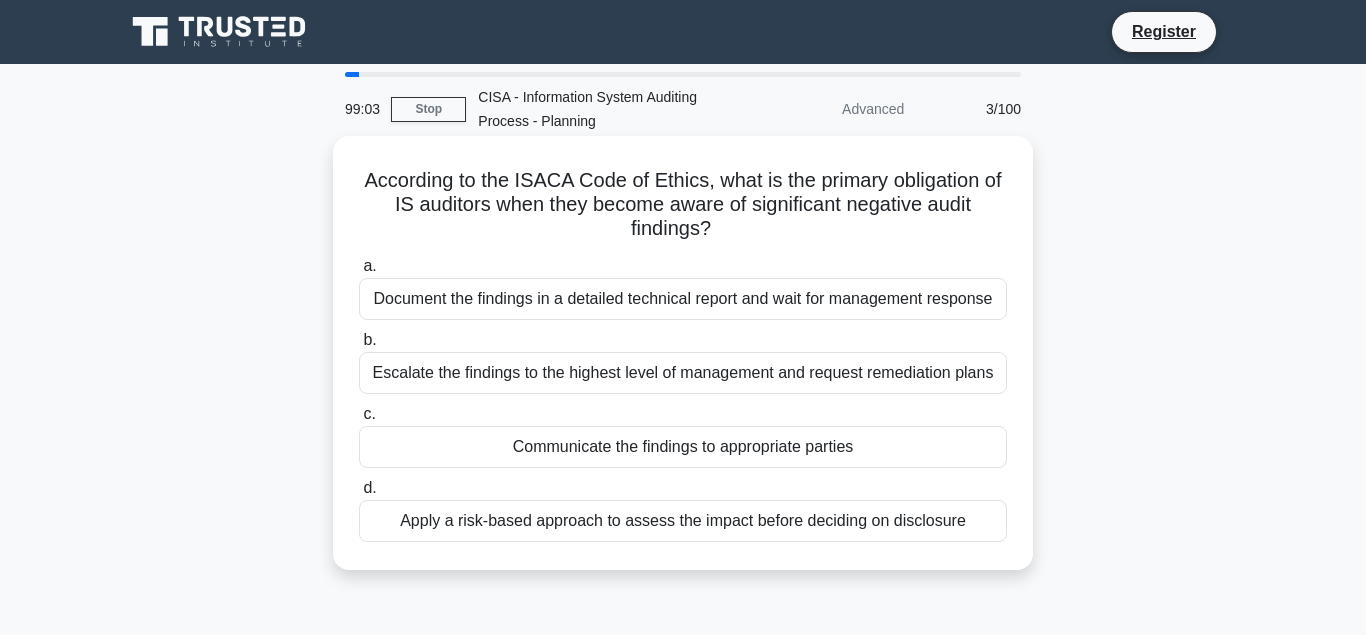 click on "Escalate the findings to the highest level of management and request remediation plans" at bounding box center [683, 373] 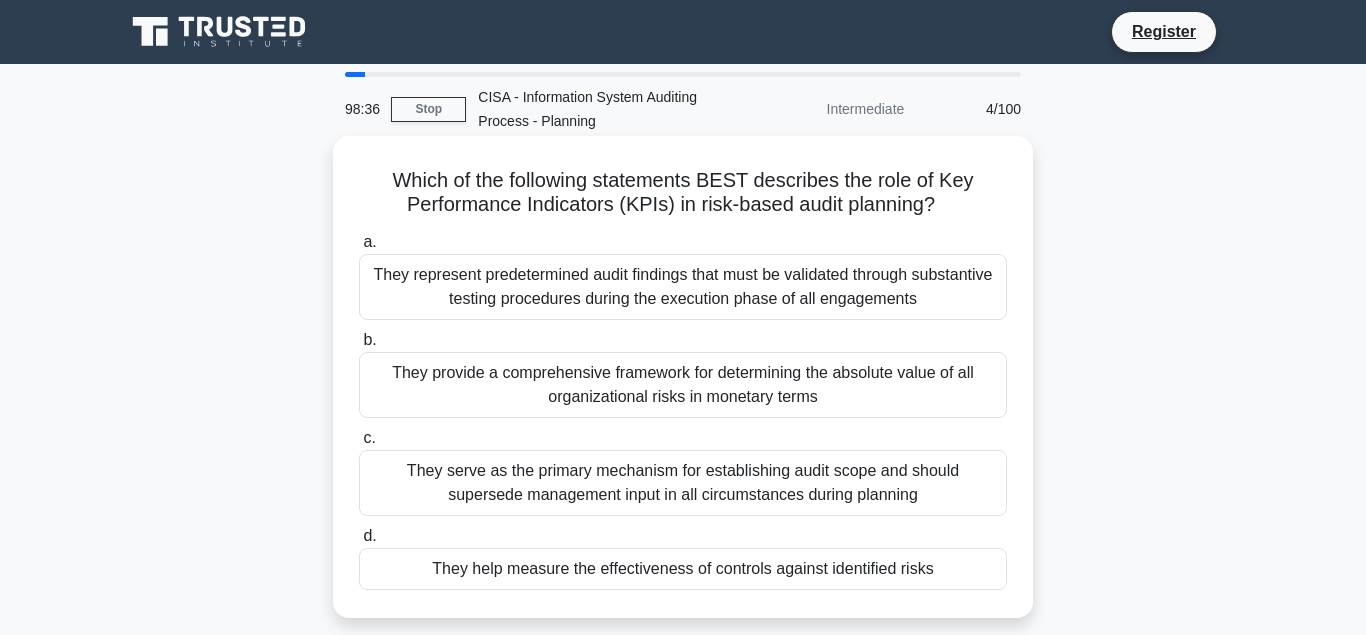 click on "They help measure the effectiveness of controls against identified risks" at bounding box center [683, 569] 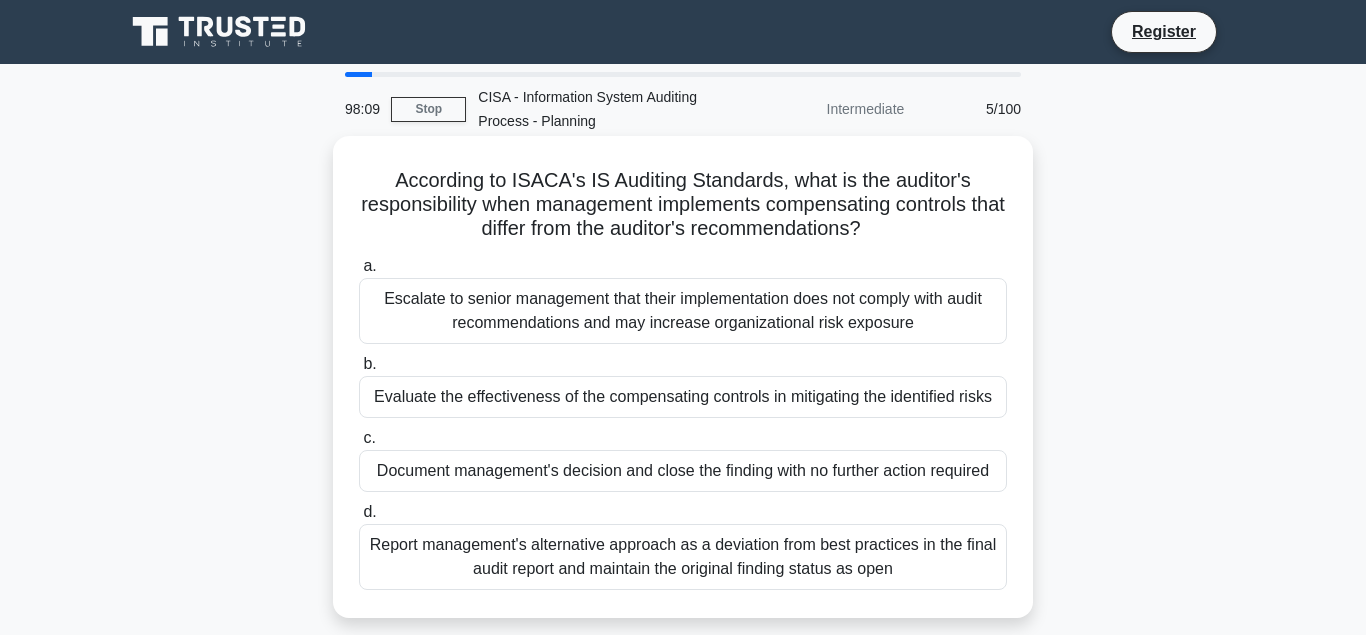 click on "Evaluate the effectiveness of the compensating controls in mitigating the identified risks" at bounding box center (683, 397) 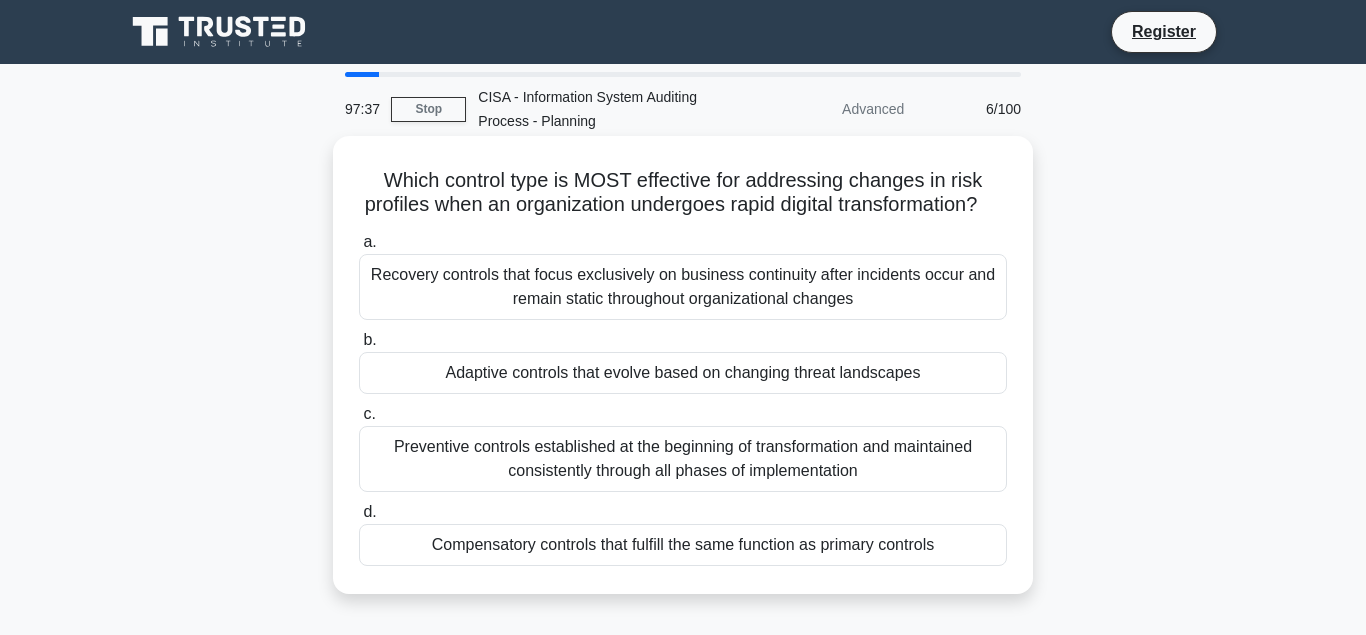 click on "Adaptive controls that evolve based on changing threat landscapes" at bounding box center [683, 373] 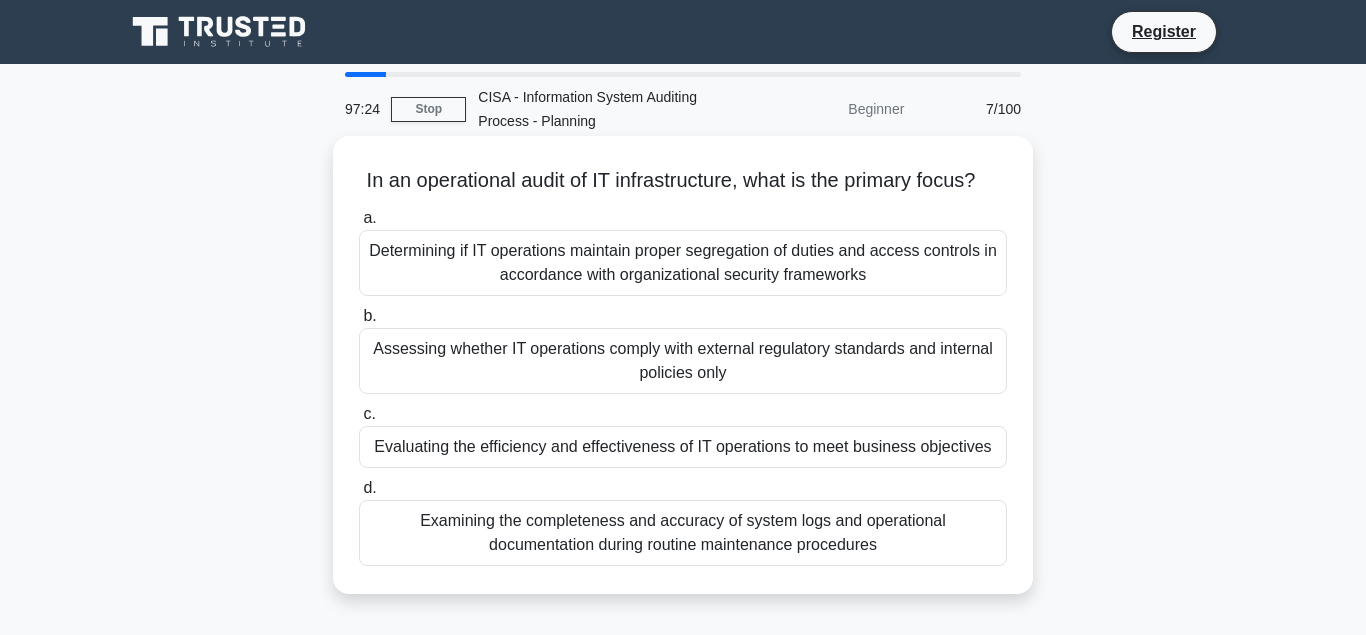click on "Evaluating the efficiency and effectiveness of IT operations to meet business objectives" at bounding box center [683, 447] 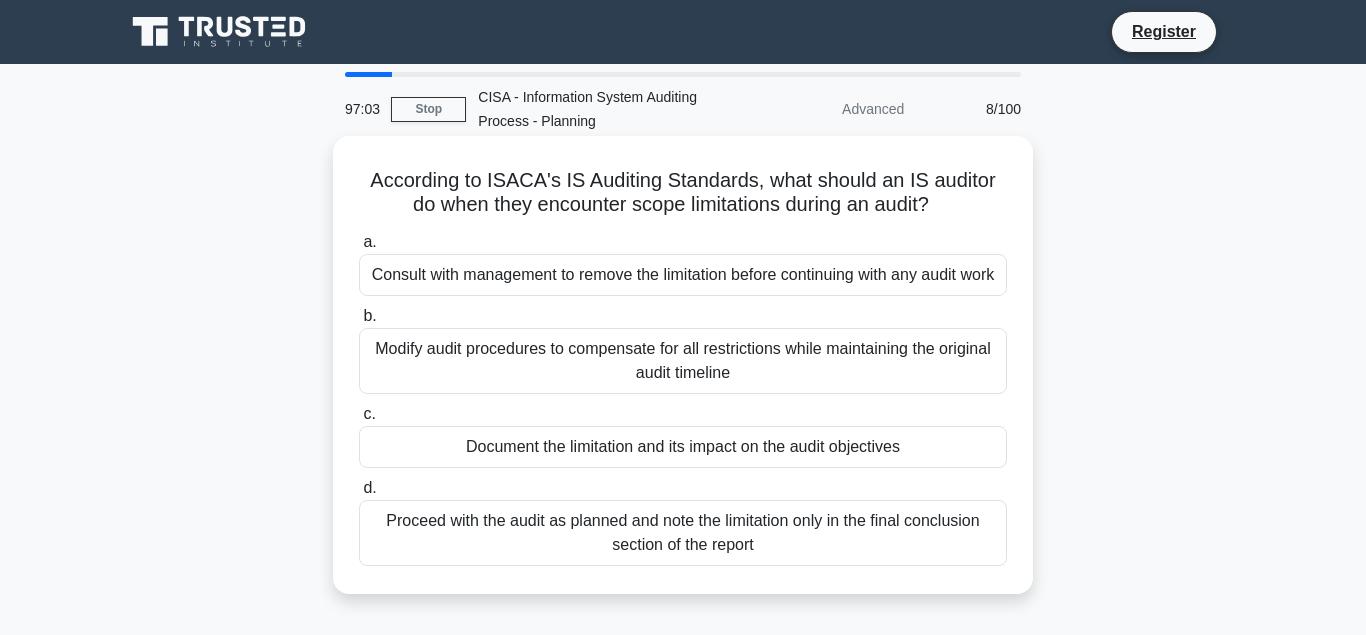click on "Modify audit procedures to compensate for all restrictions while maintaining the original audit timeline" at bounding box center [683, 361] 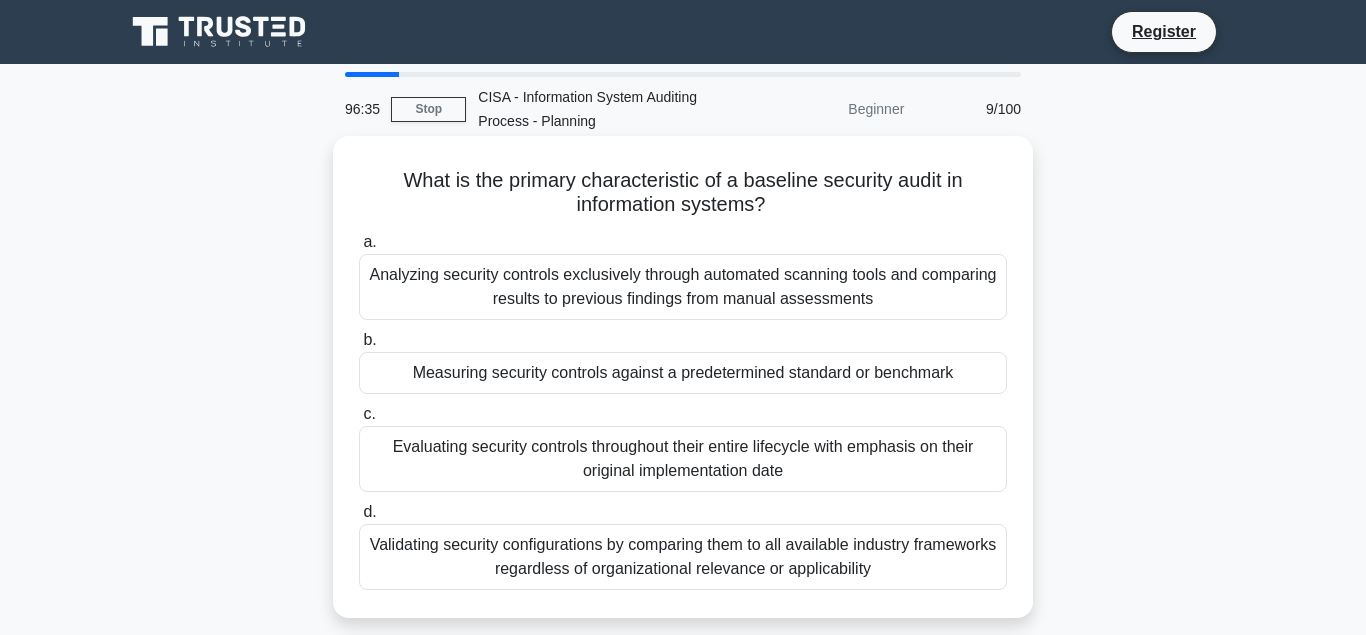 click on "Measuring security controls against a predetermined standard or benchmark" at bounding box center [683, 373] 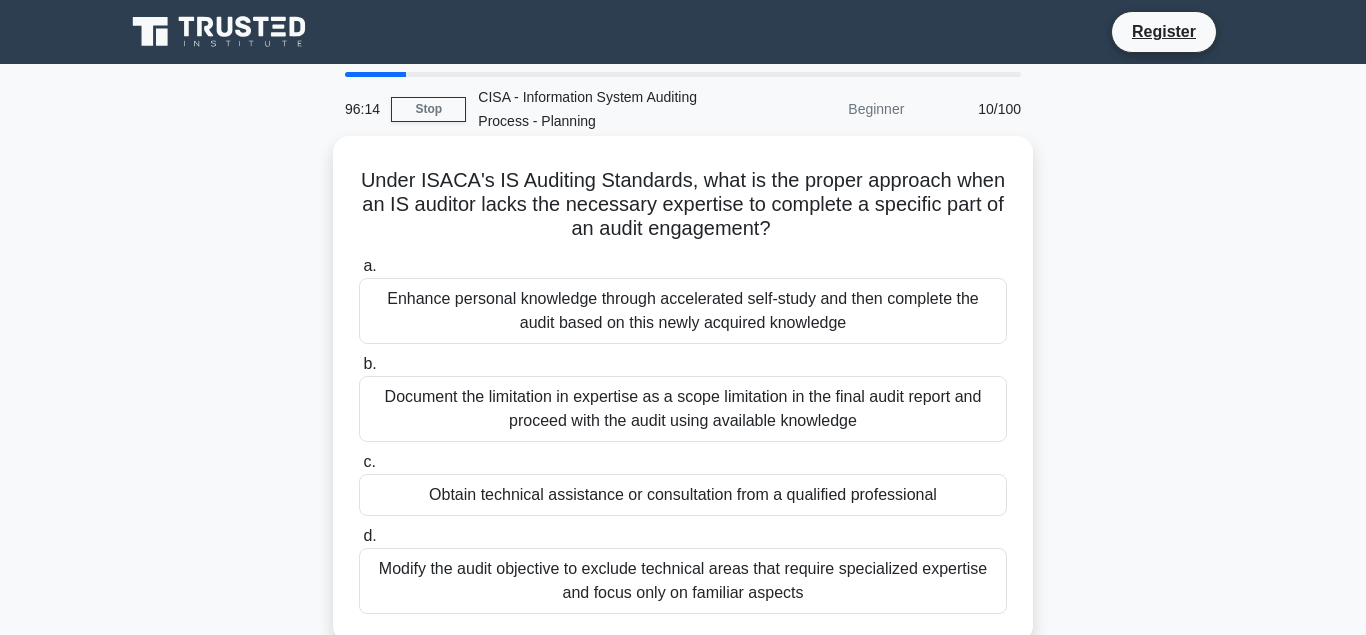click on "Obtain technical assistance or consultation from a qualified professional" at bounding box center [683, 495] 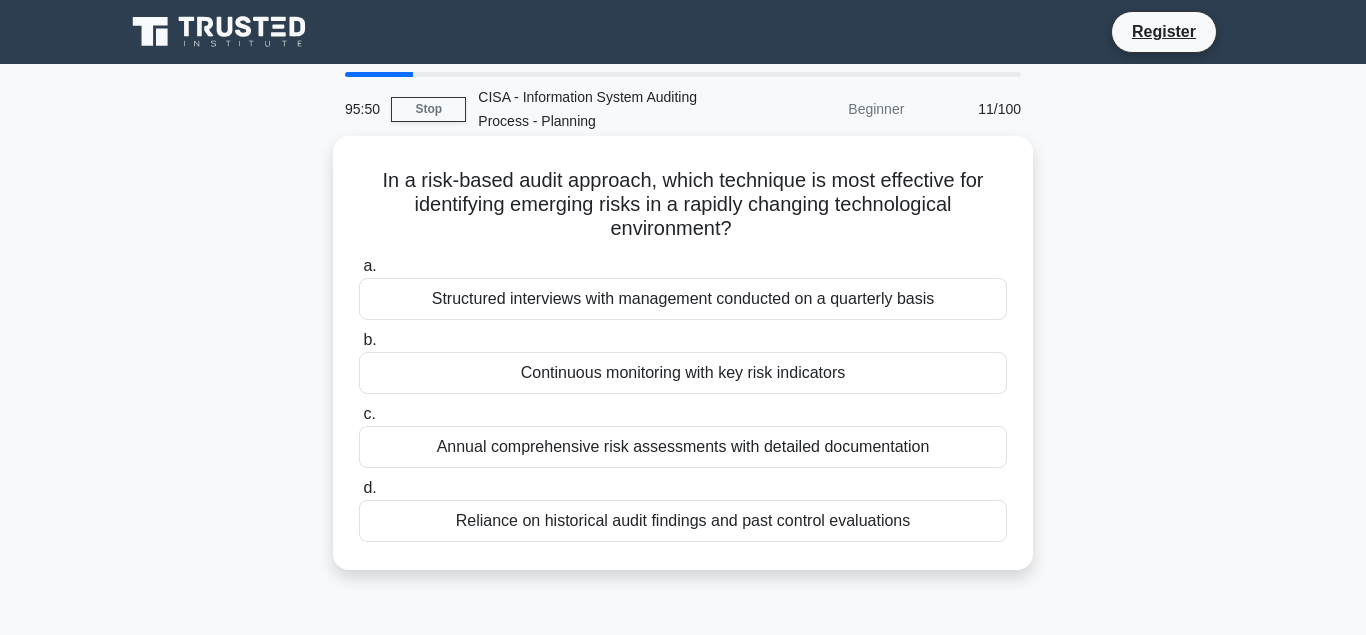 click on "Continuous monitoring with key risk indicators" at bounding box center (683, 373) 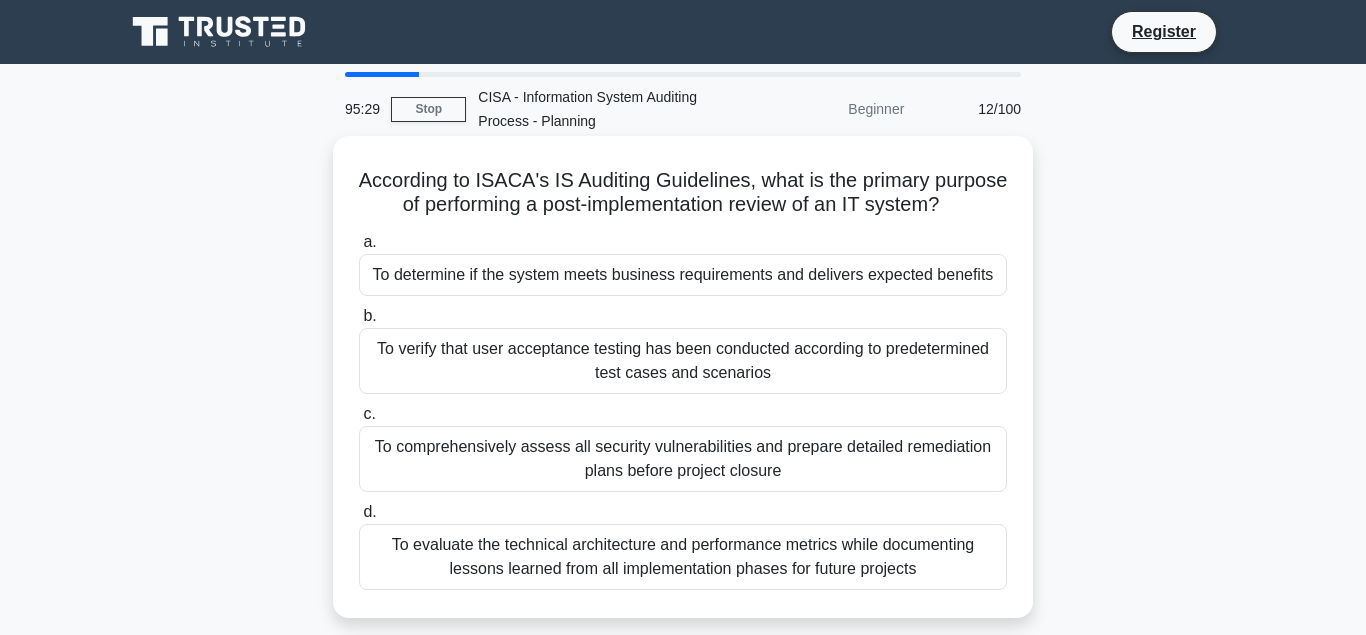 click on "To determine if the system meets business requirements and delivers expected benefits" at bounding box center [683, 275] 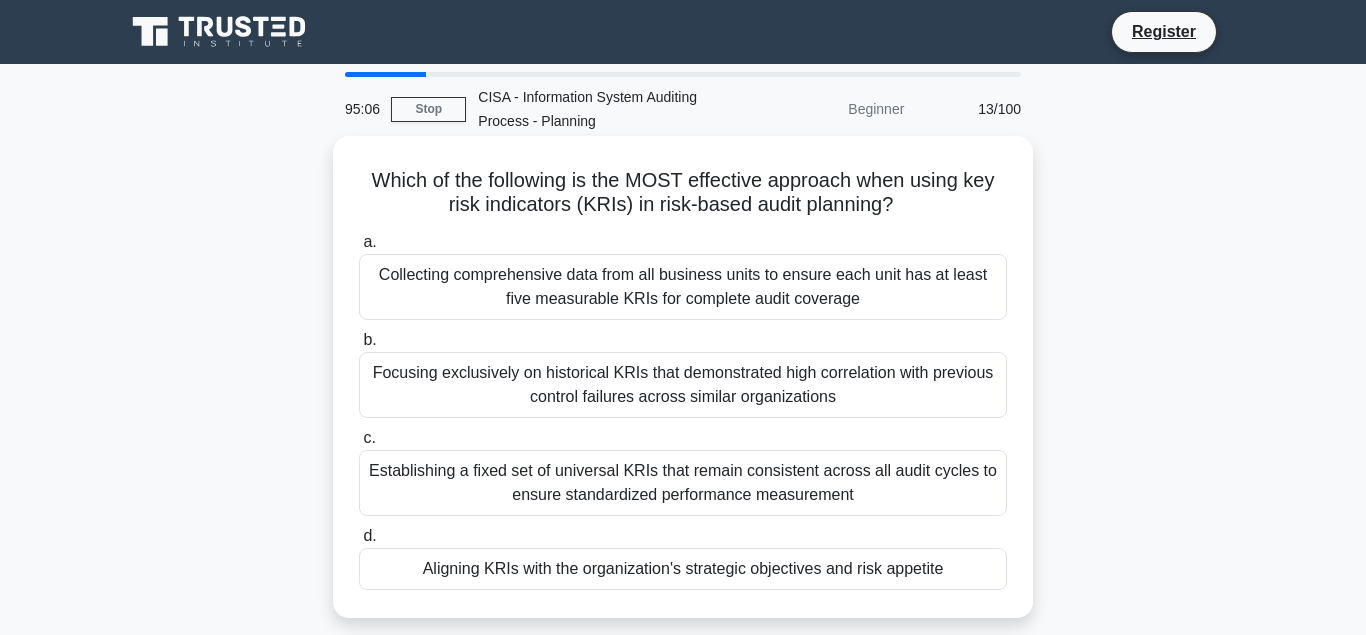 click on "Aligning KRIs with the organization's strategic objectives and risk appetite" at bounding box center (683, 569) 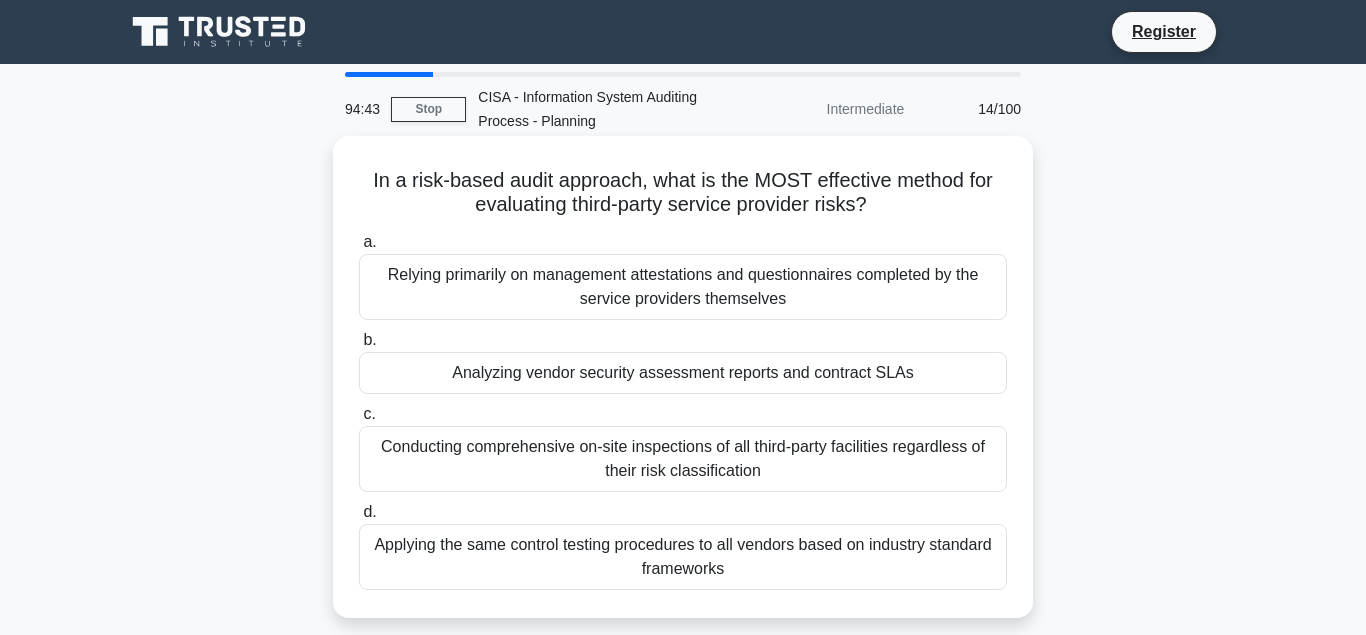 click on "Analyzing vendor security assessment reports and contract SLAs" at bounding box center (683, 373) 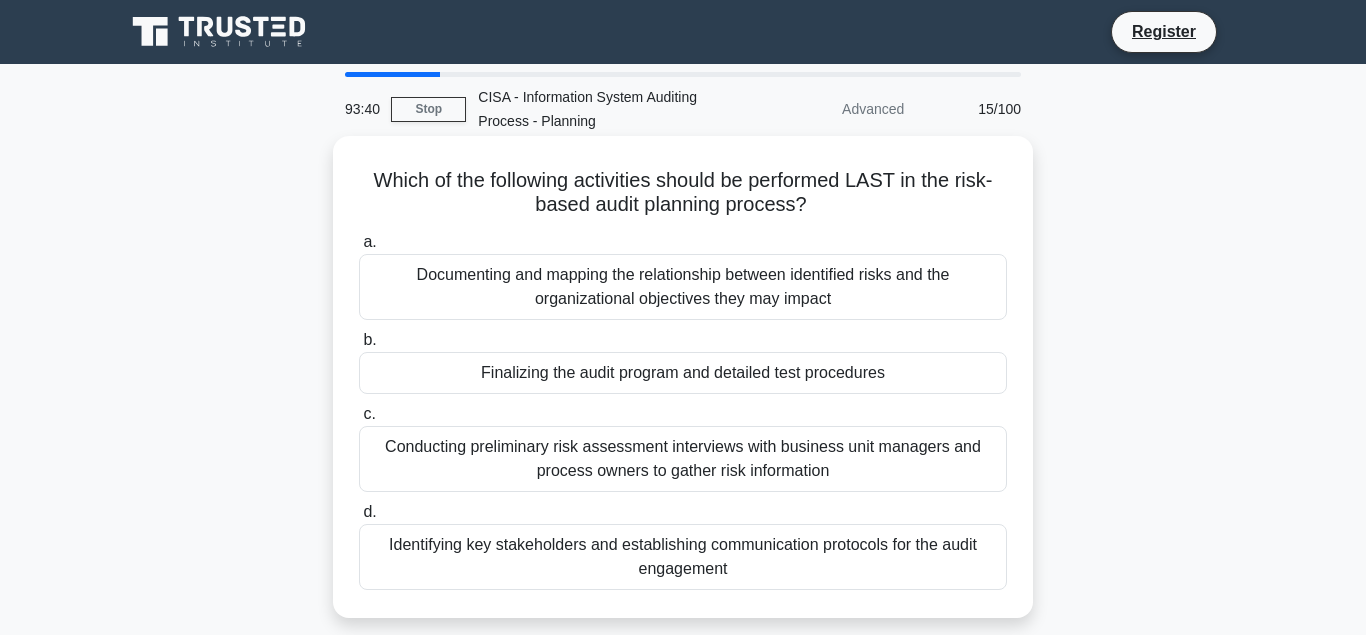 click on "Finalizing the audit program and detailed test procedures" at bounding box center (683, 373) 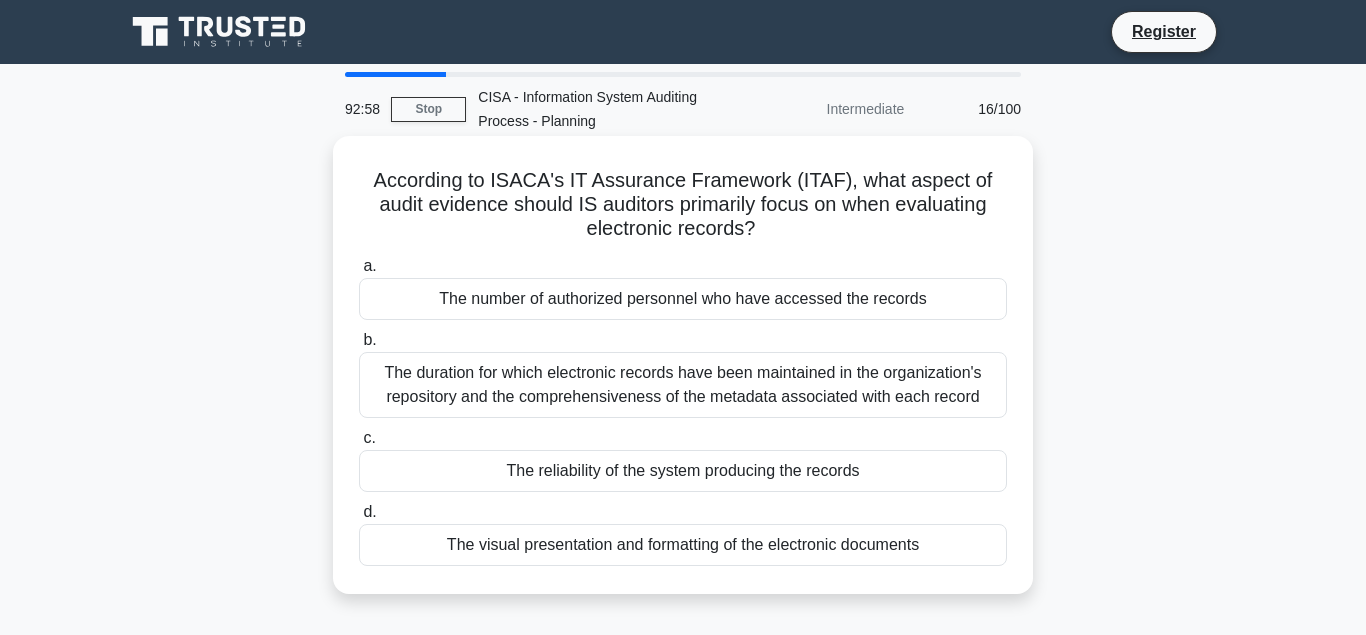 click on "The number of authorized personnel who have accessed the records" at bounding box center [683, 299] 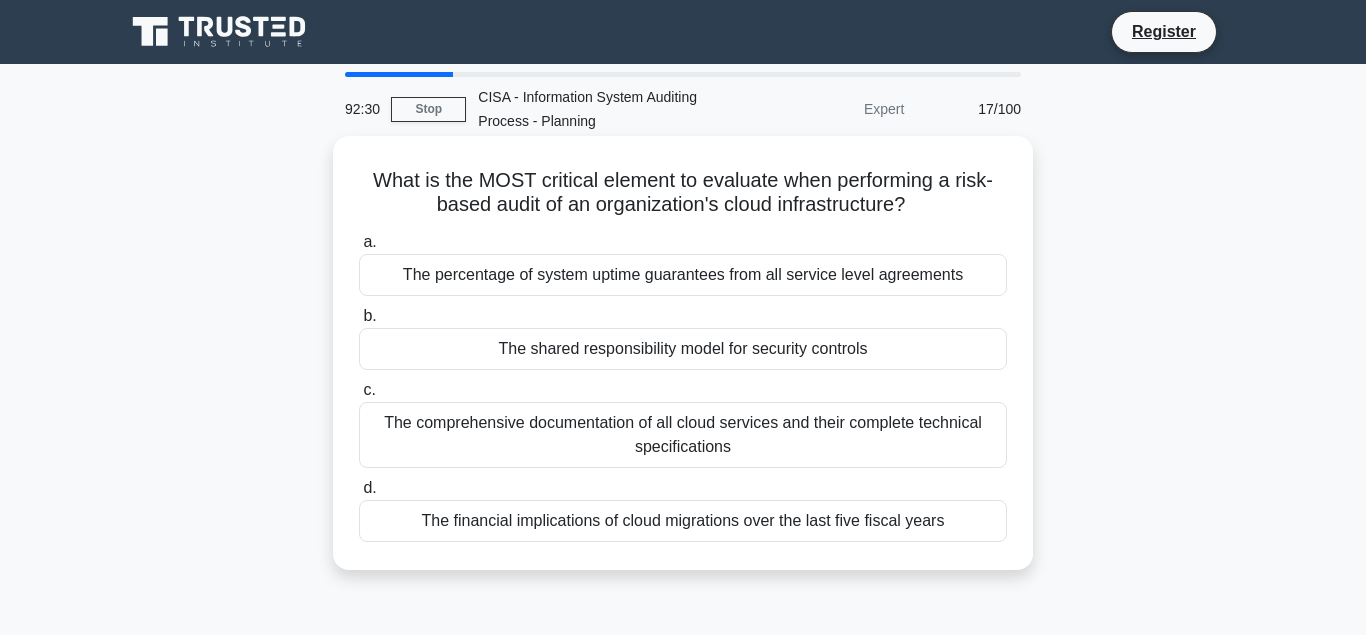 click on "The shared responsibility model for security controls" at bounding box center (683, 349) 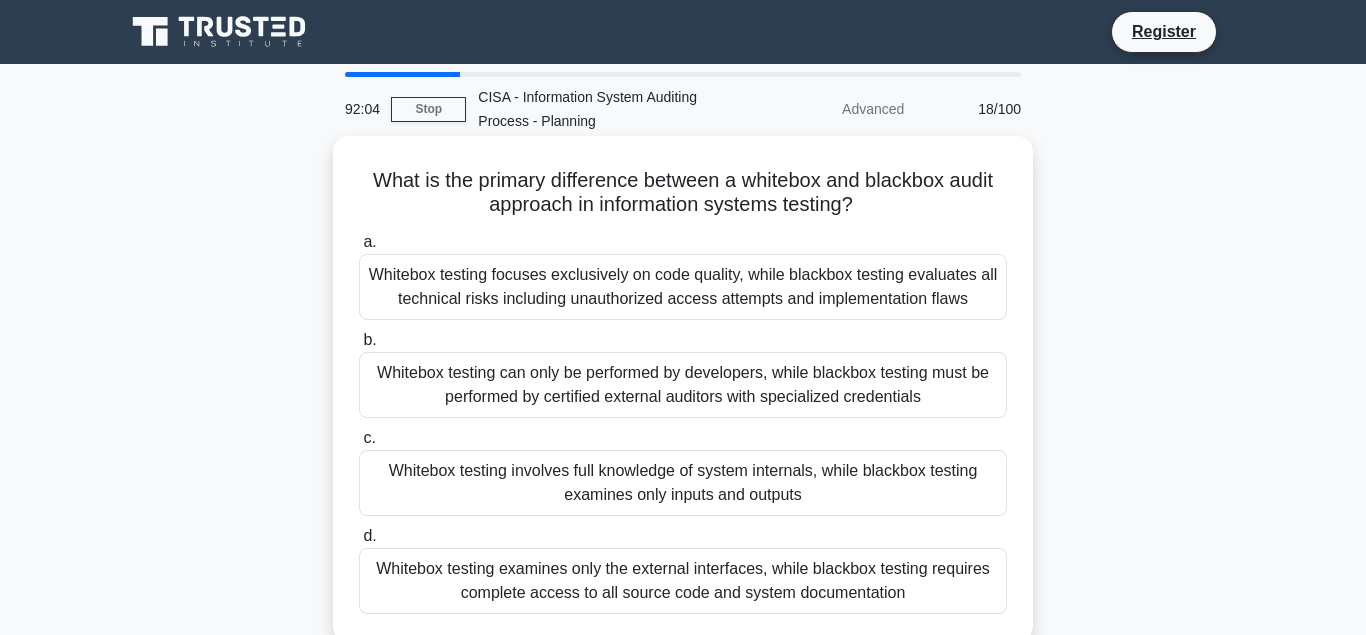 click on "Whitebox testing examines only the external interfaces, while blackbox testing requires complete access to all source code and system documentation" at bounding box center (683, 581) 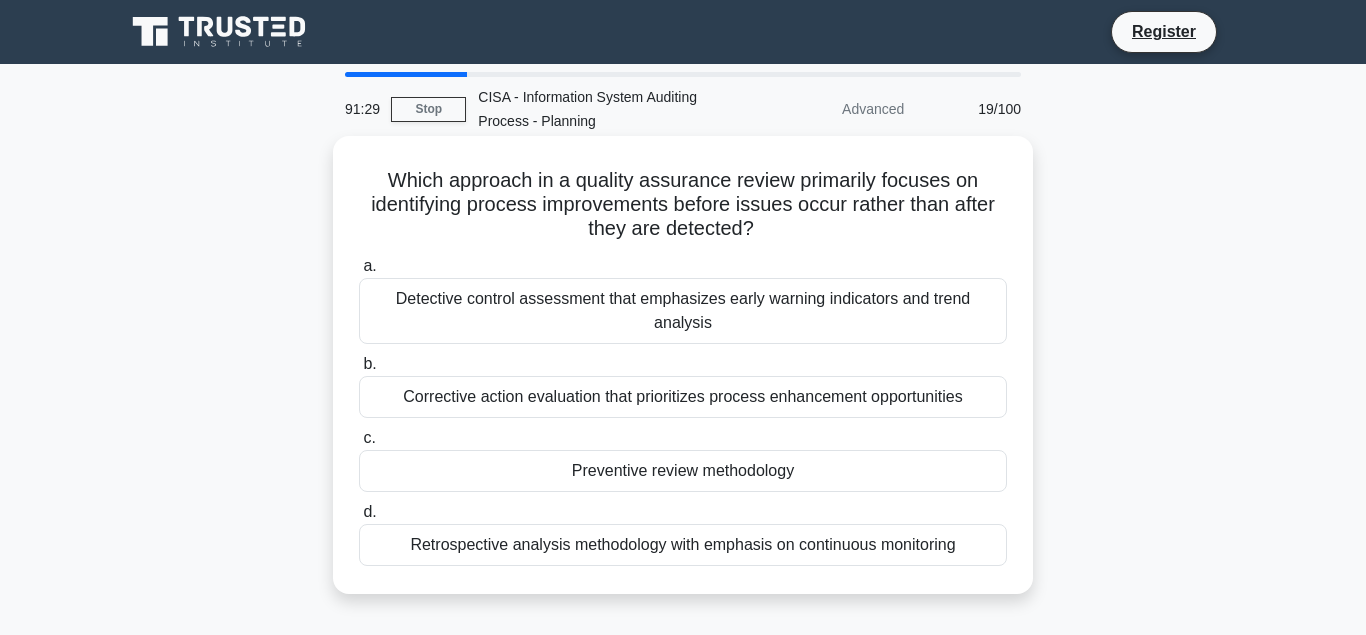 click on "Preventive review methodology" at bounding box center (683, 471) 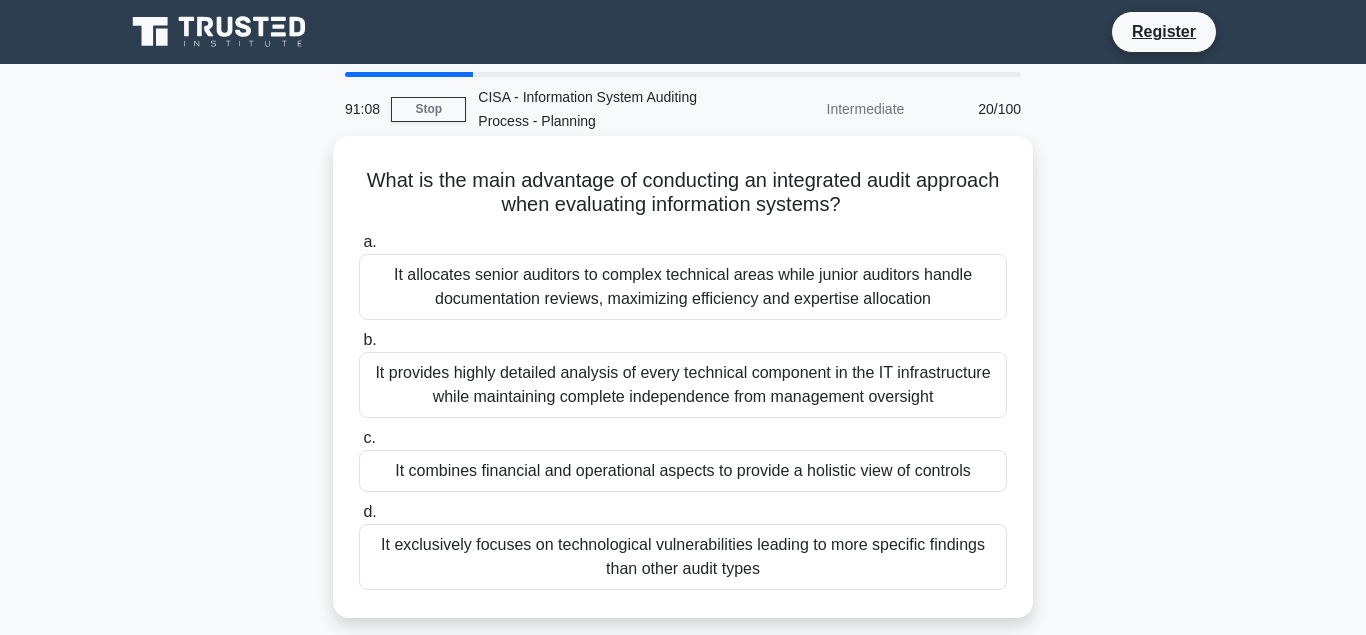 click on "It combines financial and operational aspects to provide a holistic view of controls" at bounding box center [683, 471] 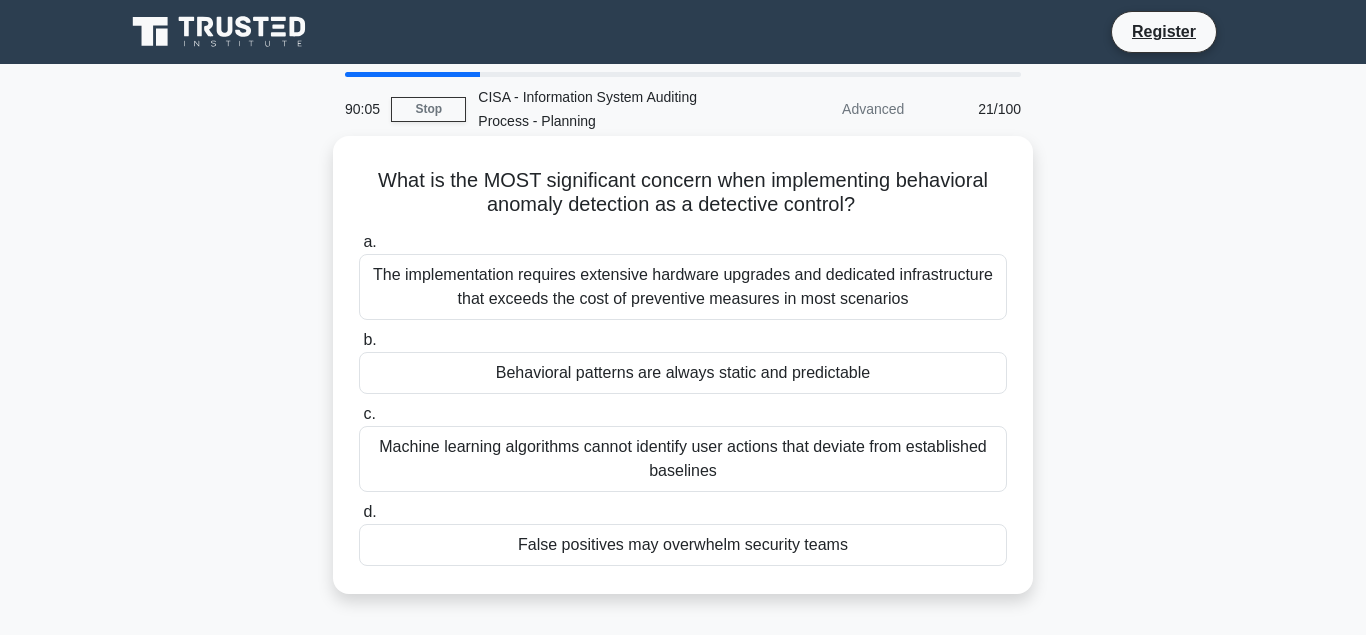 click on "Machine learning algorithms cannot identify user actions that deviate from established baselines" at bounding box center [683, 459] 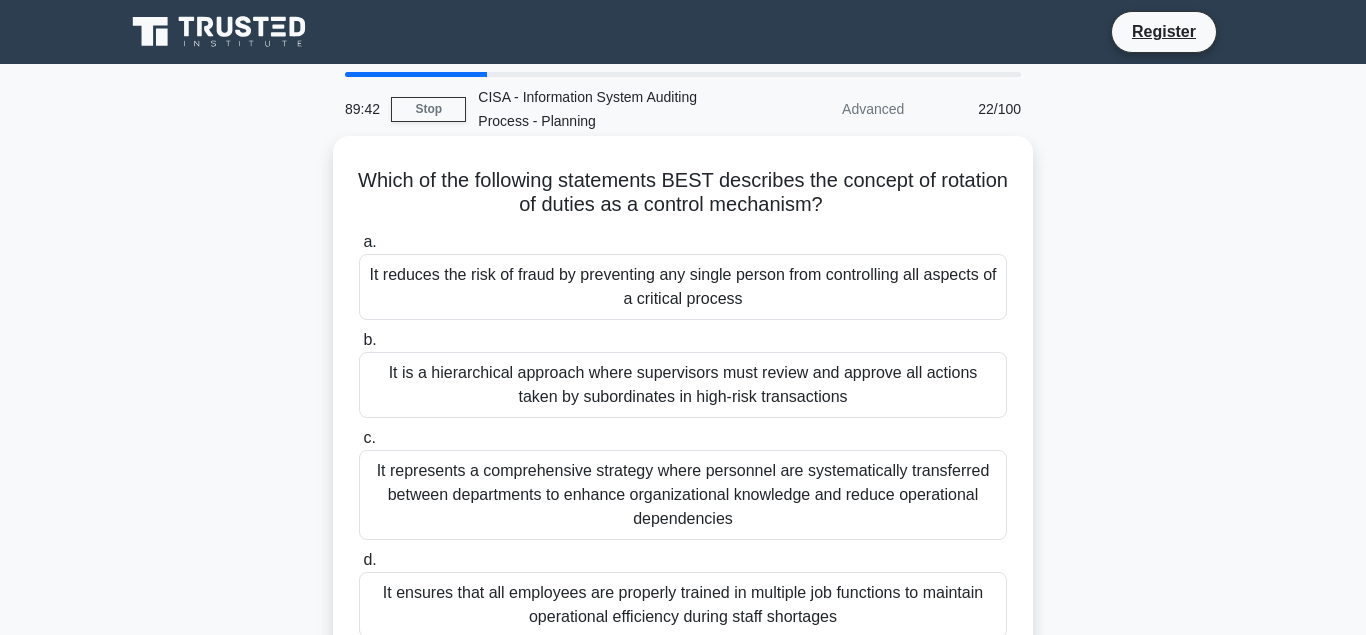 click on "It reduces the risk of fraud by preventing any single person from controlling all aspects of a critical process" at bounding box center (683, 287) 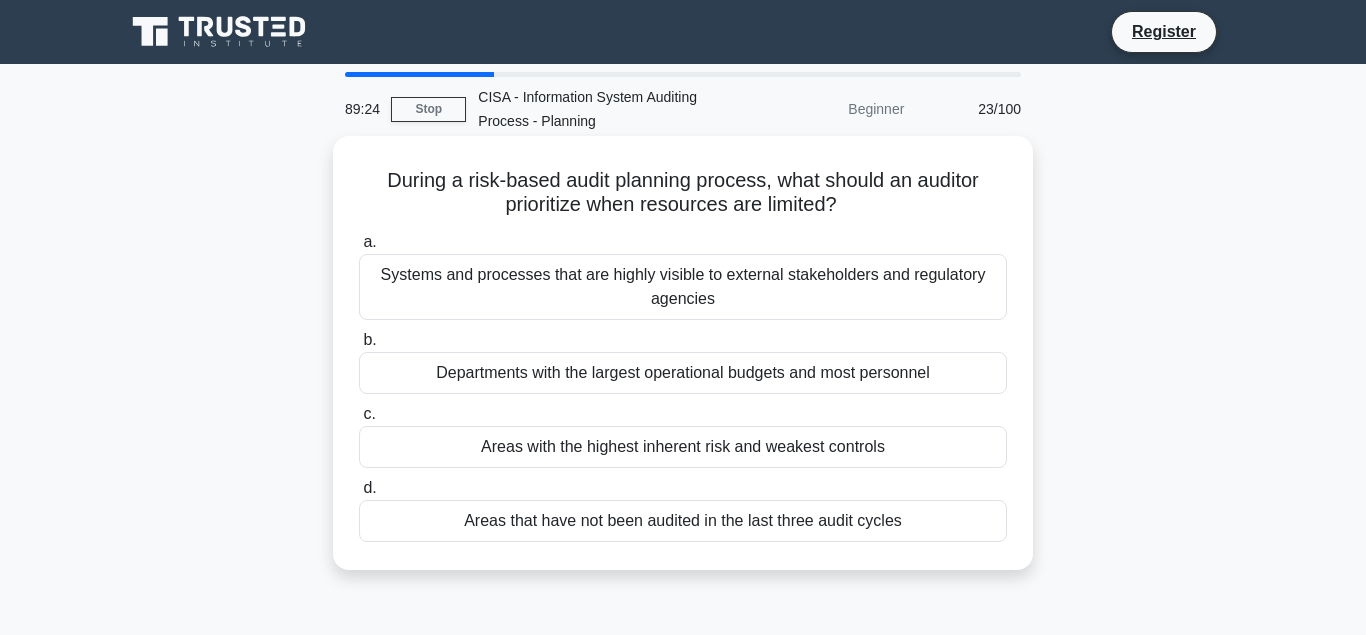 click on "Areas with the highest inherent risk and weakest controls" at bounding box center (683, 447) 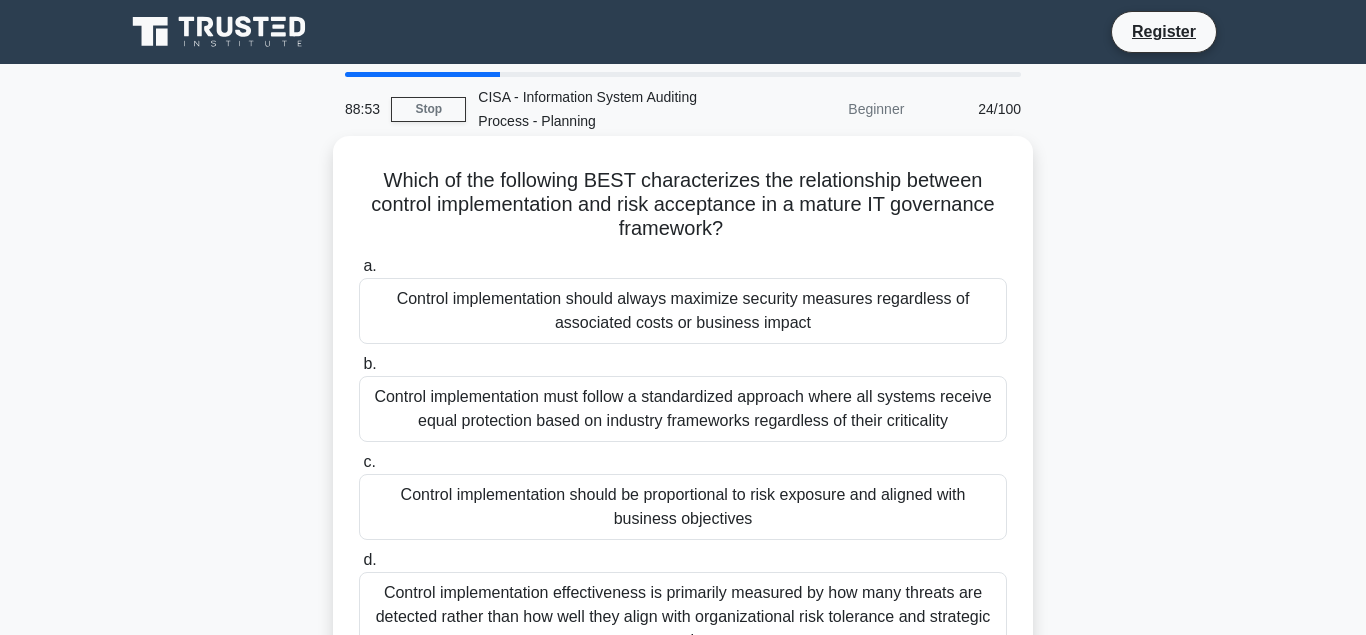 click on "Control implementation should be proportional to risk exposure and aligned with business objectives" at bounding box center [683, 507] 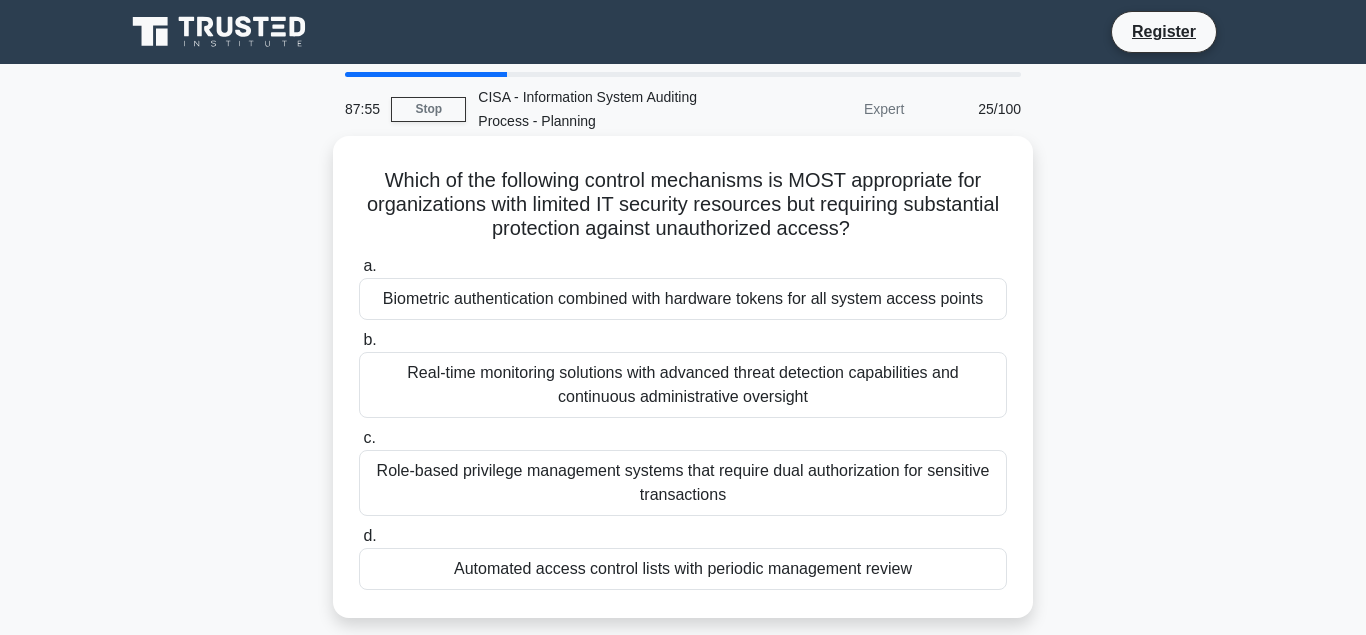 click on "Biometric authentication combined with hardware tokens for all system access points" at bounding box center [683, 299] 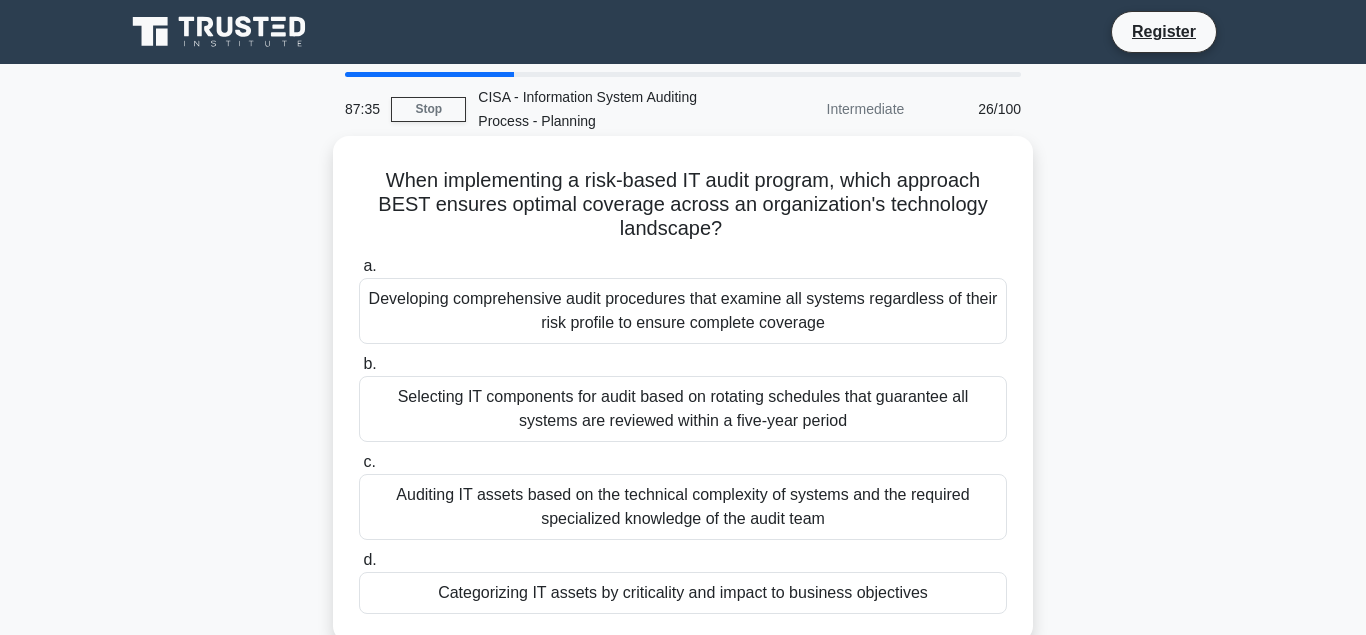 click on "Categorizing IT assets by criticality and impact to business objectives" at bounding box center (683, 593) 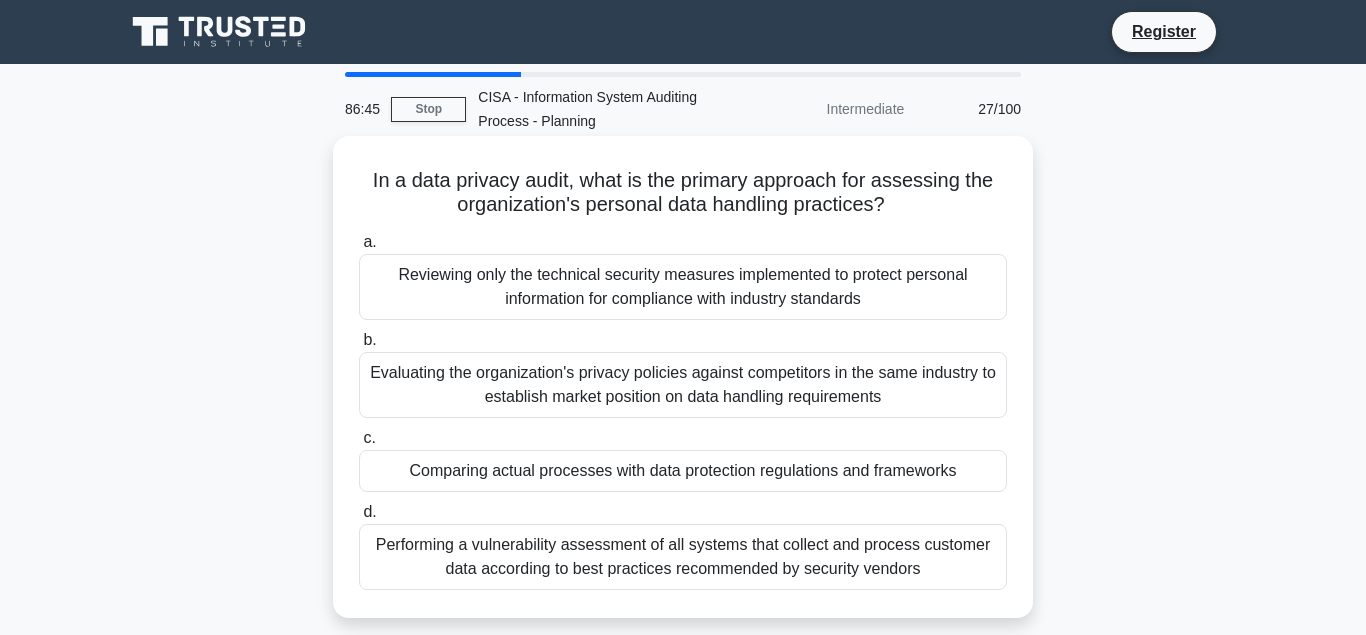 click on "Comparing actual processes with data protection regulations and frameworks" at bounding box center (683, 471) 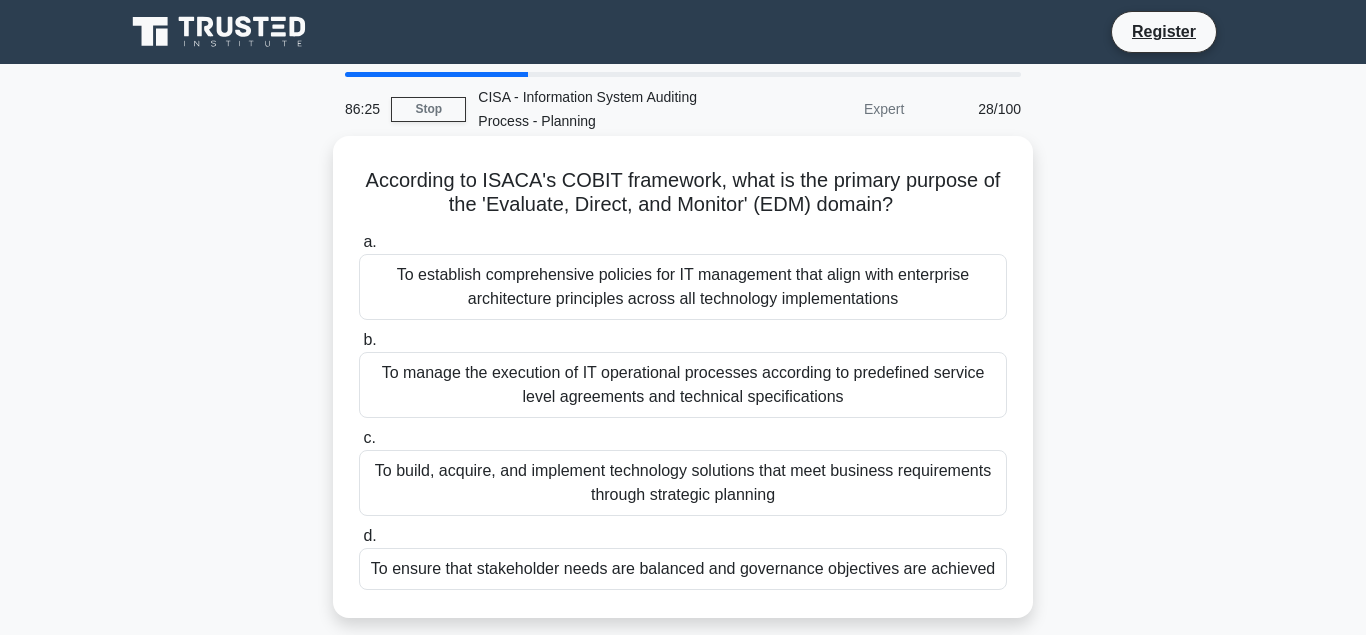 click on "To build, acquire, and implement technology solutions that meet business requirements through strategic planning" at bounding box center [683, 483] 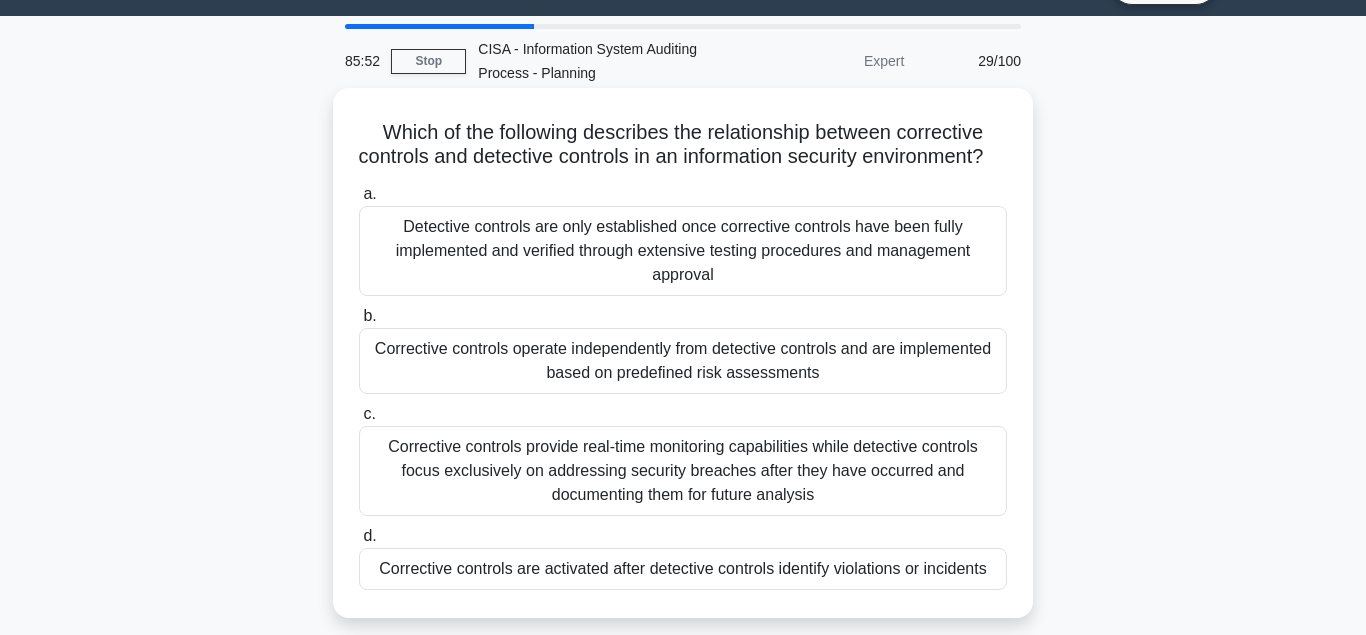 scroll, scrollTop: 102, scrollLeft: 0, axis: vertical 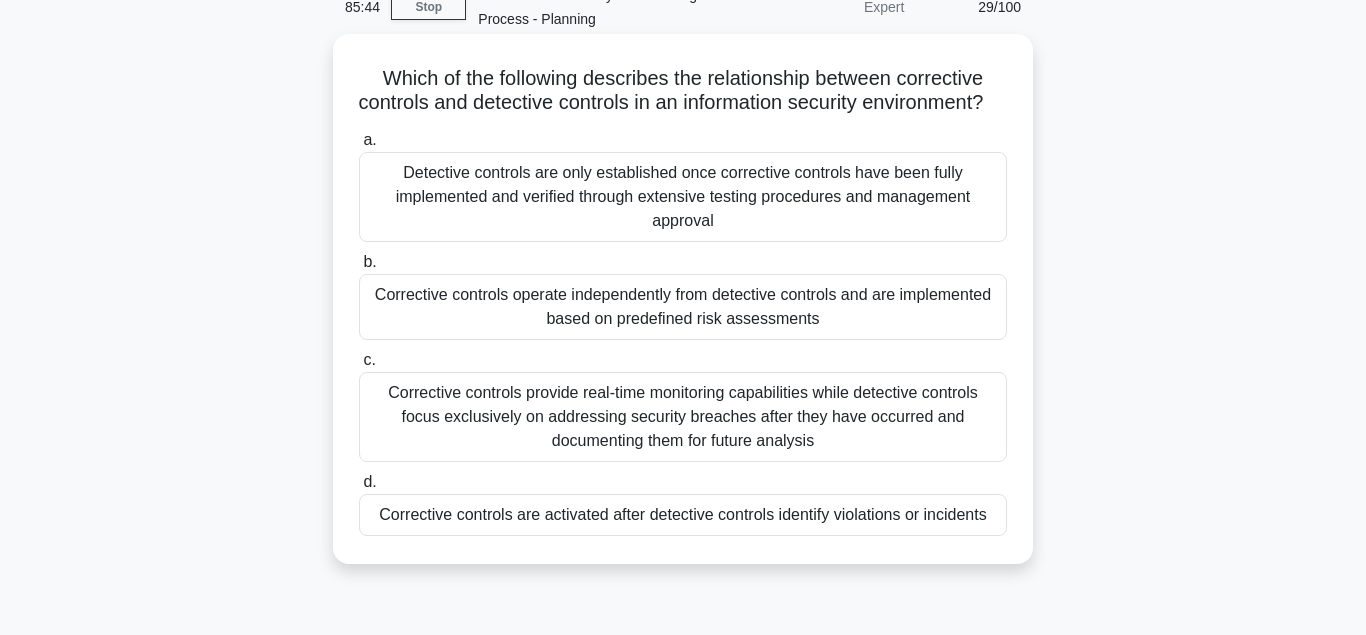 click on "Corrective controls are activated after detective controls identify violations or incidents" at bounding box center [683, 515] 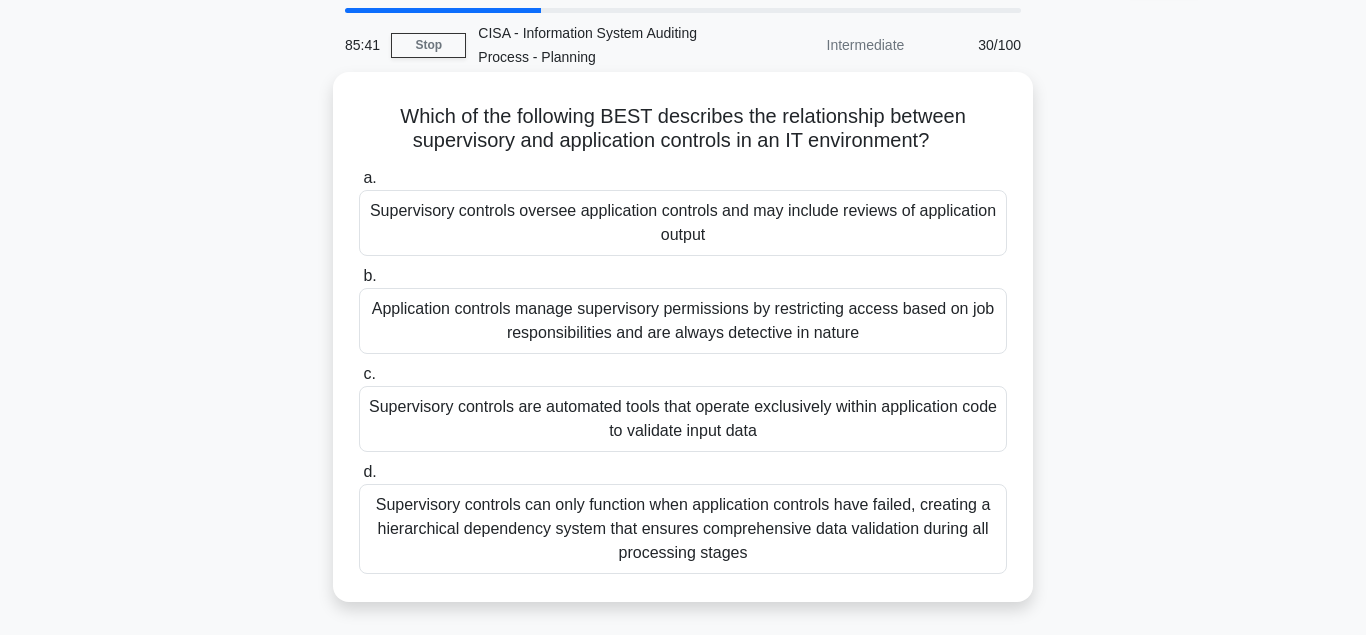 scroll, scrollTop: 102, scrollLeft: 0, axis: vertical 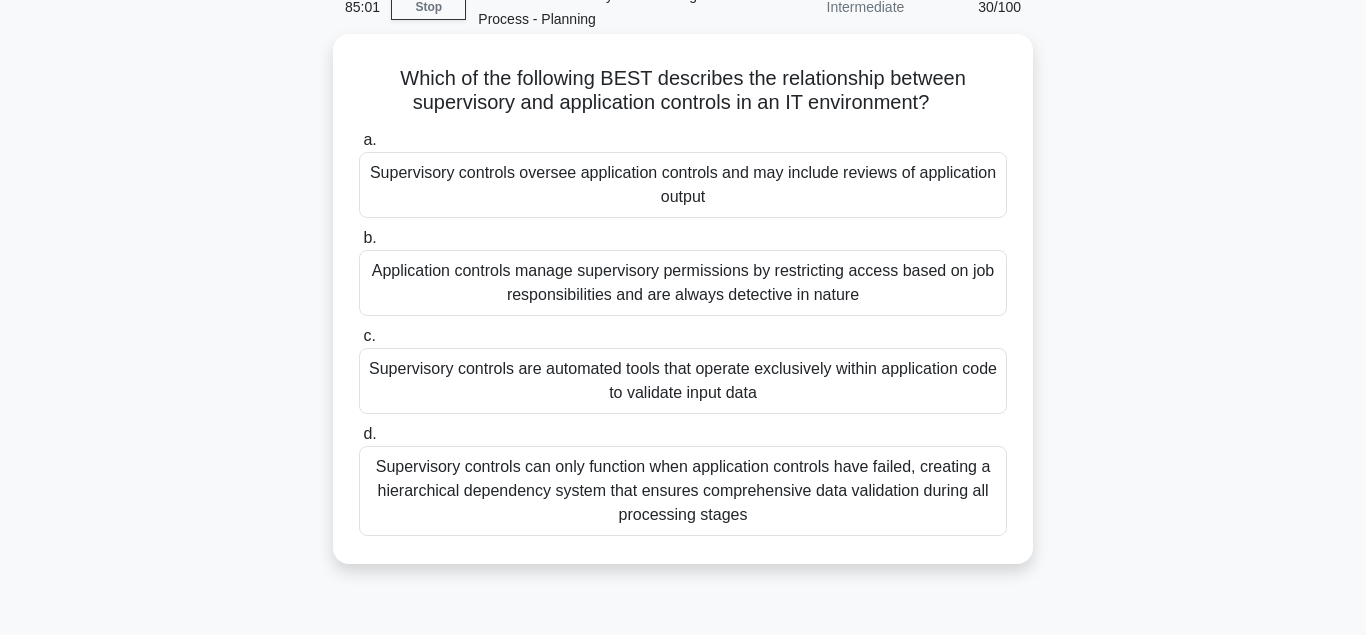 click on "Supervisory controls oversee application controls and may include reviews of application output" at bounding box center (683, 185) 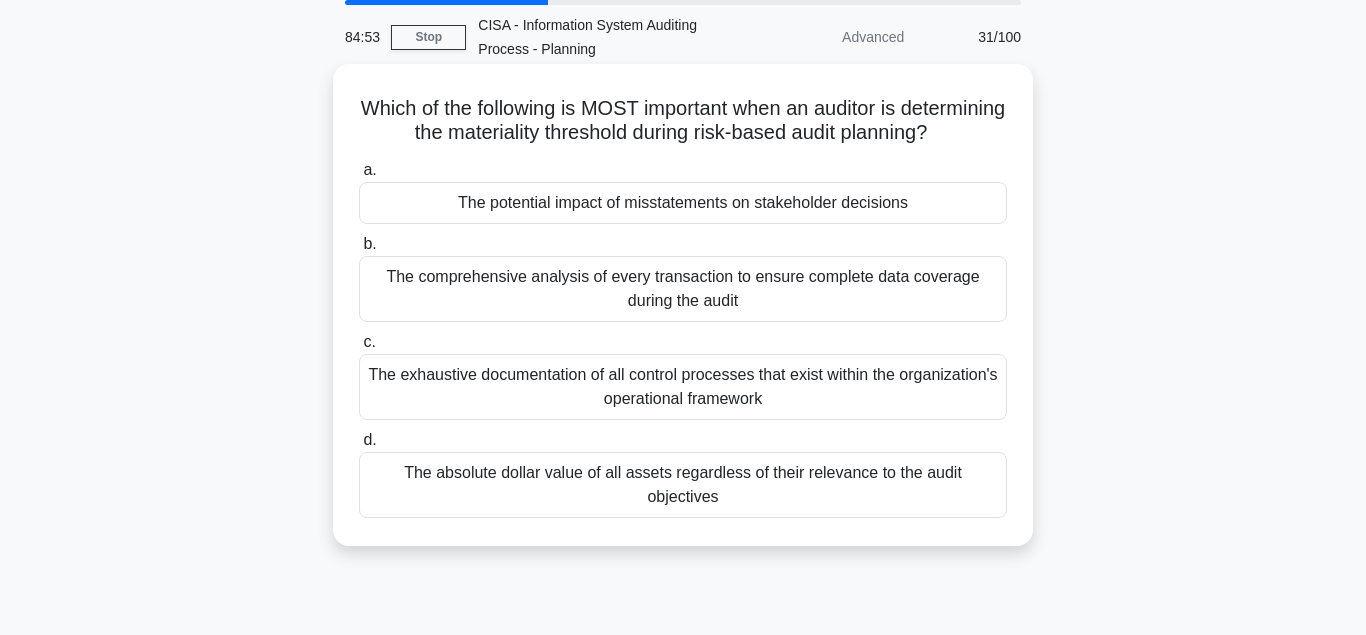 scroll, scrollTop: 102, scrollLeft: 0, axis: vertical 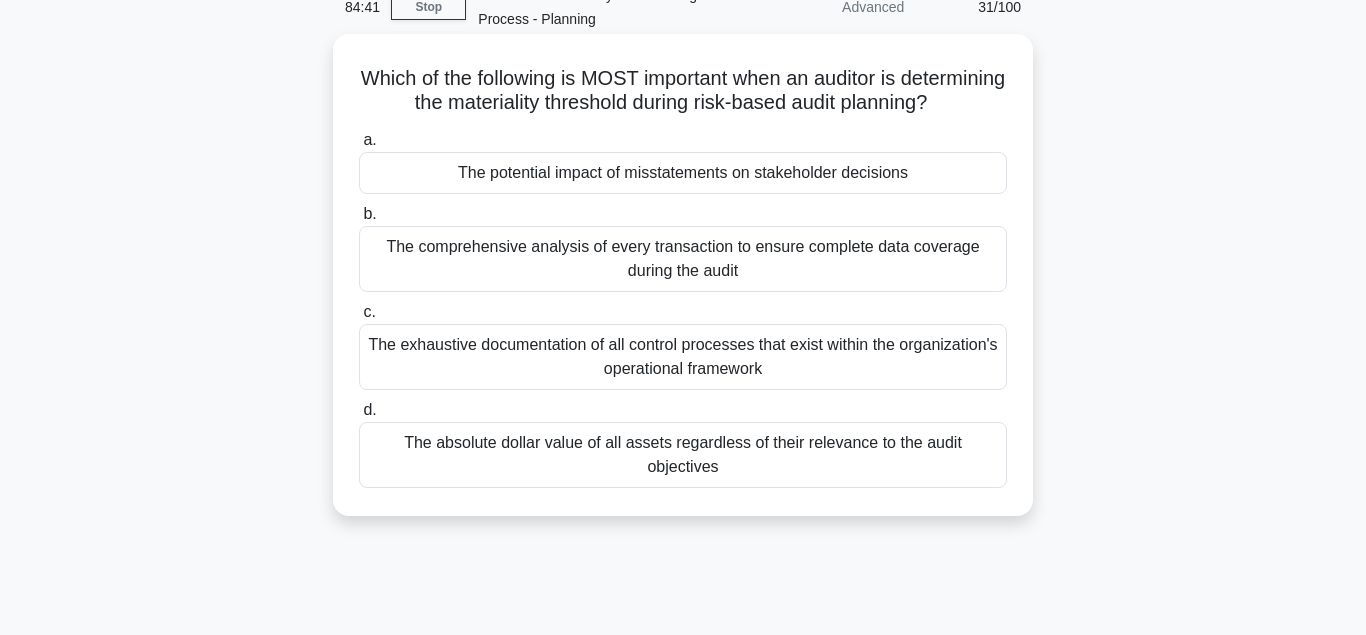 click on "The potential impact of misstatements on stakeholder decisions" at bounding box center (683, 173) 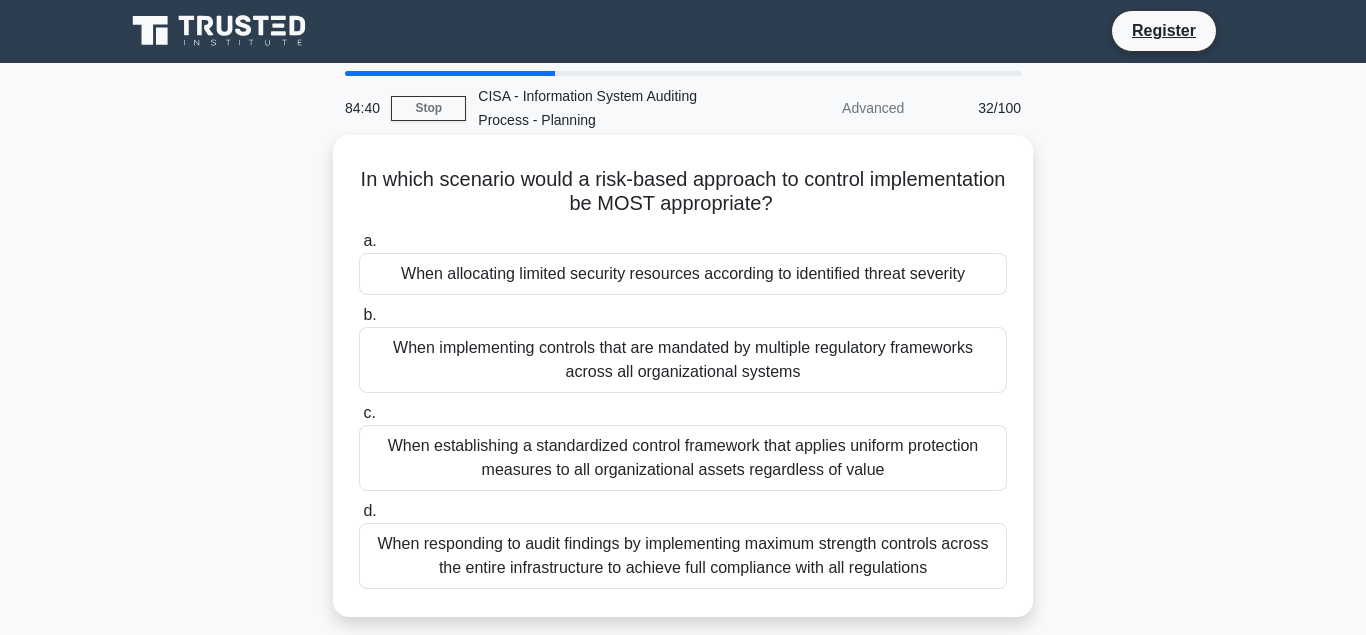 scroll, scrollTop: 0, scrollLeft: 0, axis: both 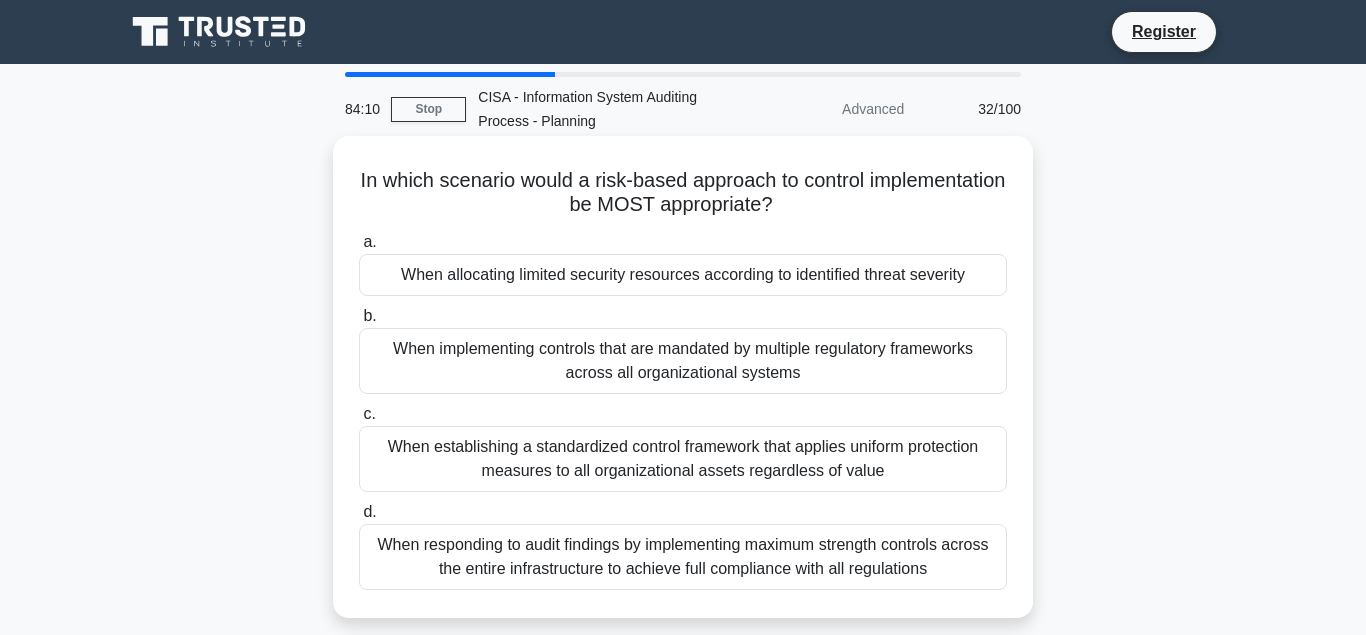 click on "When allocating limited security resources according to identified threat severity" at bounding box center [683, 275] 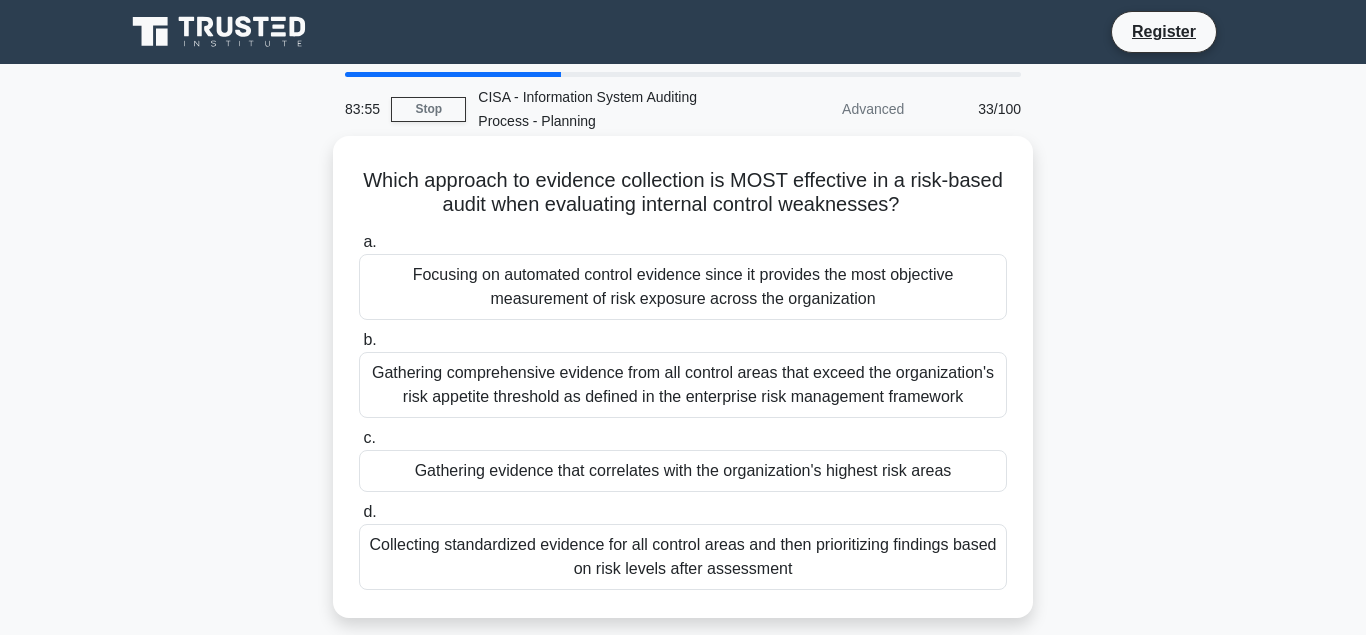 click on "Gathering evidence that correlates with the organization's highest risk areas" at bounding box center [683, 471] 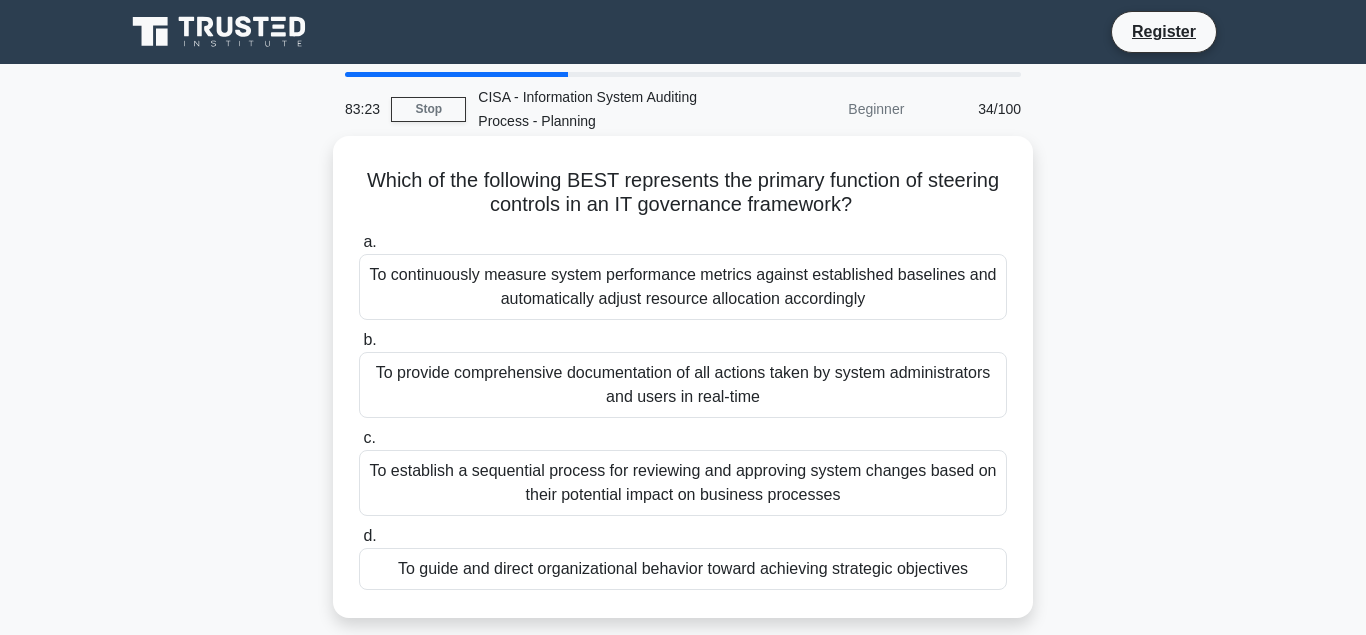 click on "To guide and direct organizational behavior toward achieving strategic objectives" at bounding box center [683, 569] 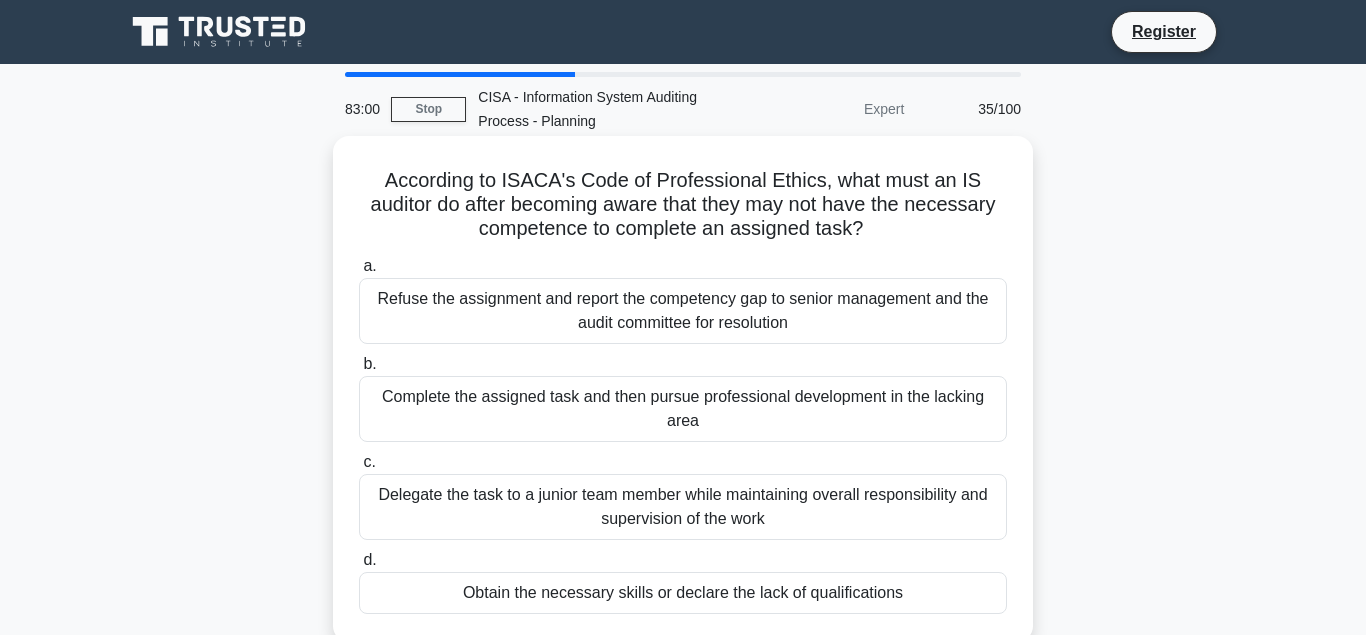 click on "Obtain the necessary skills or declare the lack of qualifications" at bounding box center [683, 593] 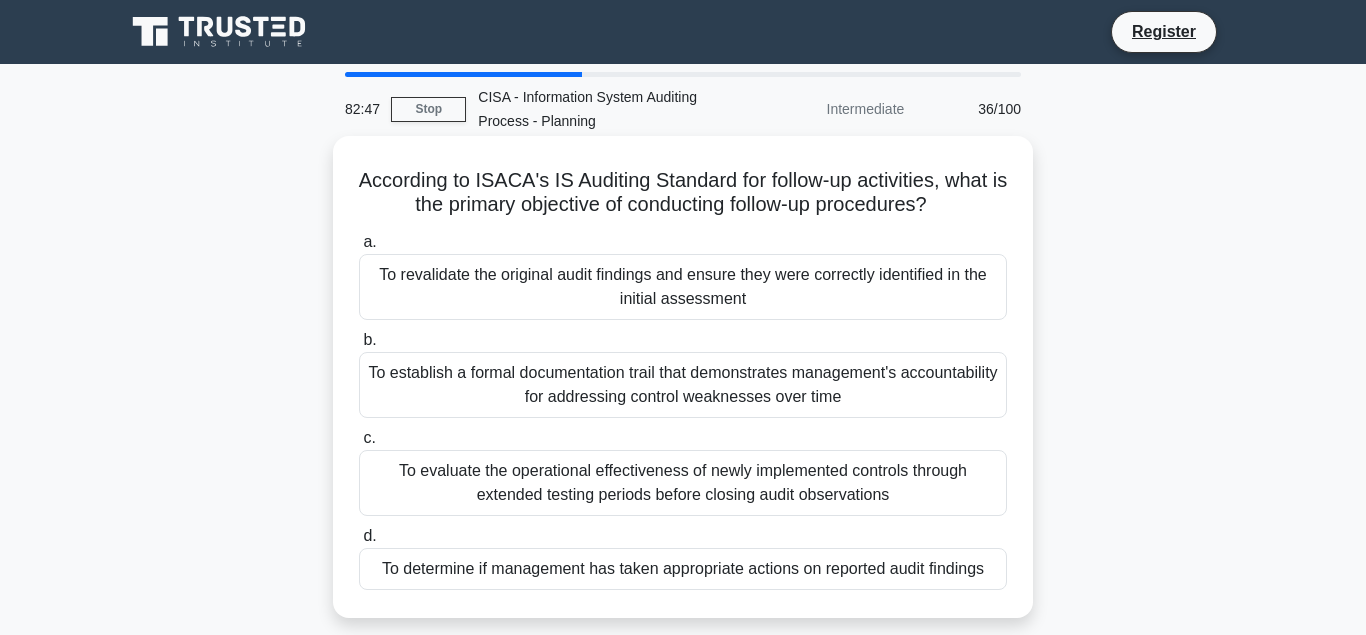 click on "To determine if management has taken appropriate actions on reported audit findings" at bounding box center [683, 569] 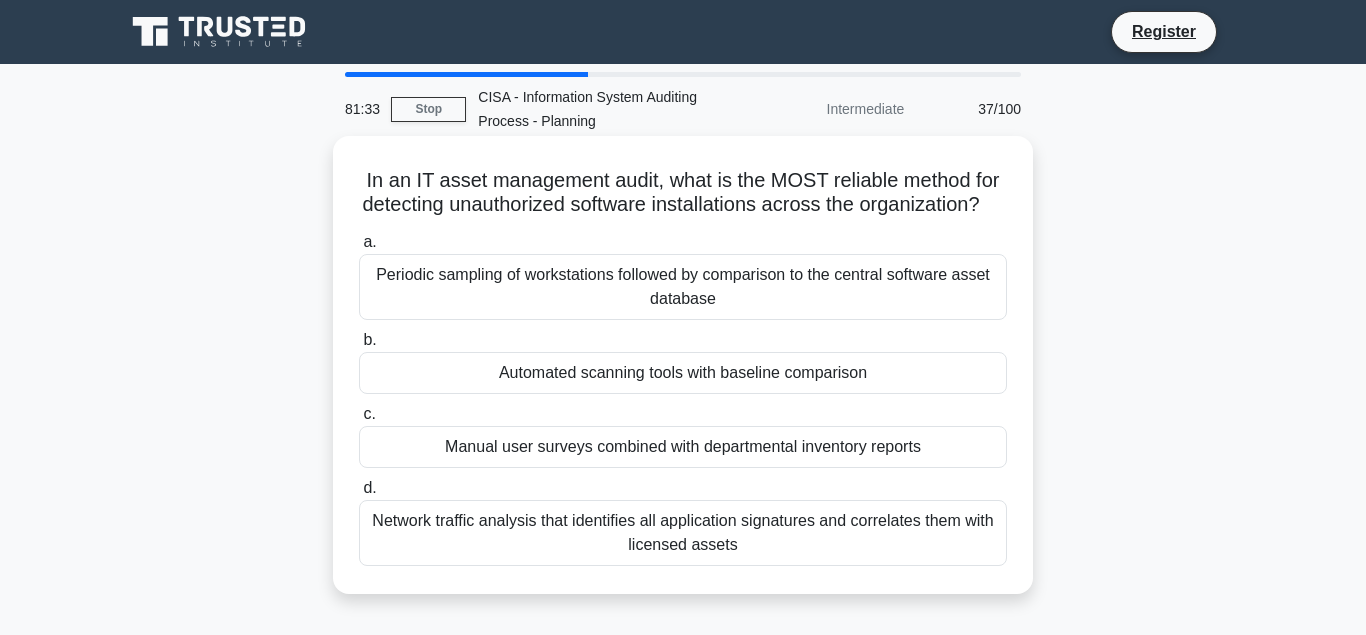 click on "Automated scanning tools with baseline comparison" at bounding box center [683, 373] 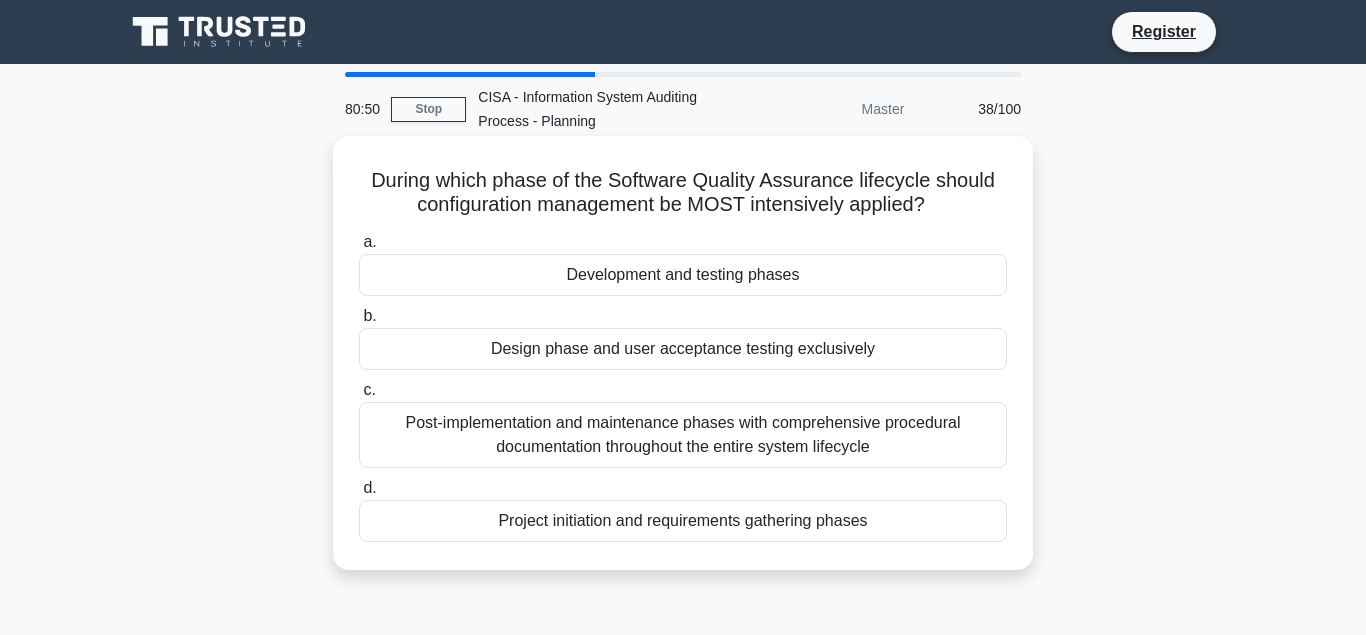 click on "Development and testing phases" at bounding box center (683, 275) 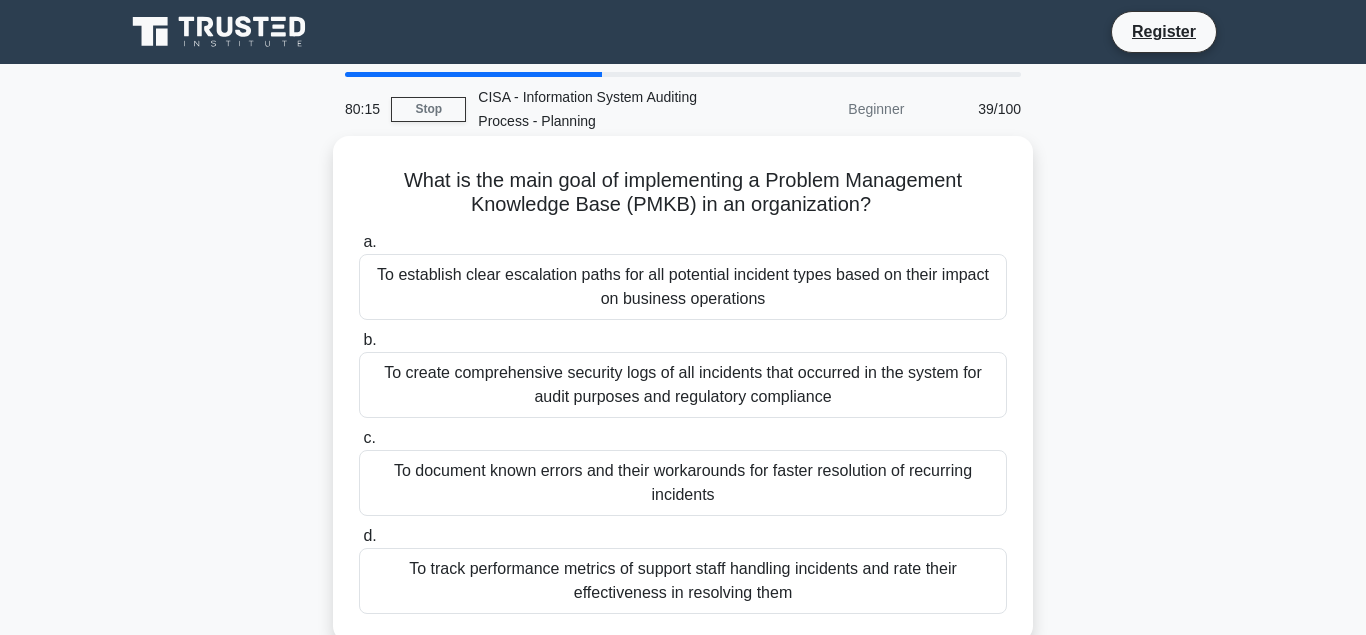 click on "To track performance metrics of support staff handling incidents and rate their effectiveness in resolving them" at bounding box center (683, 581) 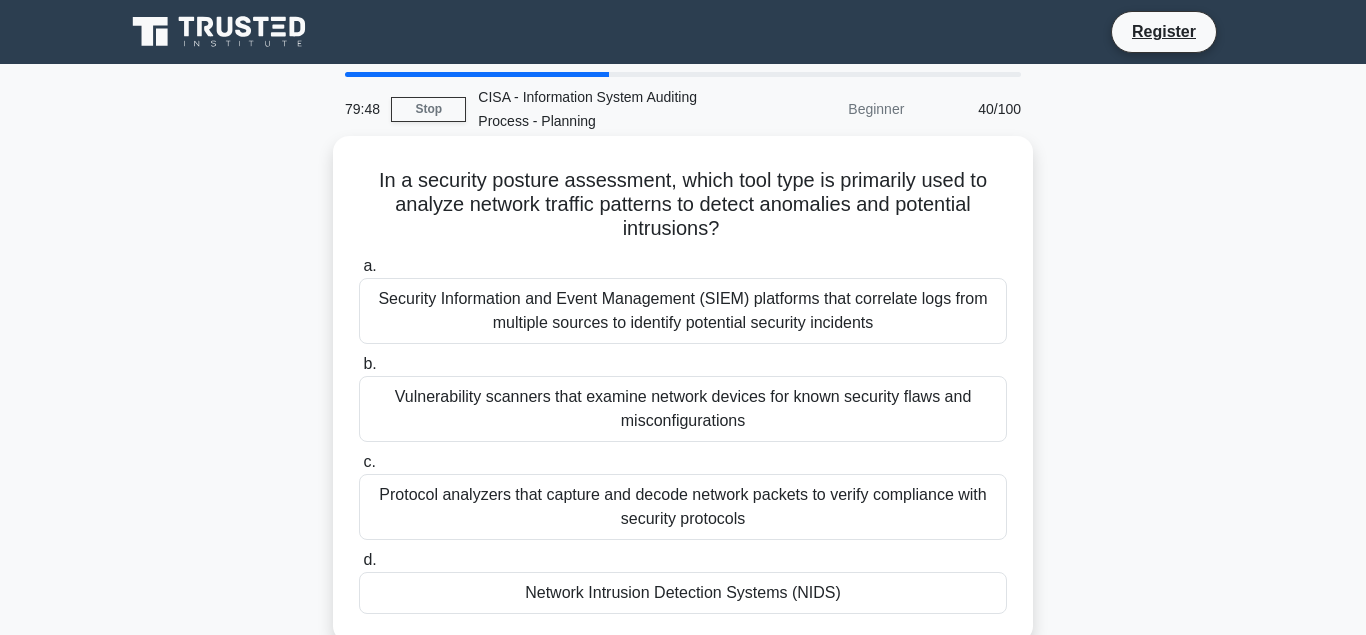 click on "Network Intrusion Detection Systems (NIDS)" at bounding box center [683, 593] 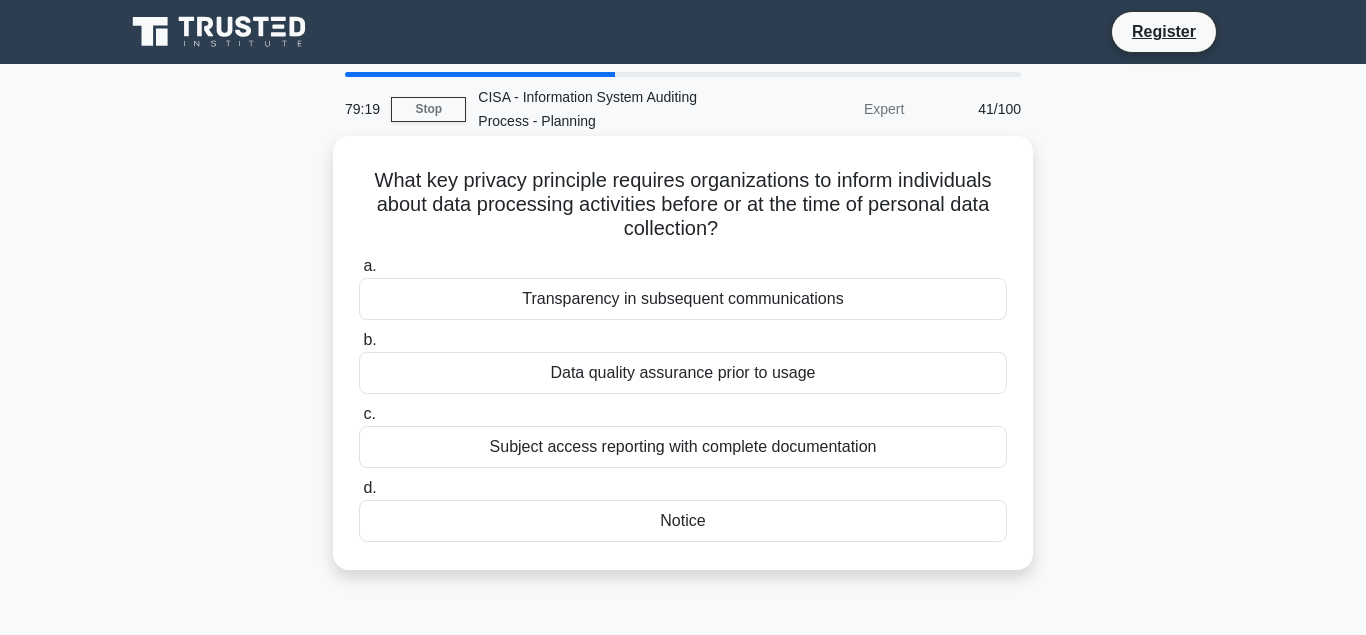 click on "Notice" at bounding box center [683, 521] 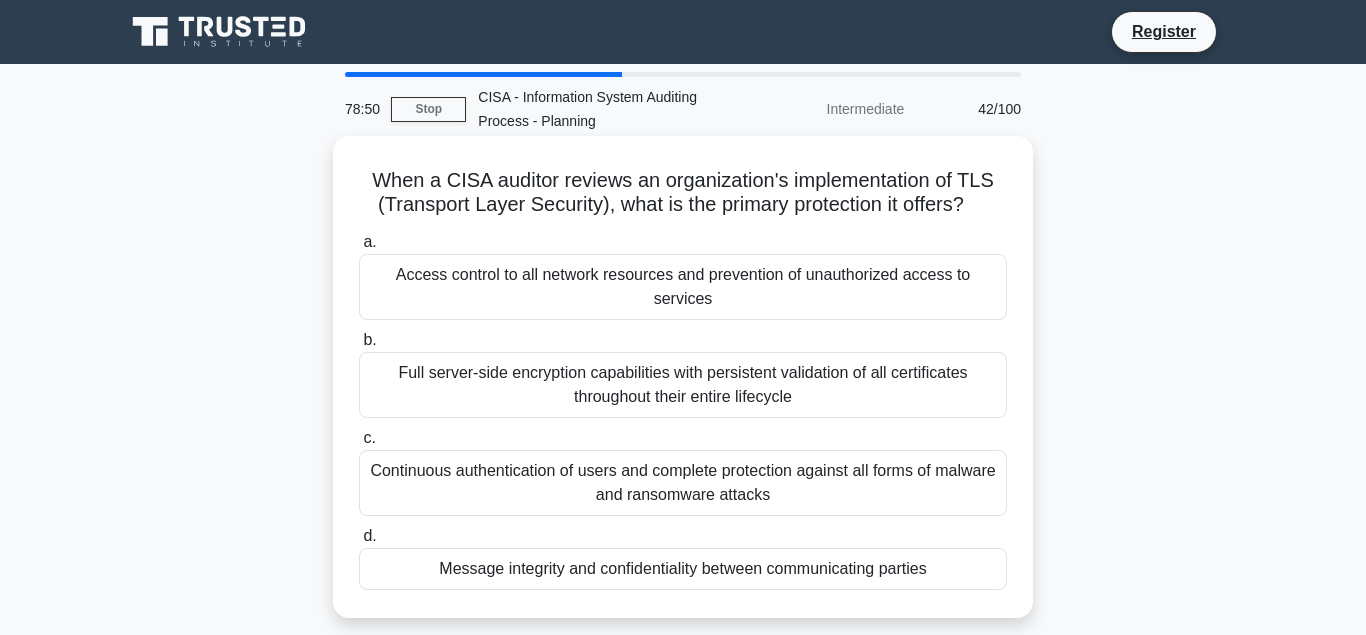 click on "Message integrity and confidentiality between communicating parties" at bounding box center (683, 569) 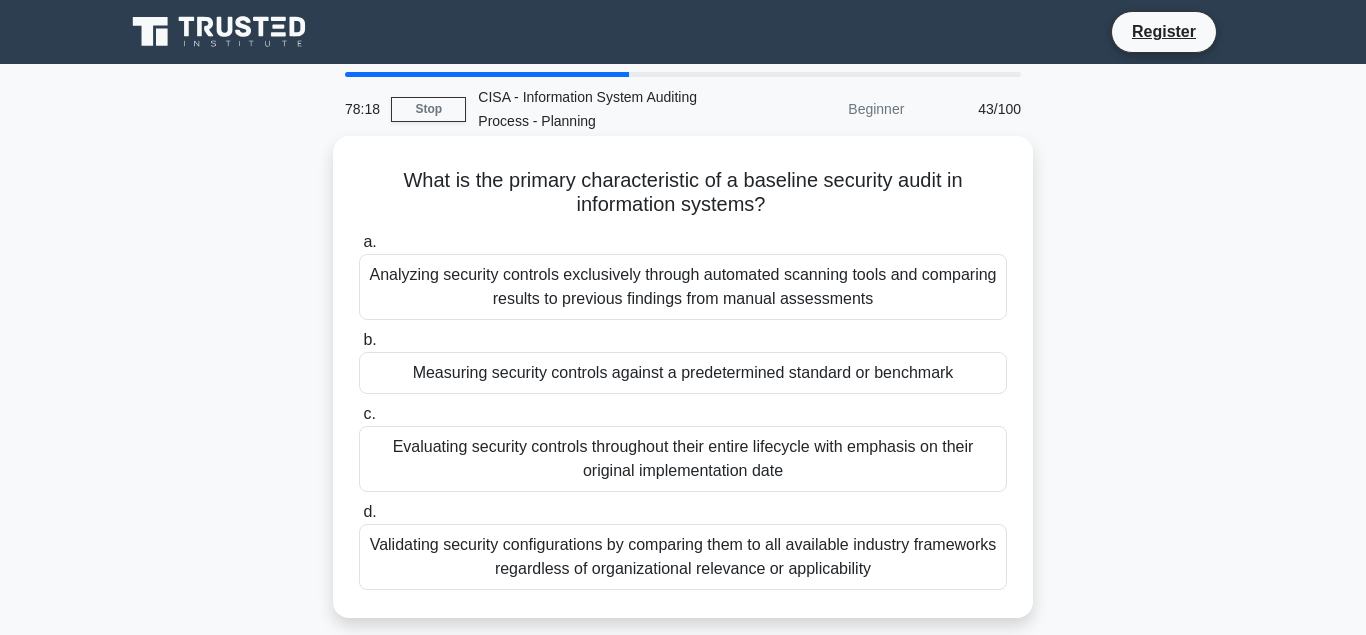click on "Measuring security controls against a predetermined standard or benchmark" at bounding box center (683, 373) 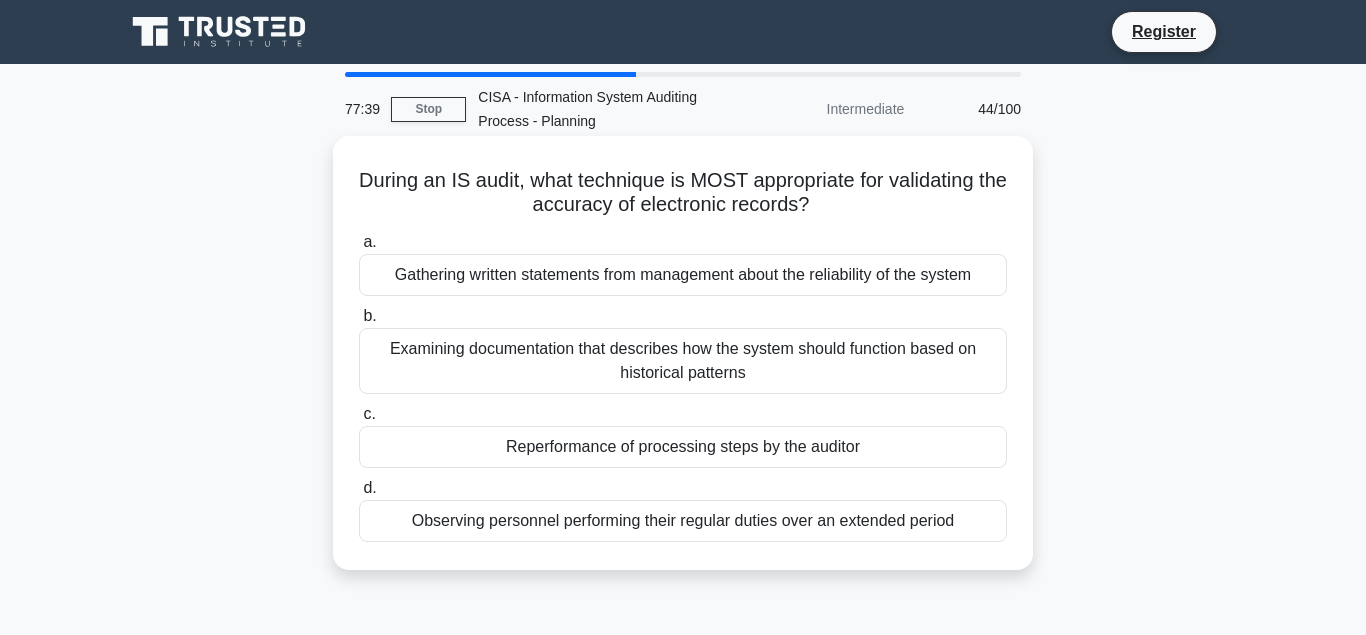 click on "Reperformance of processing steps by the auditor" at bounding box center (683, 447) 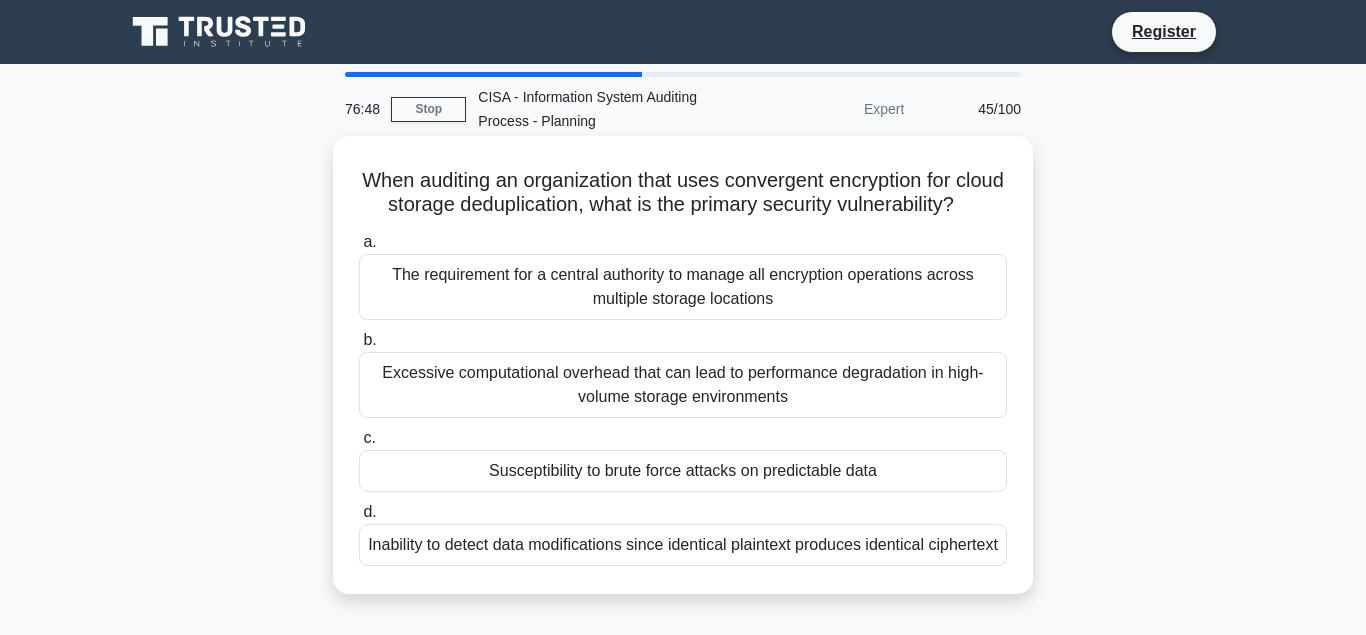 click on "Susceptibility to brute force attacks on predictable data" at bounding box center [683, 471] 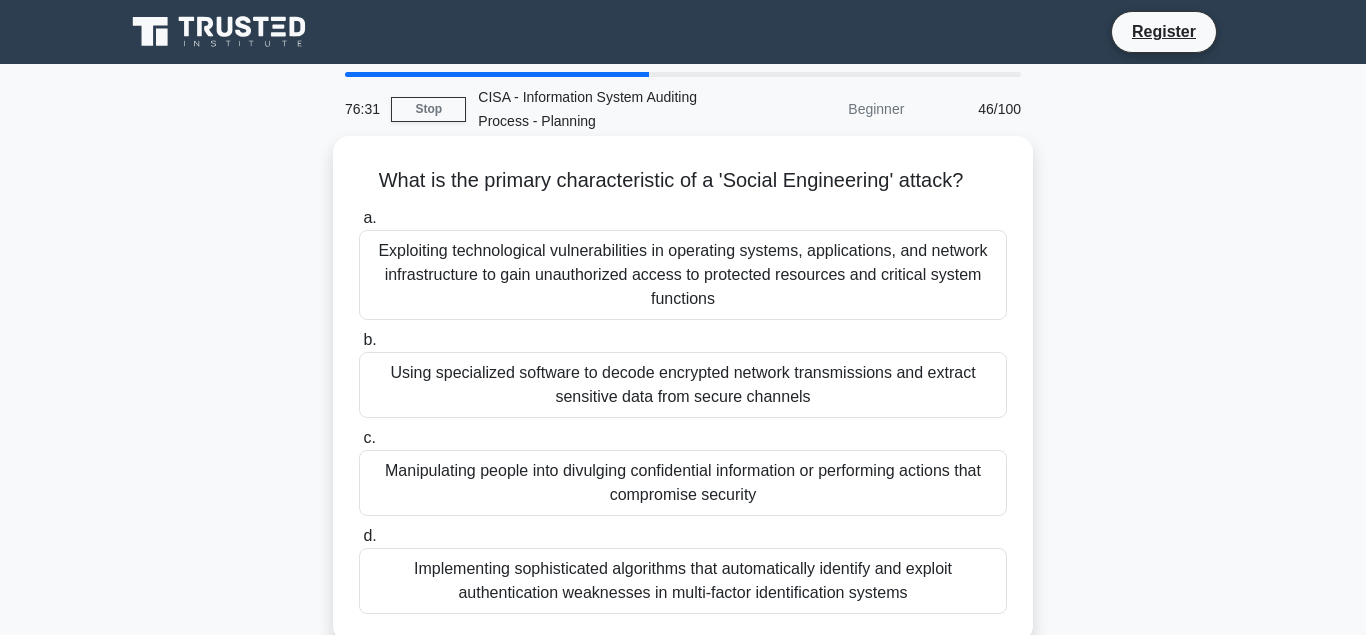 click on "Manipulating people into divulging confidential information or performing actions that compromise security" at bounding box center (683, 483) 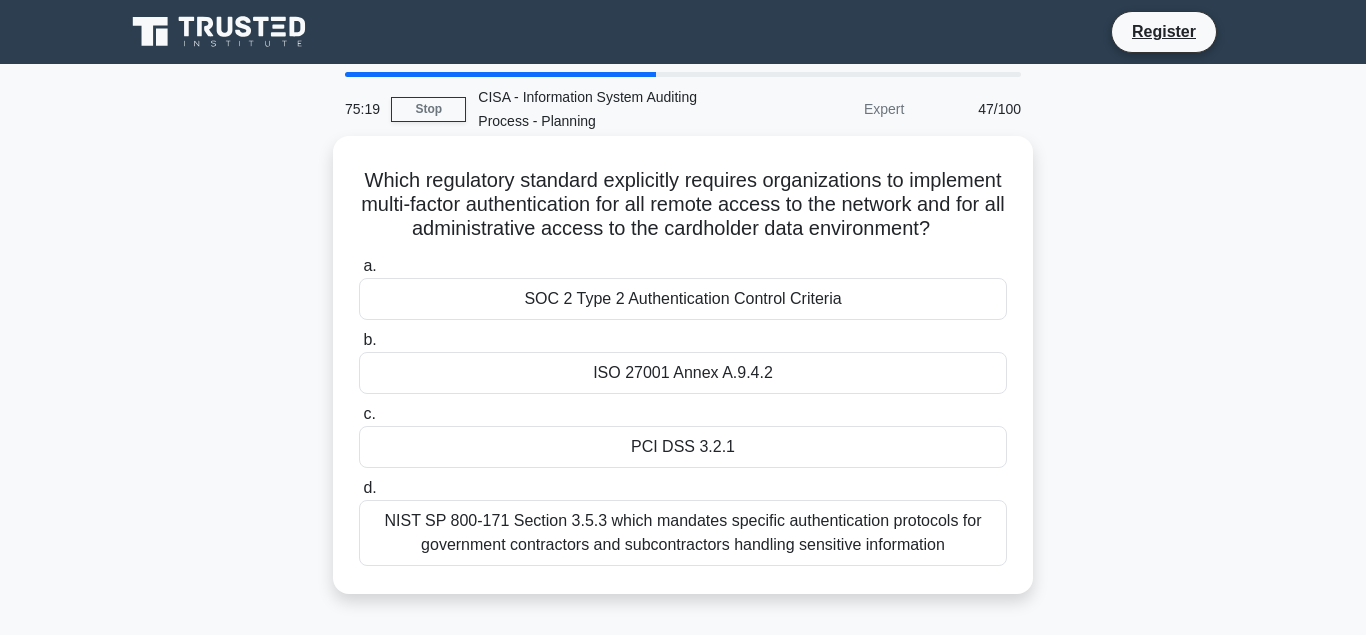 click on "PCI DSS 3.2.1" at bounding box center (683, 447) 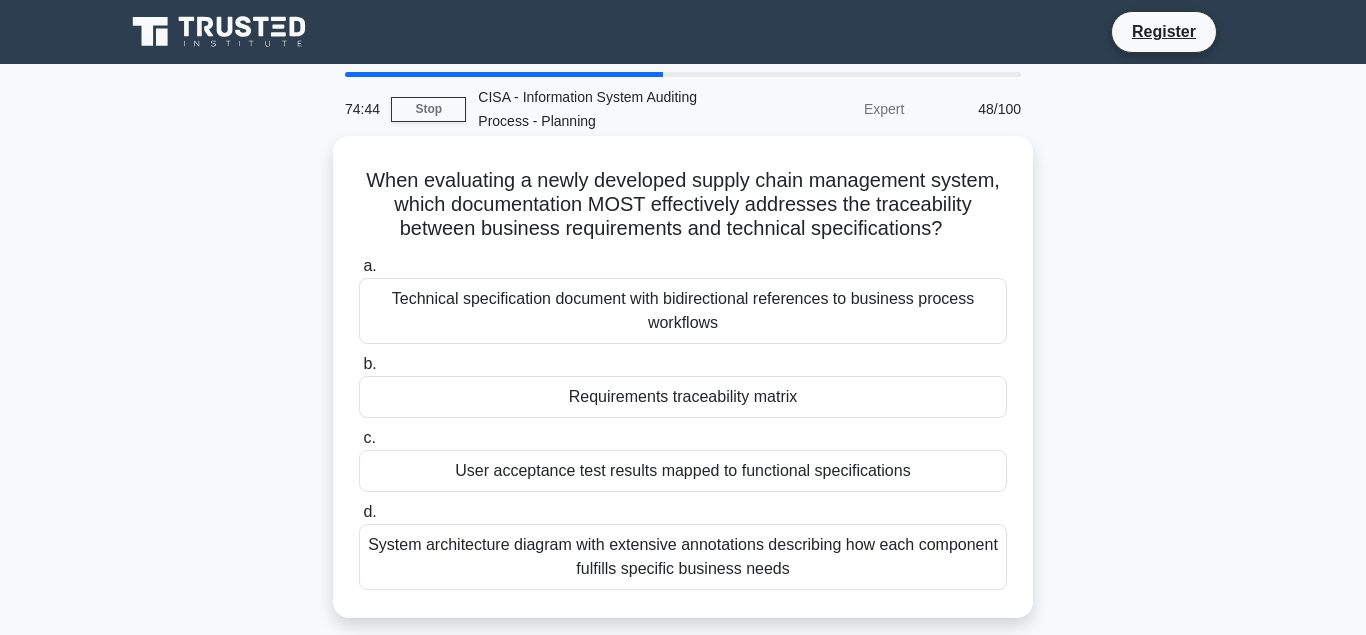 click on "User acceptance test results mapped to functional specifications" at bounding box center (683, 471) 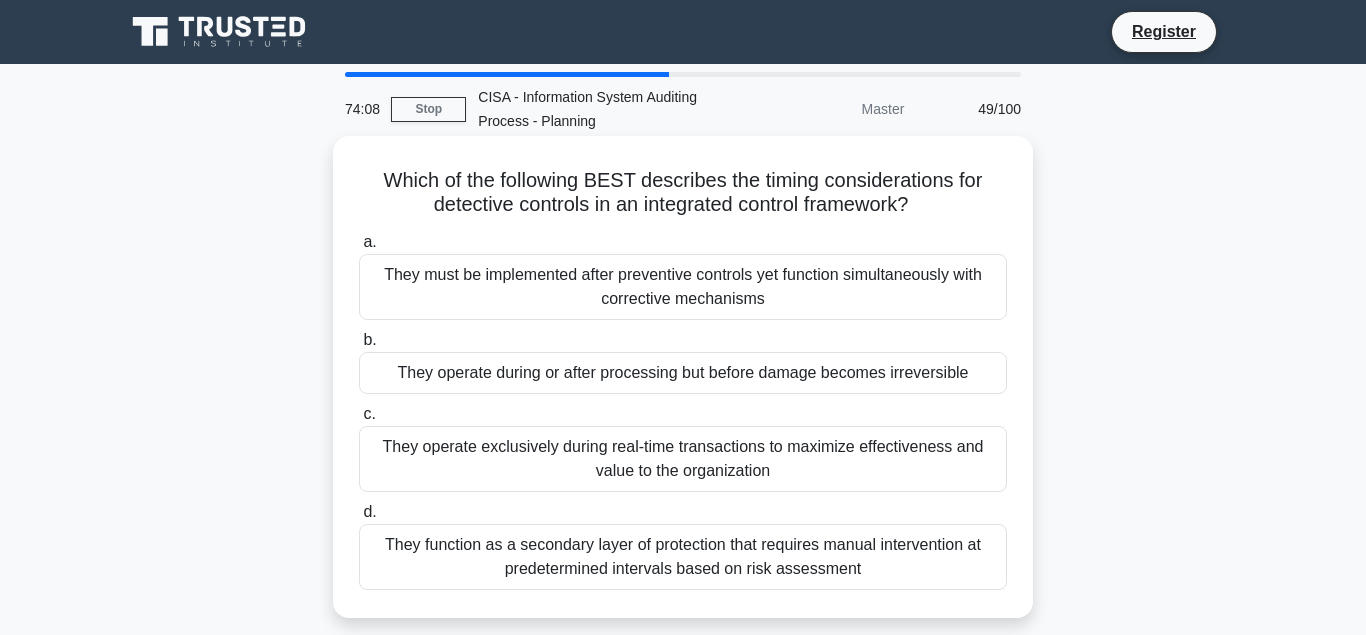 click on "They operate during or after processing but before damage becomes irreversible" at bounding box center [683, 373] 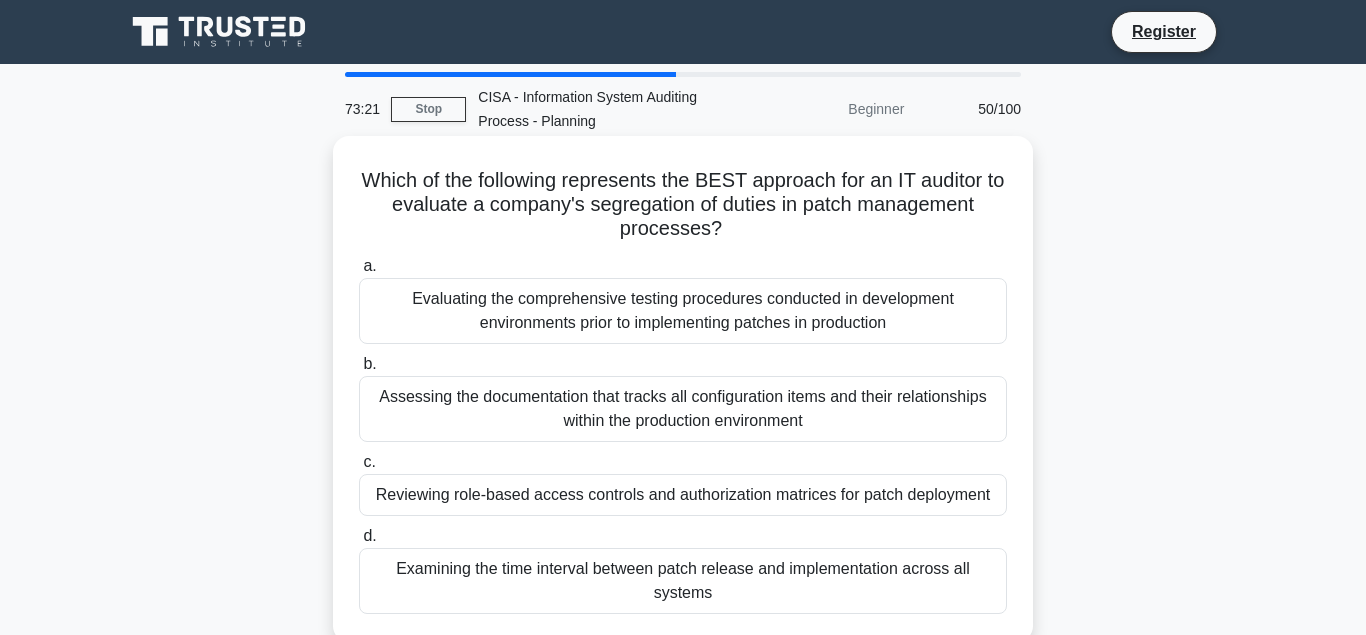 click on "Reviewing role-based access controls and authorization matrices for patch deployment" at bounding box center (683, 495) 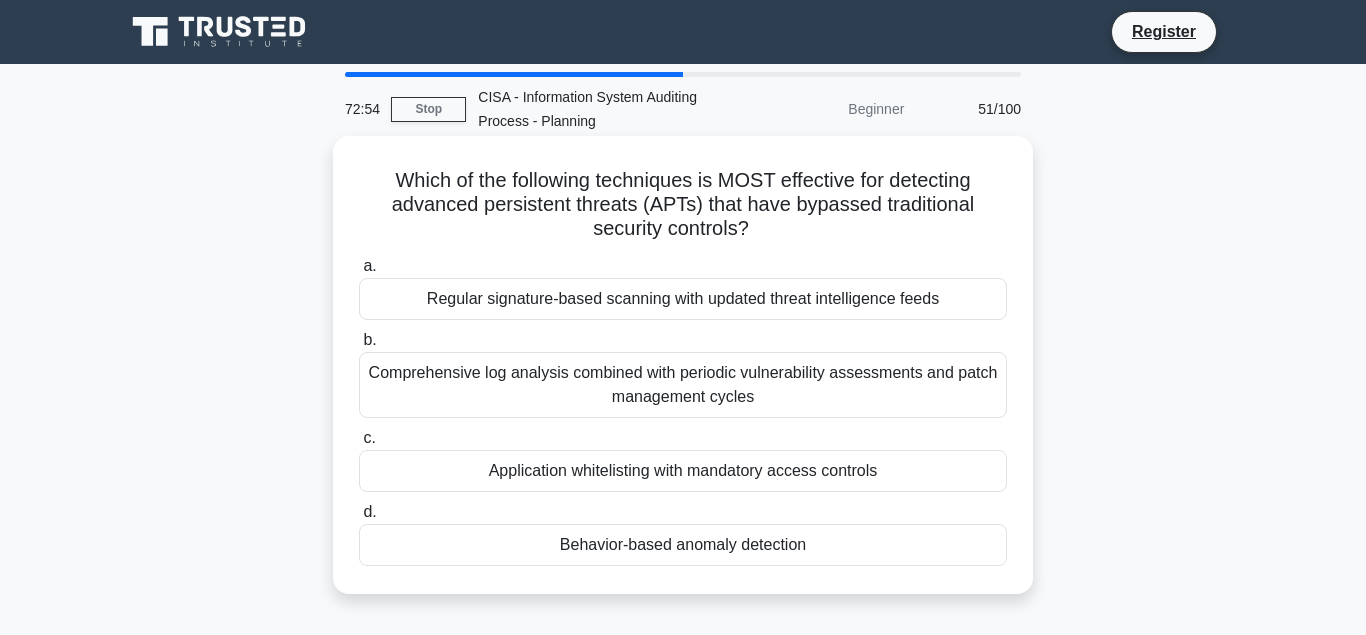 click on "Application whitelisting with mandatory access controls" at bounding box center [683, 471] 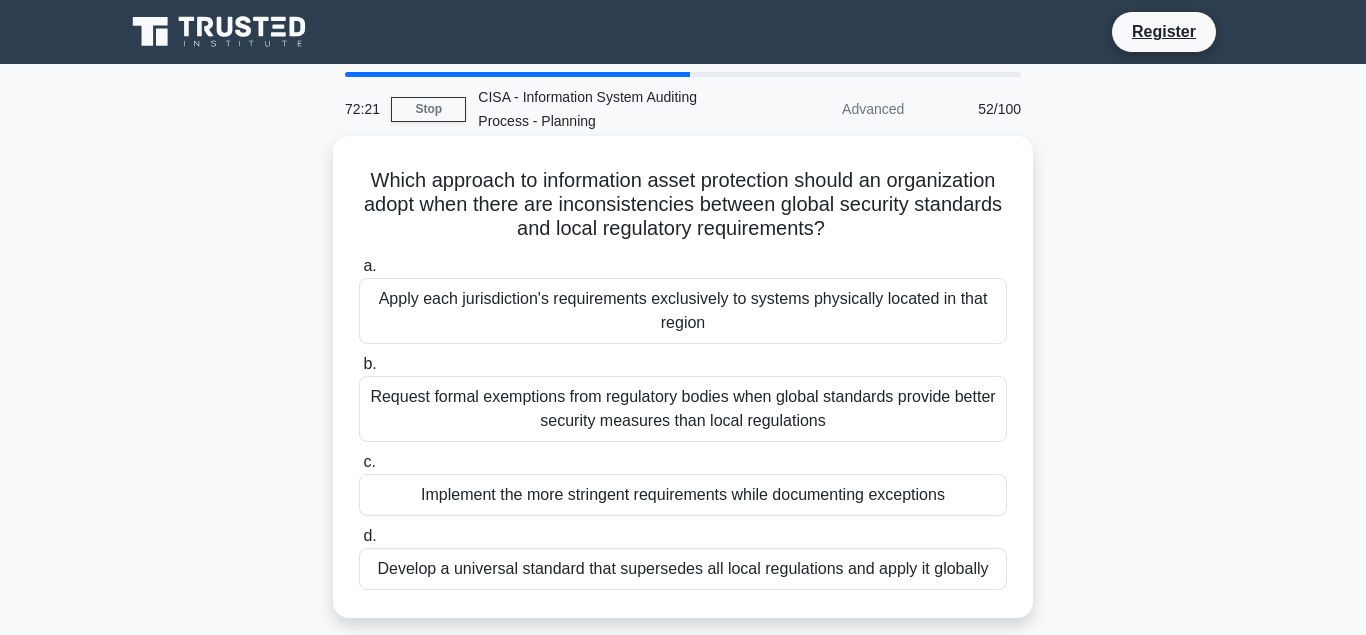 click on "Apply each jurisdiction's requirements exclusively to systems physically located in that region" at bounding box center (683, 311) 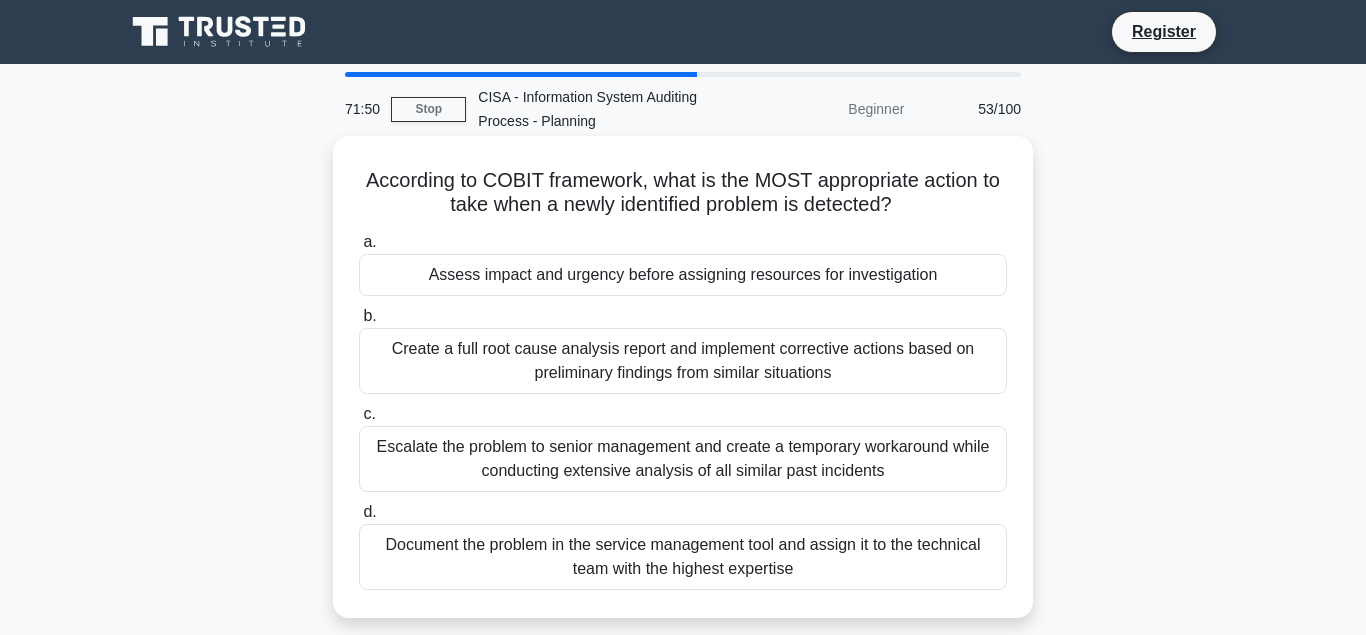 click on "Assess impact and urgency before assigning resources for investigation" at bounding box center [683, 275] 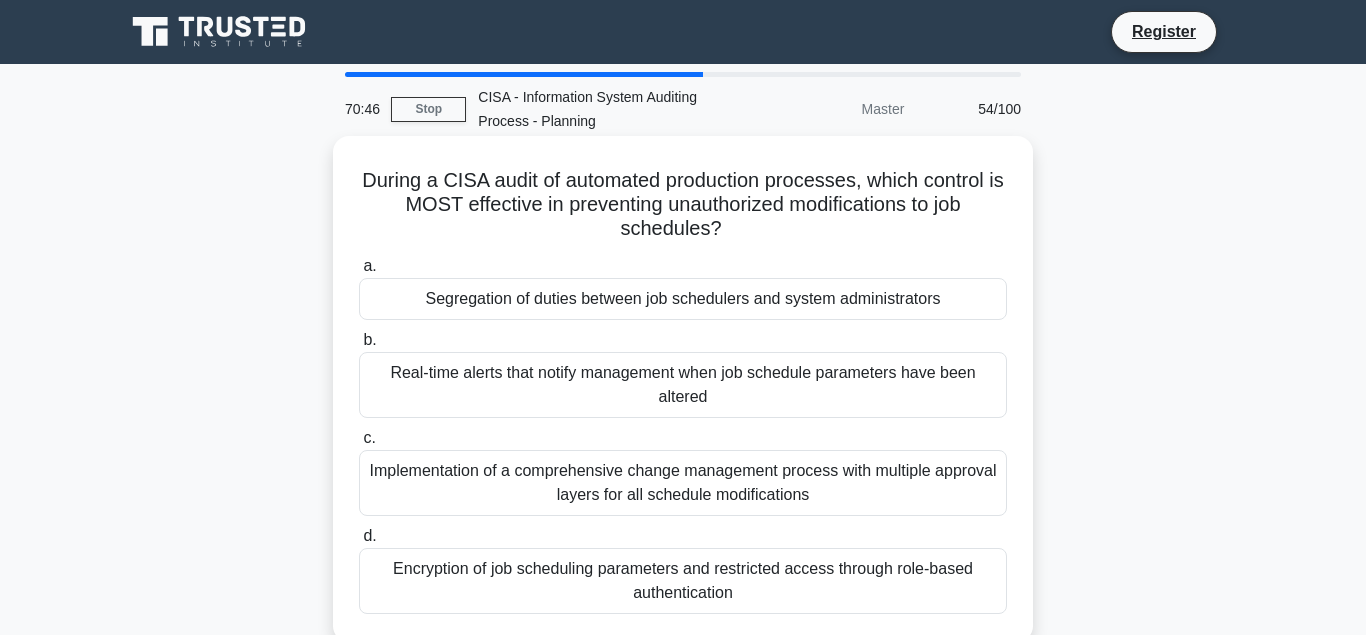 click on "Segregation of duties between job schedulers and system administrators" at bounding box center (683, 299) 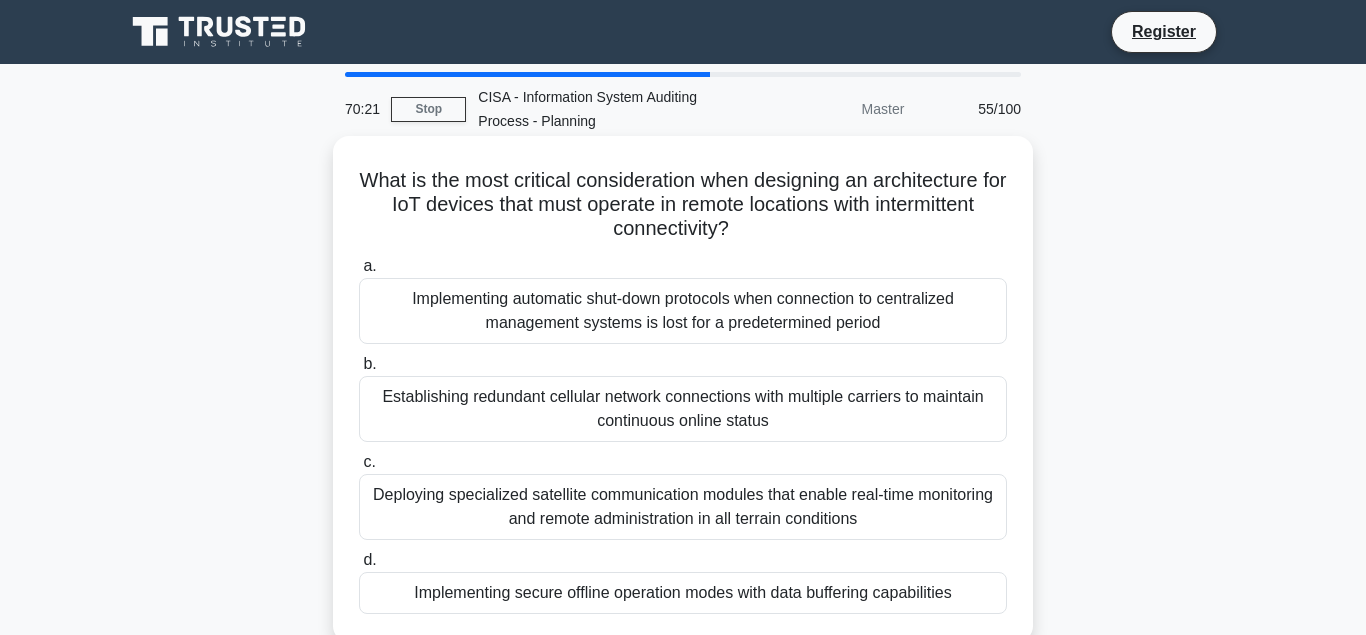 click on "Establishing redundant cellular network connections with multiple carriers to maintain continuous online status" at bounding box center [683, 409] 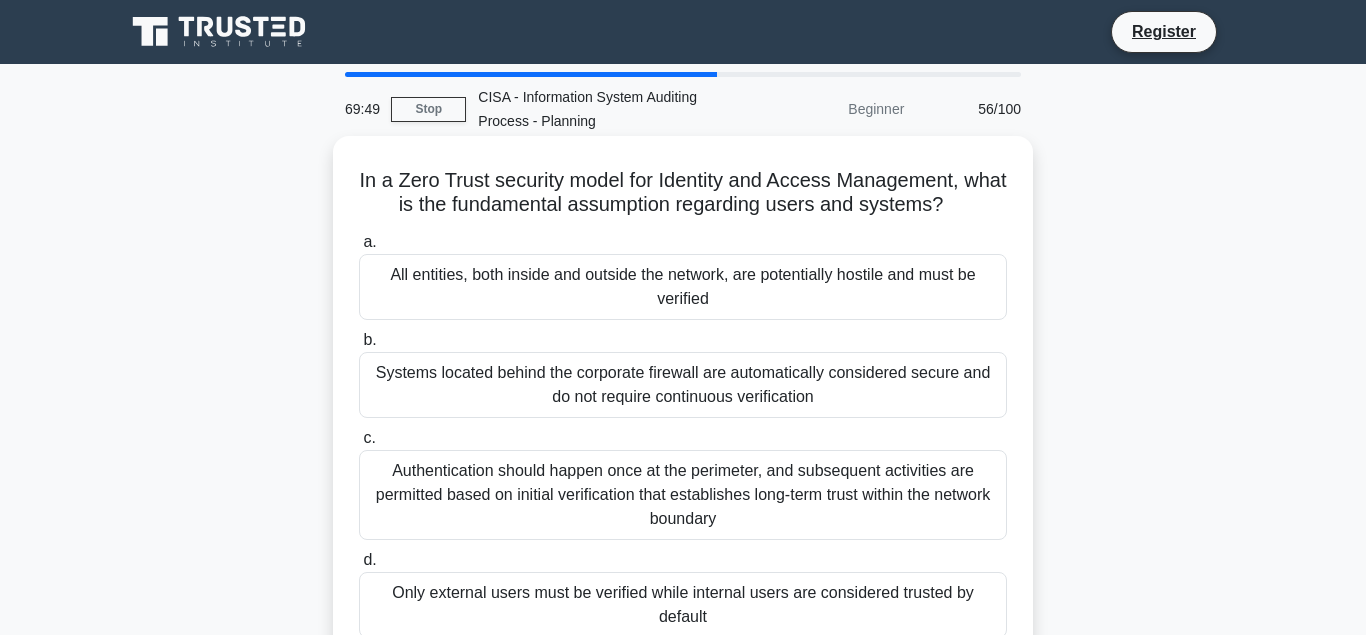 click on "All entities, both inside and outside the network, are potentially hostile and must be verified" at bounding box center (683, 287) 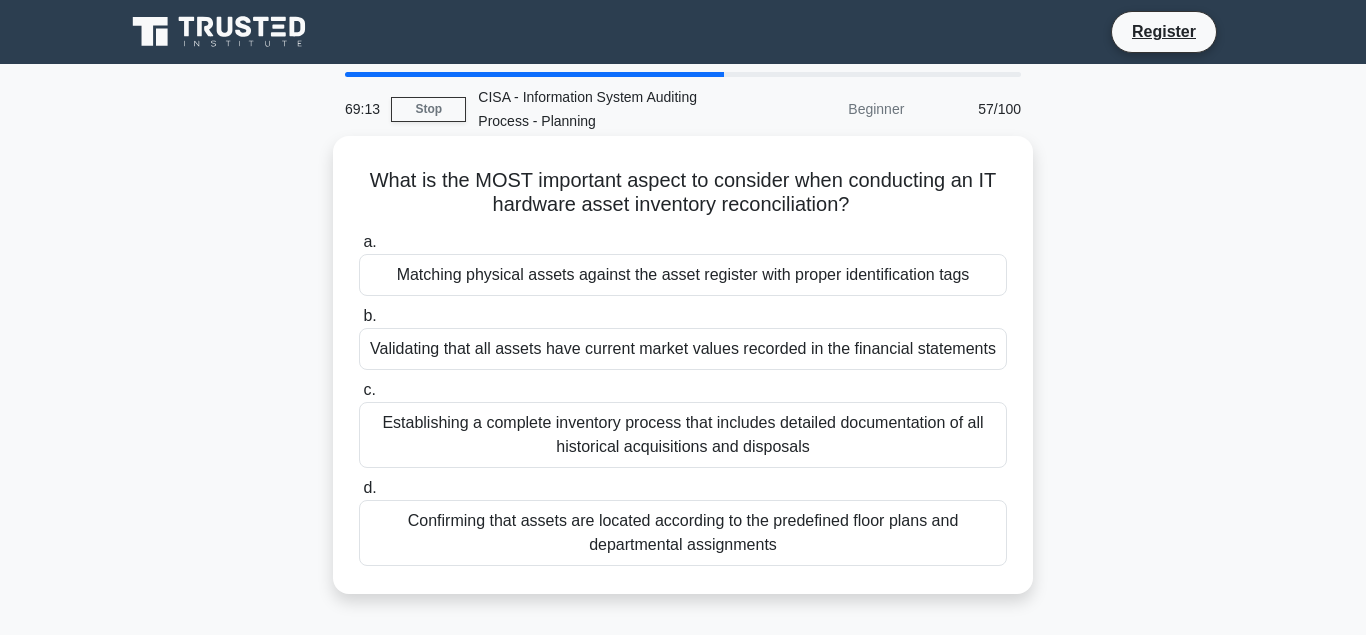 click on "Matching physical assets against the asset register with proper identification tags" at bounding box center [683, 275] 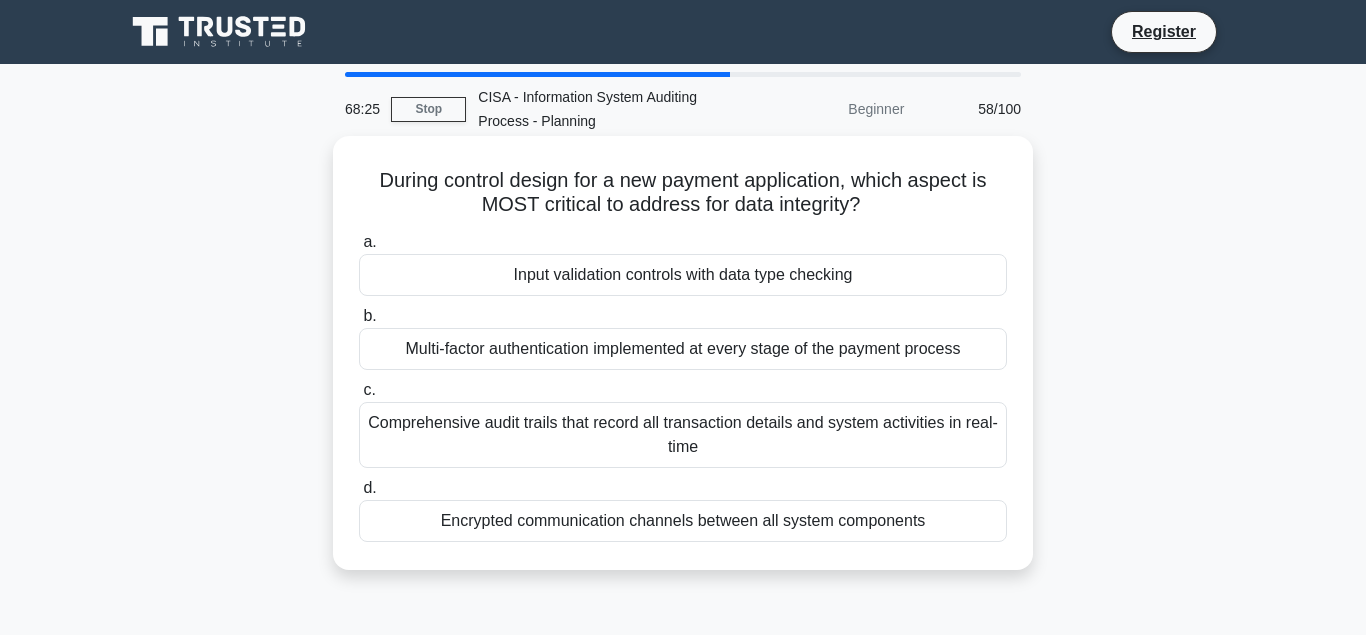 click on "Multi-factor authentication implemented at every stage of the payment process" at bounding box center (683, 349) 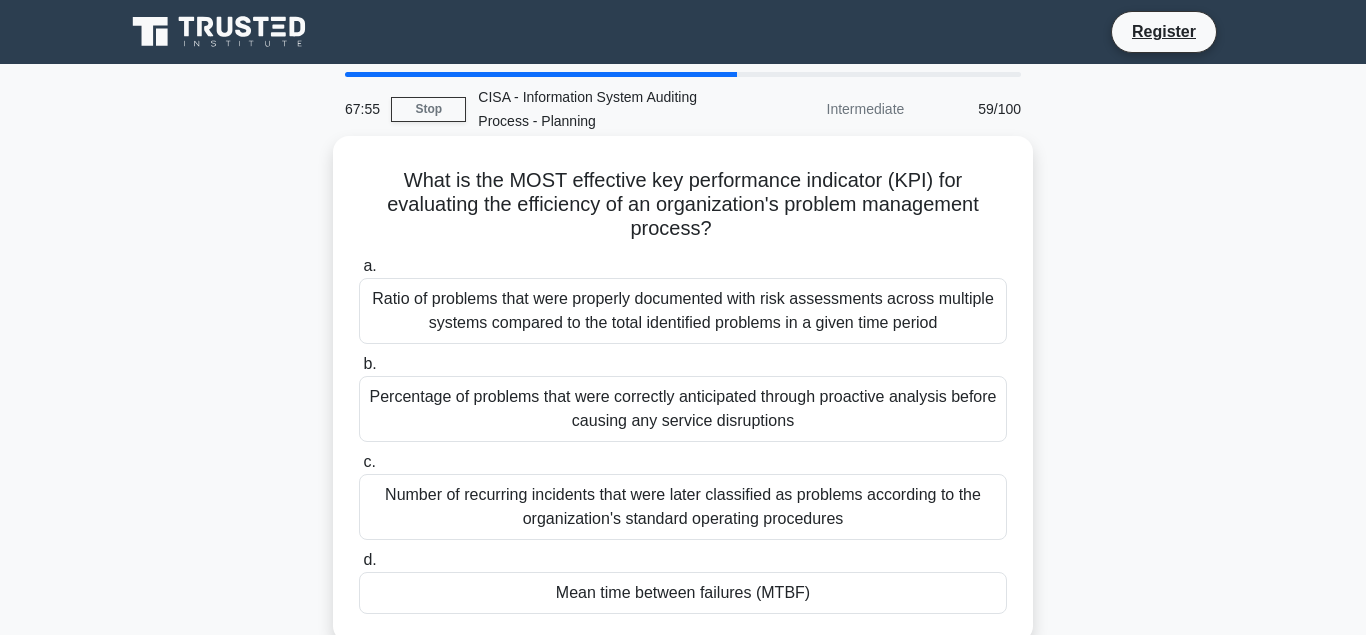 click on "Percentage of problems that were correctly anticipated through proactive analysis before causing any service disruptions" at bounding box center [683, 409] 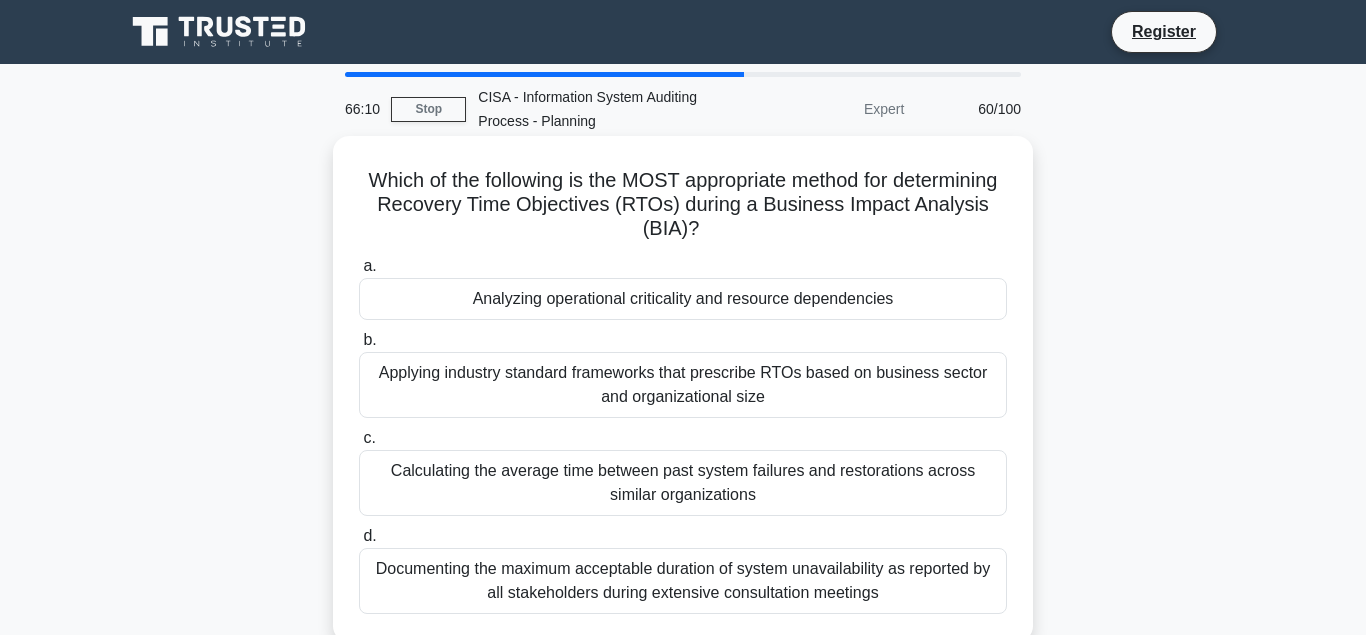 click on "Analyzing operational criticality and resource dependencies" at bounding box center [683, 299] 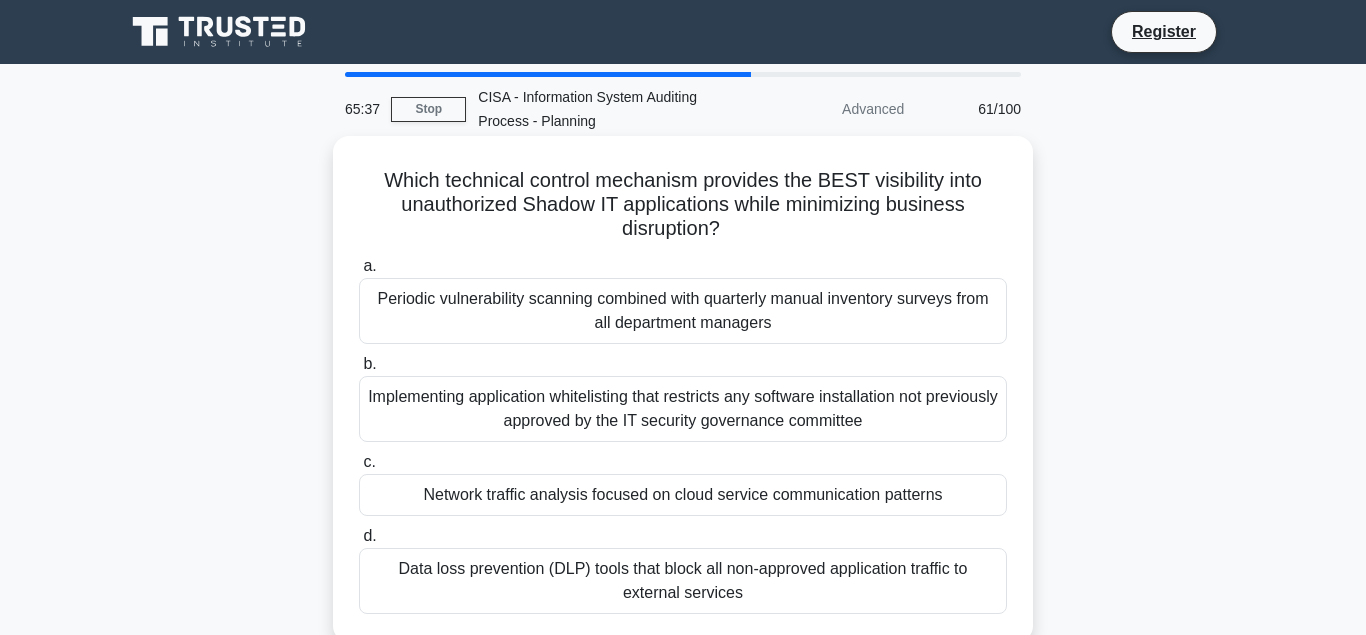 click on "Data loss prevention (DLP) tools that block all non-approved application traffic to external services" at bounding box center (683, 581) 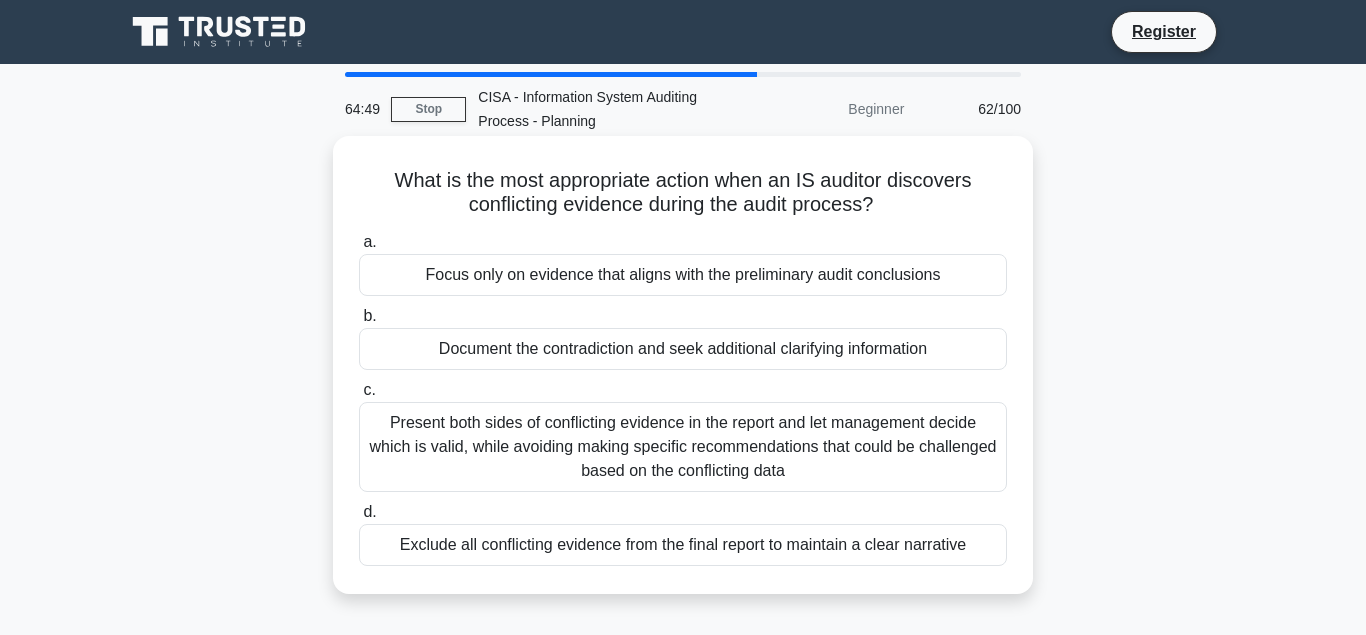 click on "Focus only on evidence that aligns with the preliminary audit conclusions" at bounding box center (683, 275) 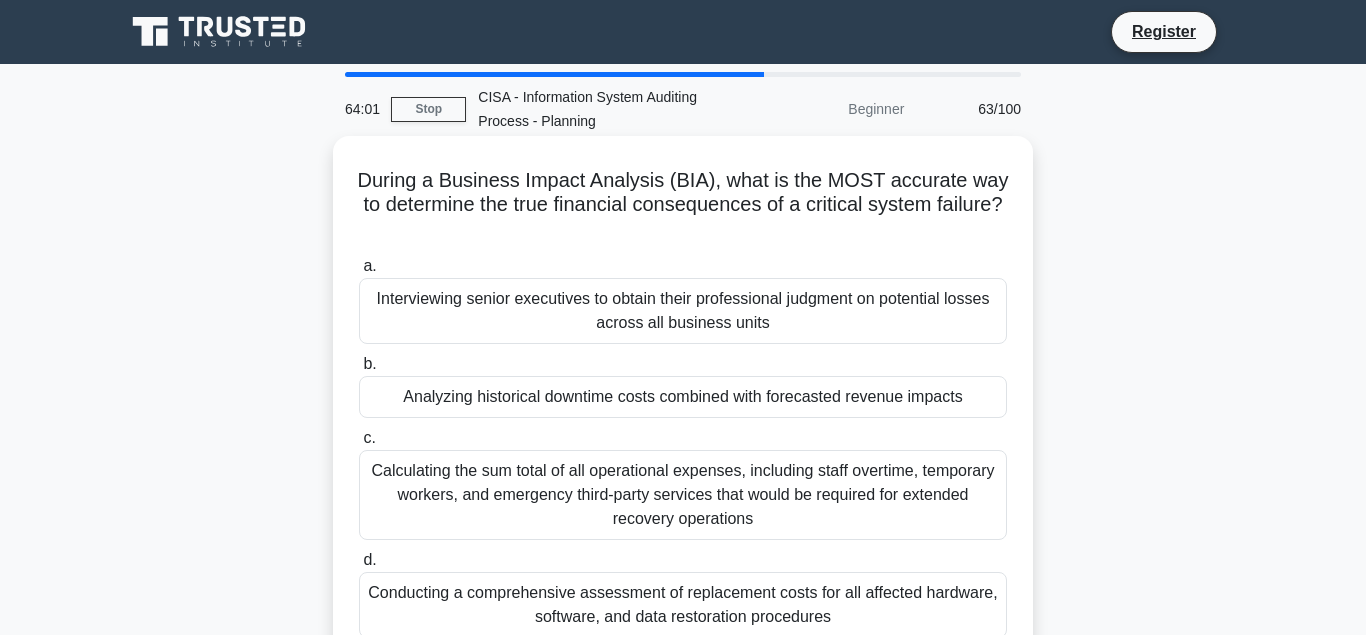 click on "Analyzing historical downtime costs combined with forecasted revenue impacts" at bounding box center (683, 397) 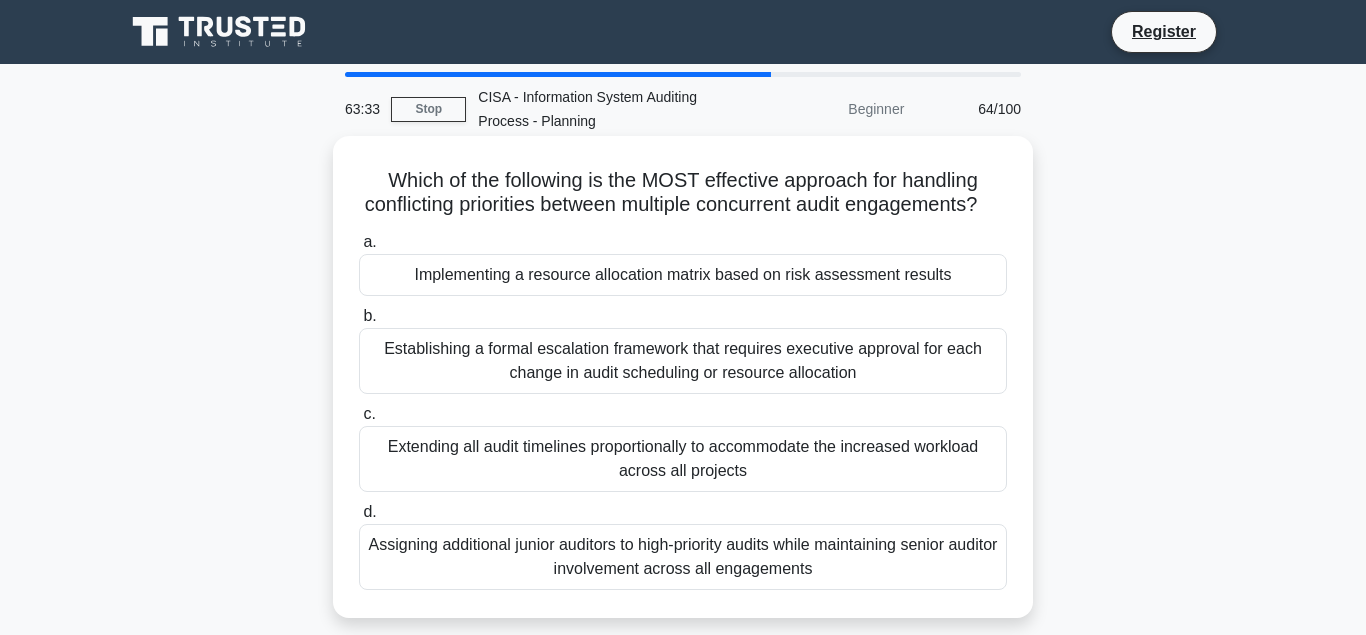 click on "Implementing a resource allocation matrix based on risk assessment results" at bounding box center (683, 275) 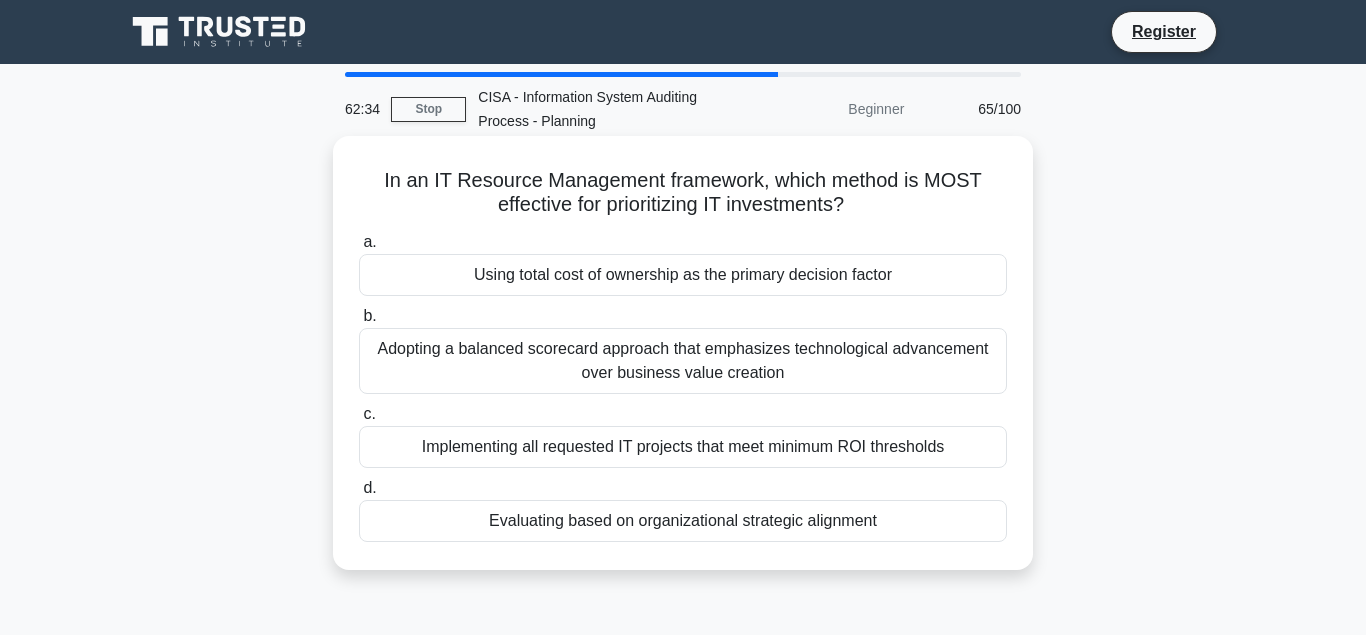 click on "Evaluating based on organizational strategic alignment" at bounding box center [683, 521] 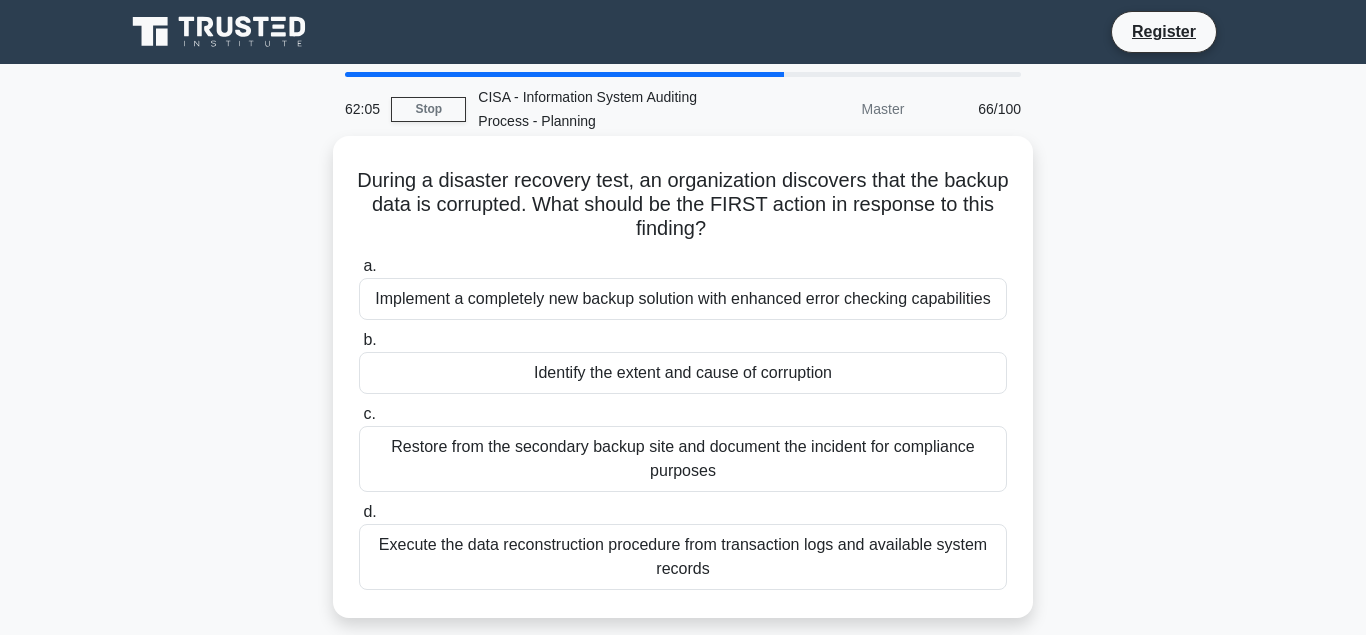 click on "Restore from the secondary backup site and document the incident for compliance purposes" at bounding box center (683, 459) 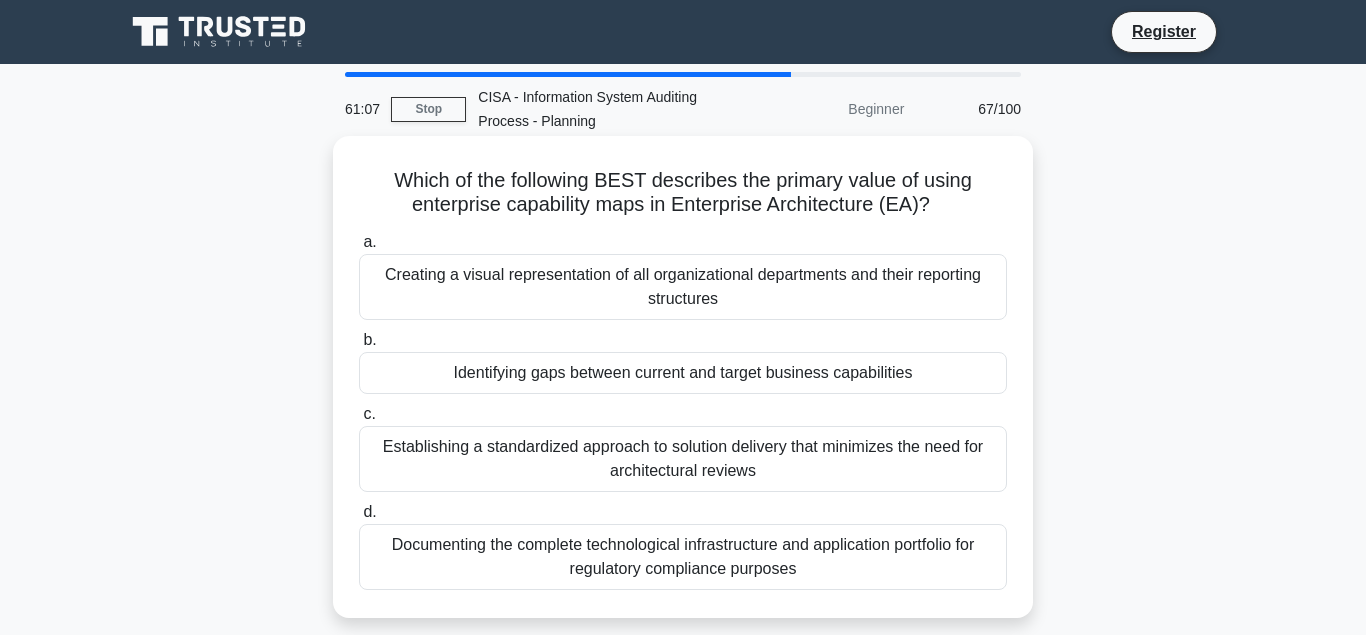 click on "Identifying gaps between current and target business capabilities" at bounding box center [683, 373] 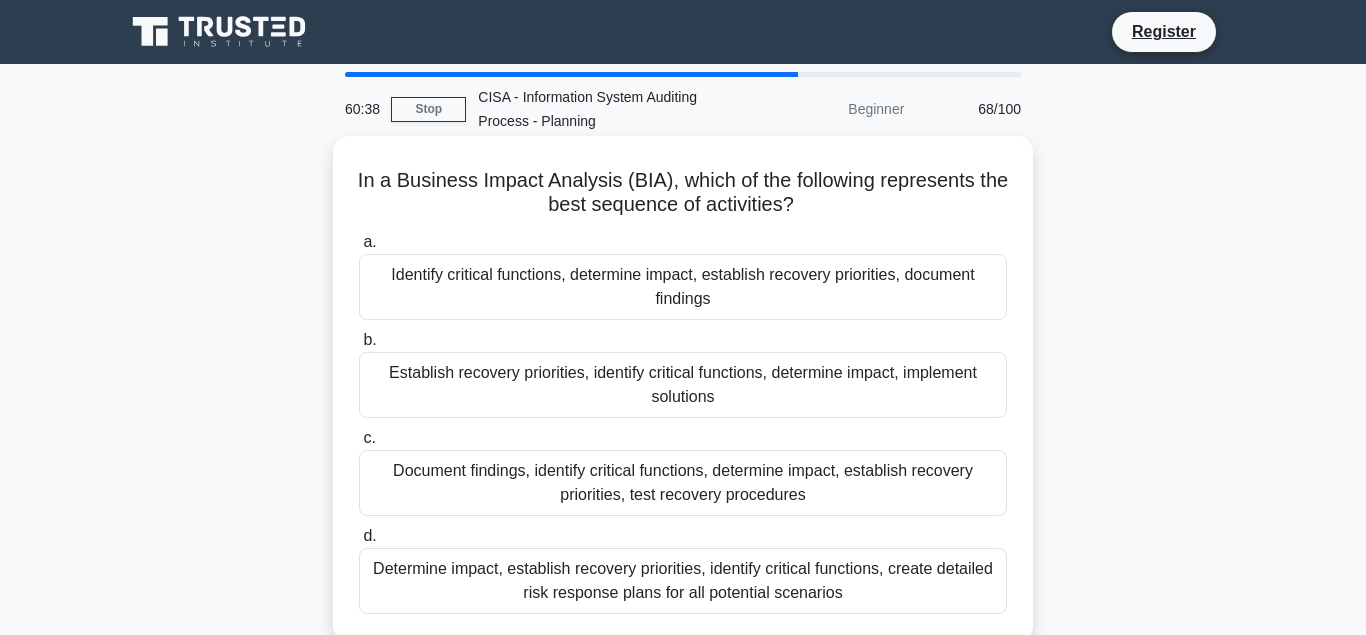 click on "Identify critical functions, determine impact, establish recovery priorities, document findings" at bounding box center (683, 287) 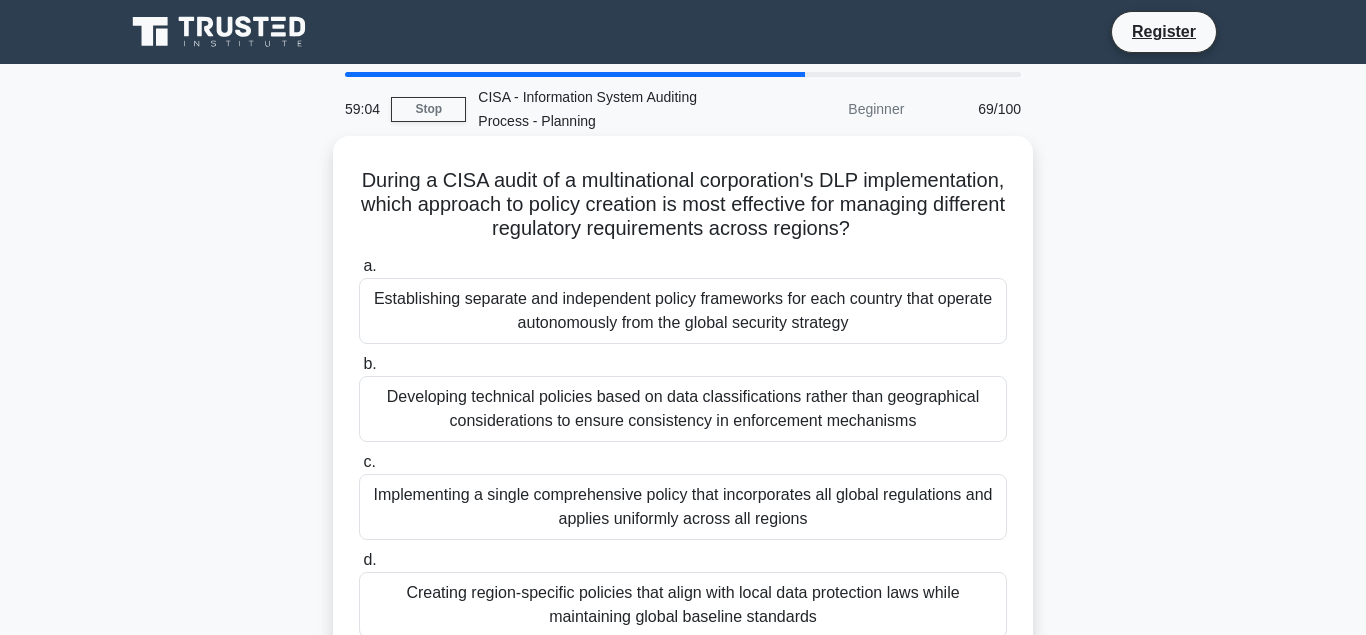 click on "Creating region-specific policies that align with local data protection laws while maintaining global baseline standards" at bounding box center [683, 605] 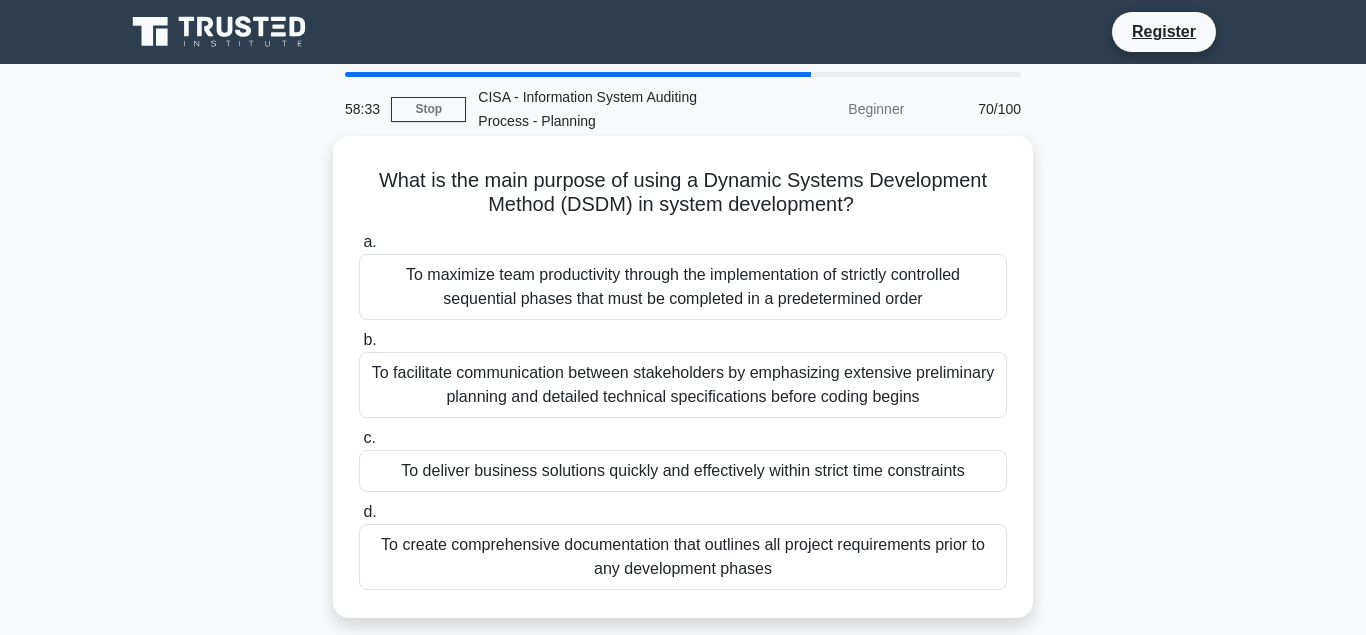 click on "To deliver business solutions quickly and effectively within strict time constraints" at bounding box center [683, 471] 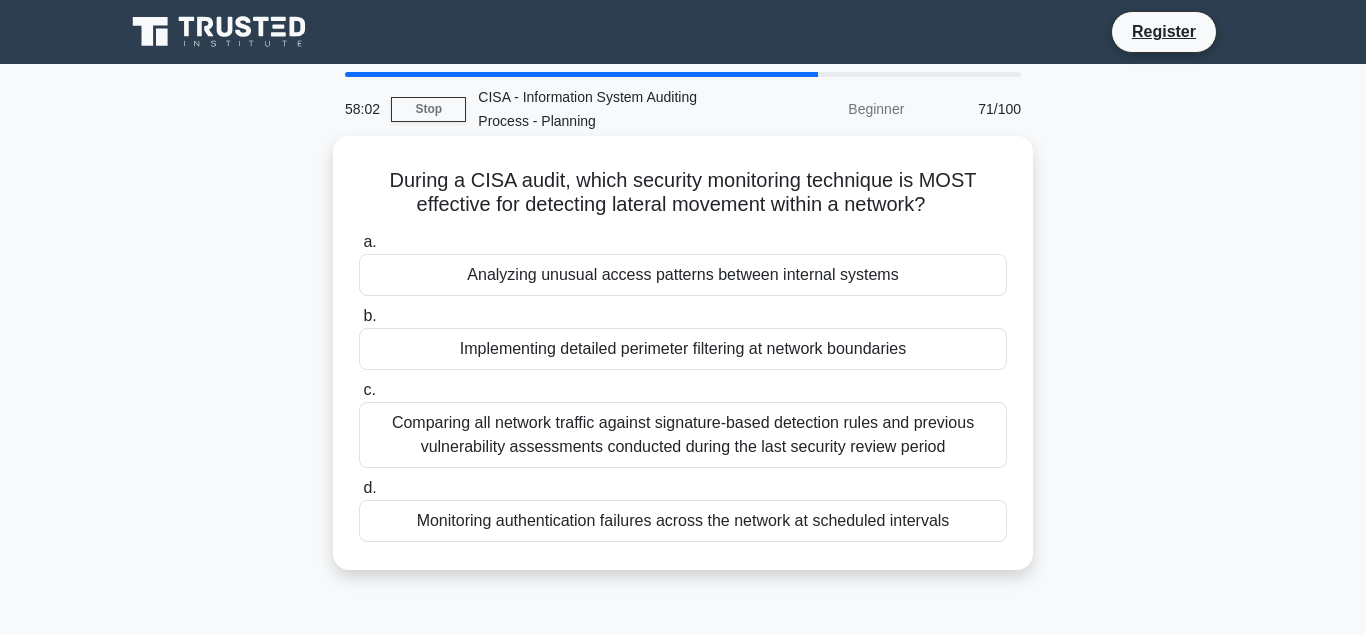 click on "Analyzing unusual access patterns between internal systems" at bounding box center [683, 275] 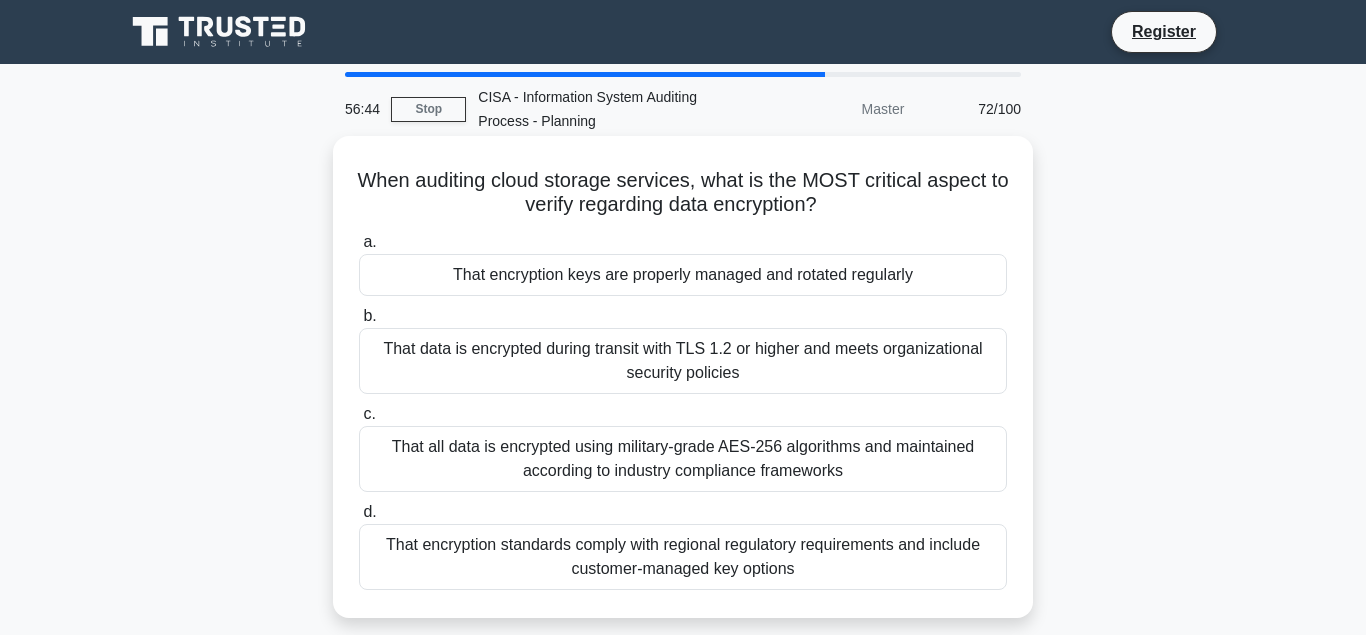 click on "That encryption standards comply with regional regulatory requirements and include customer-managed key options" at bounding box center [683, 557] 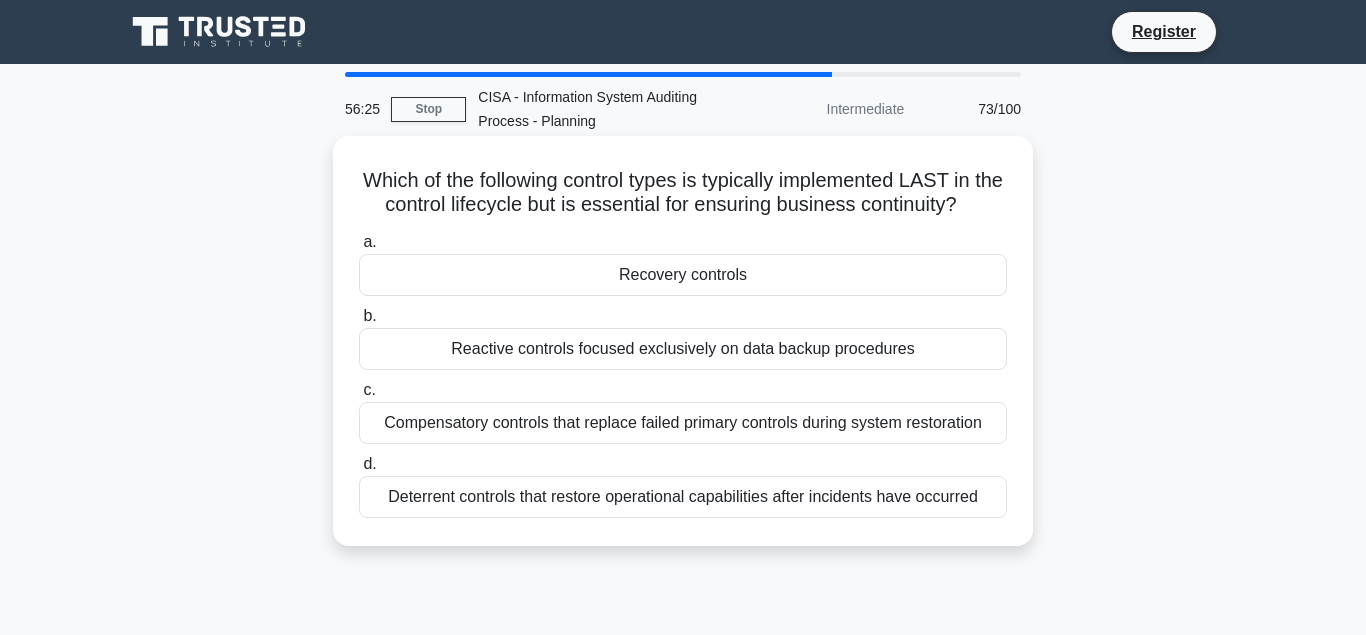 click on "Recovery controls" at bounding box center [683, 275] 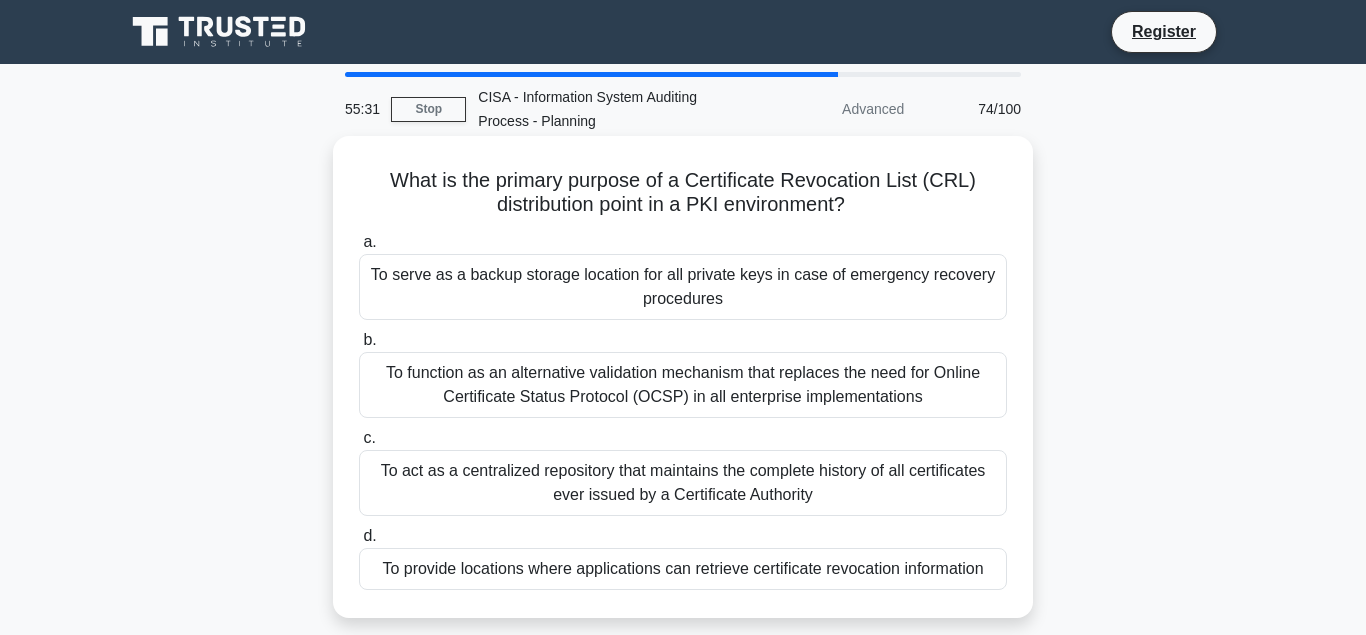 click on "To provide locations where applications can retrieve certificate revocation information" at bounding box center [683, 569] 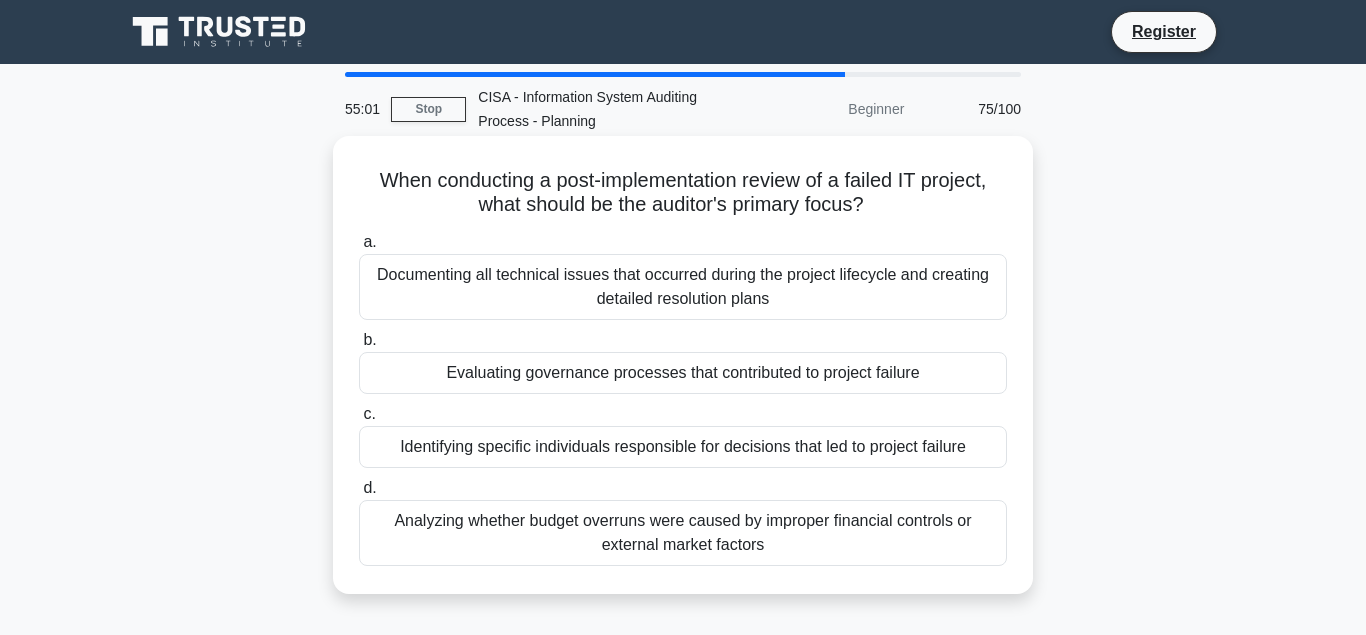 click on "Evaluating governance processes that contributed to project failure" at bounding box center (683, 373) 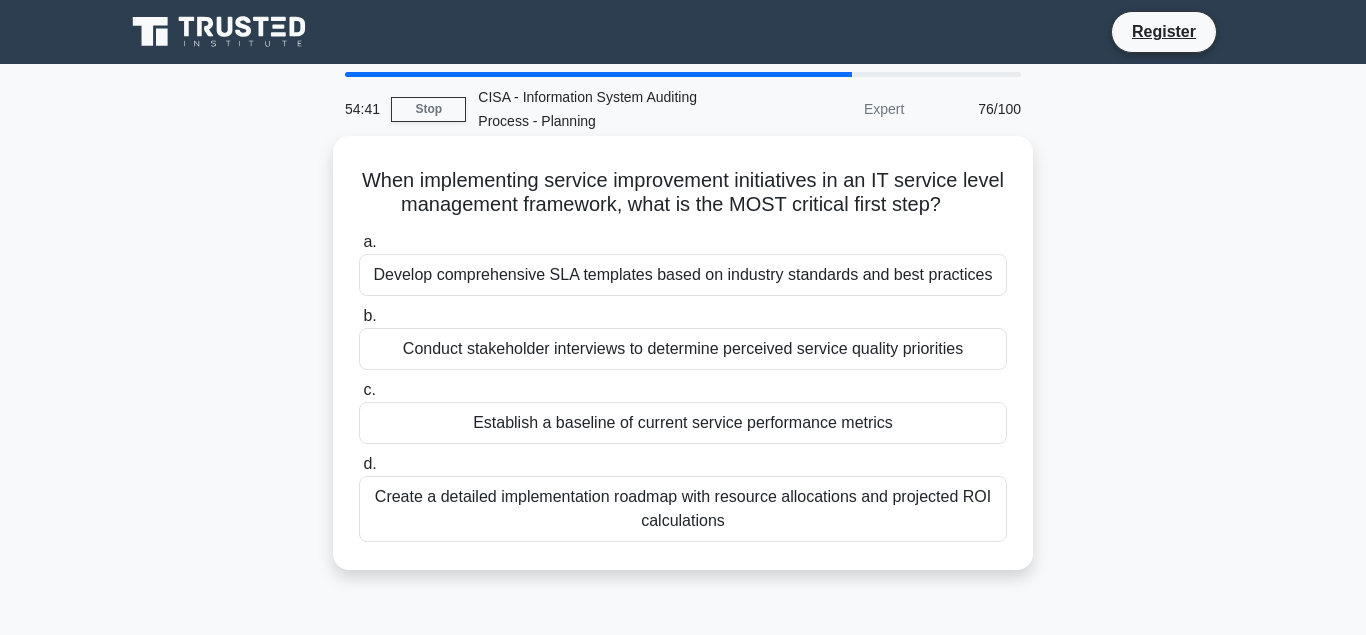 click on "Establish a baseline of current service performance metrics" at bounding box center [683, 423] 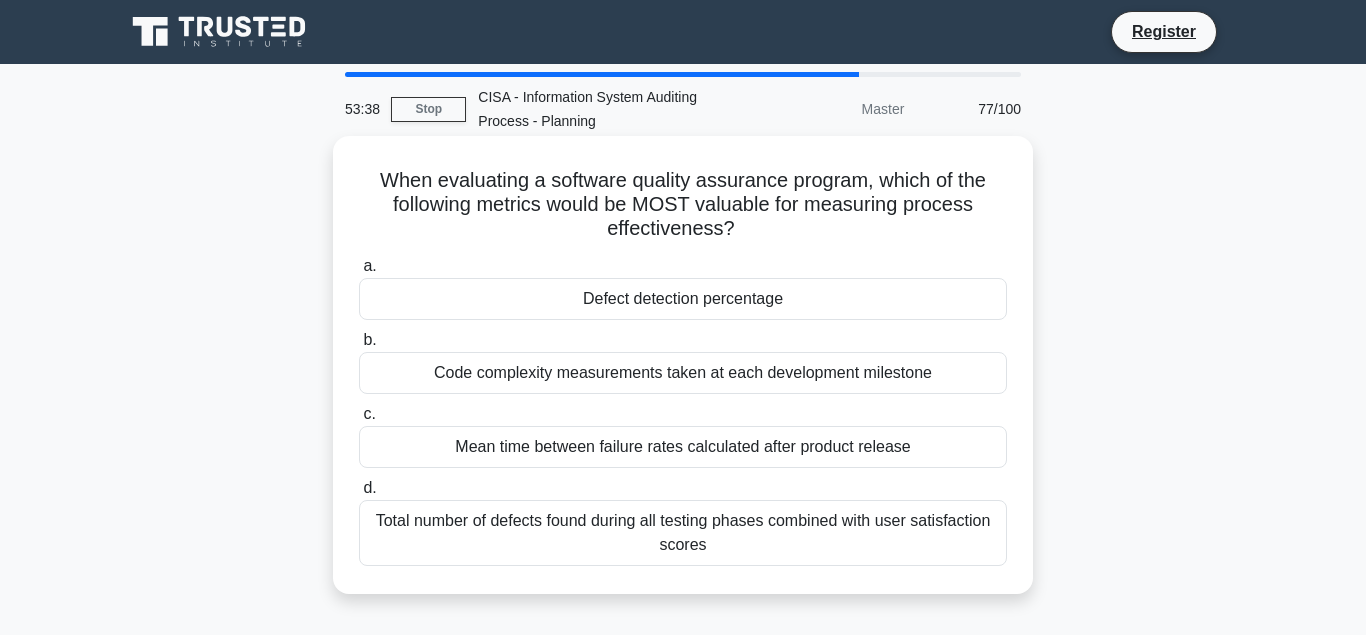 click on "Defect detection percentage" at bounding box center (683, 299) 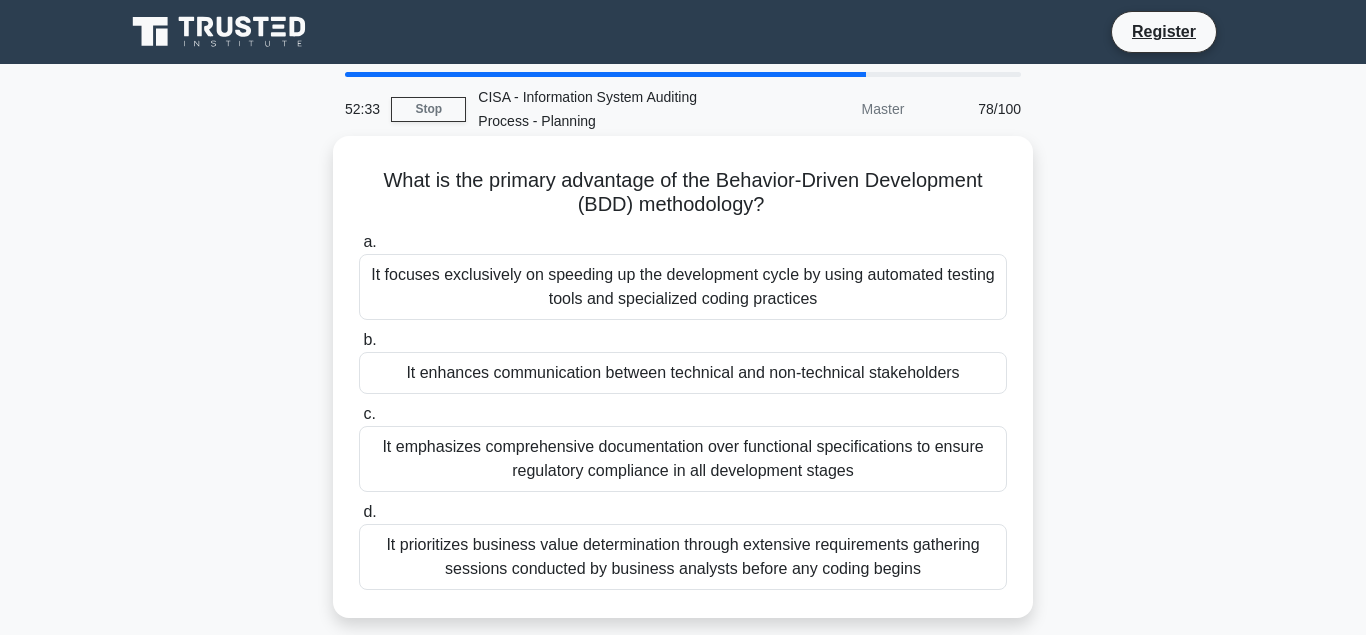click on "It enhances communication between technical and non-technical stakeholders" at bounding box center (683, 373) 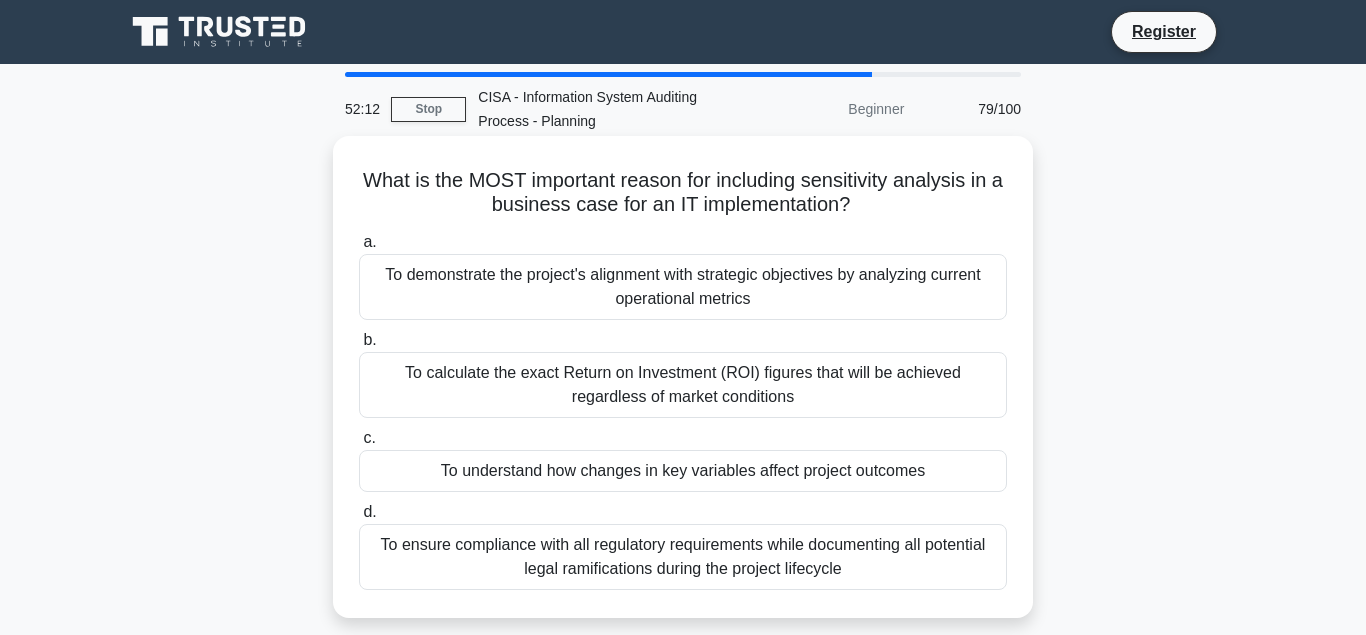 click on "To understand how changes in key variables affect project outcomes" at bounding box center [683, 471] 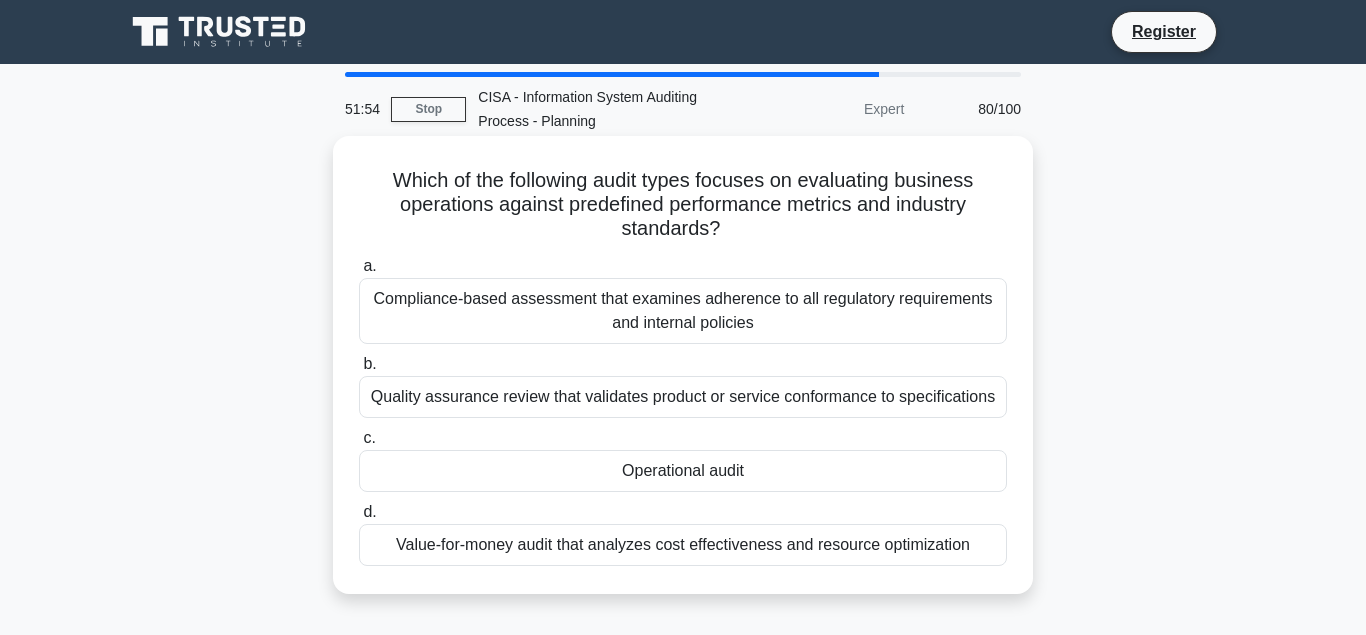 click on "Value-for-money audit that analyzes cost effectiveness and resource optimization" at bounding box center [683, 545] 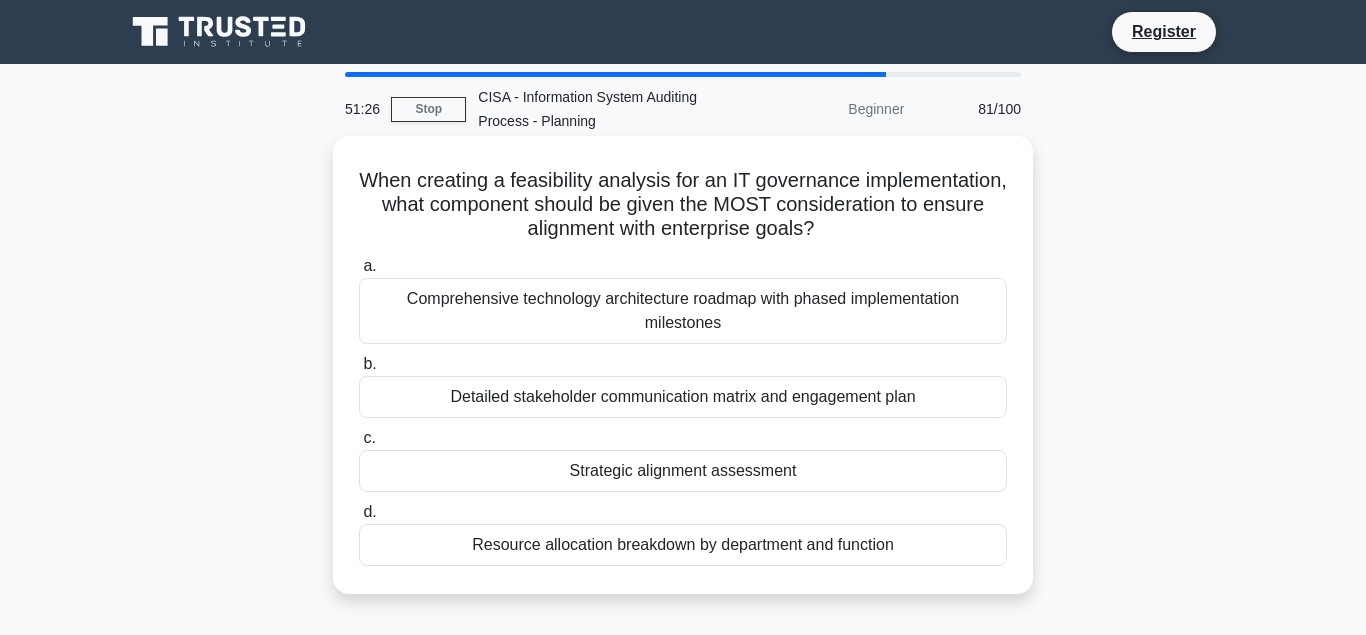 click on "Strategic alignment assessment" at bounding box center [683, 471] 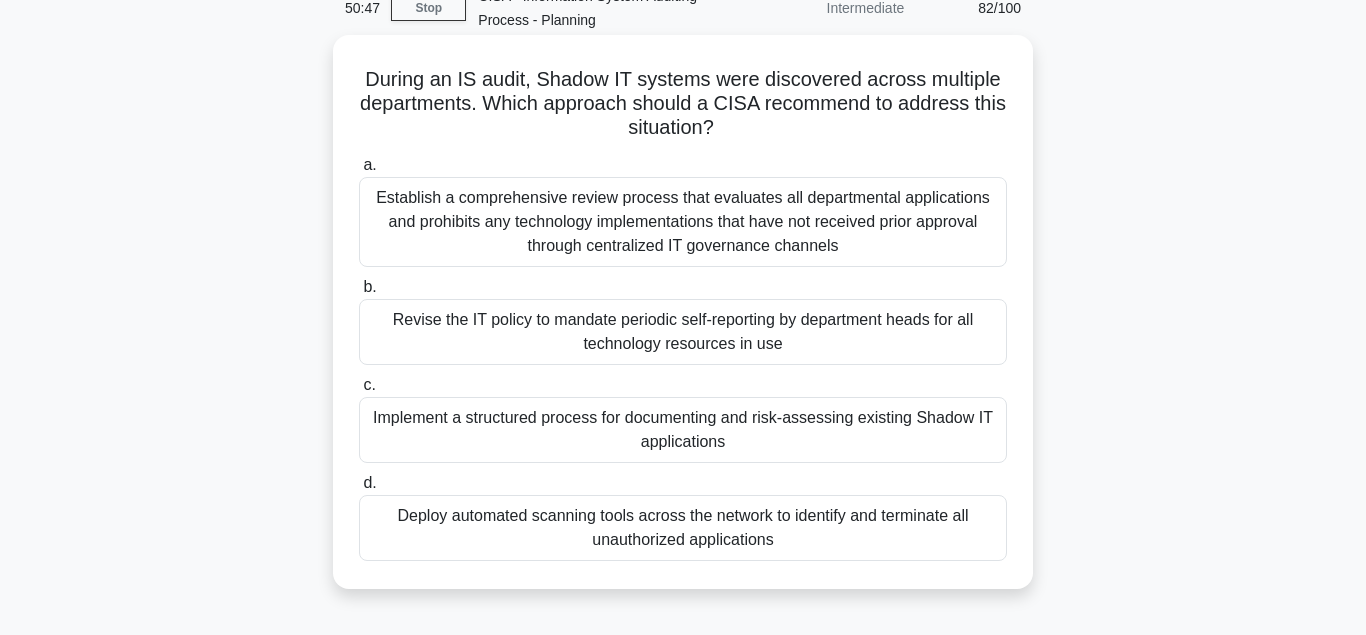 scroll, scrollTop: 102, scrollLeft: 0, axis: vertical 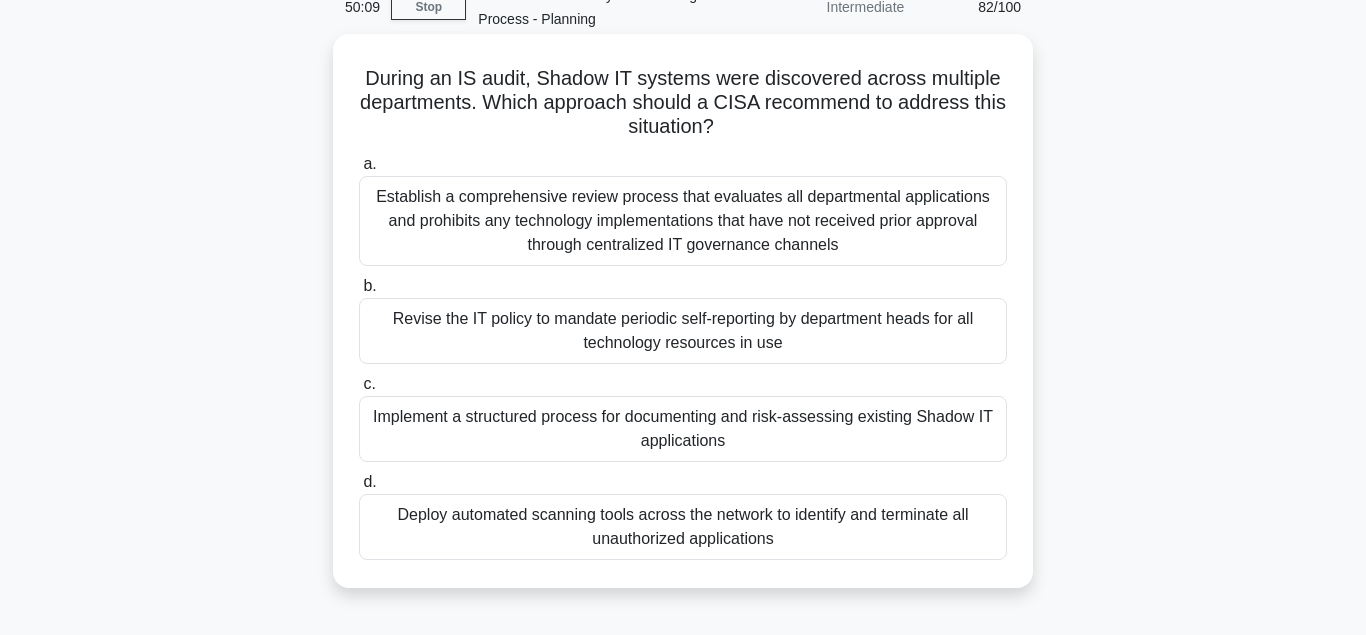click on "Revise the IT policy to mandate periodic self-reporting by department heads for all technology resources in use" at bounding box center [683, 331] 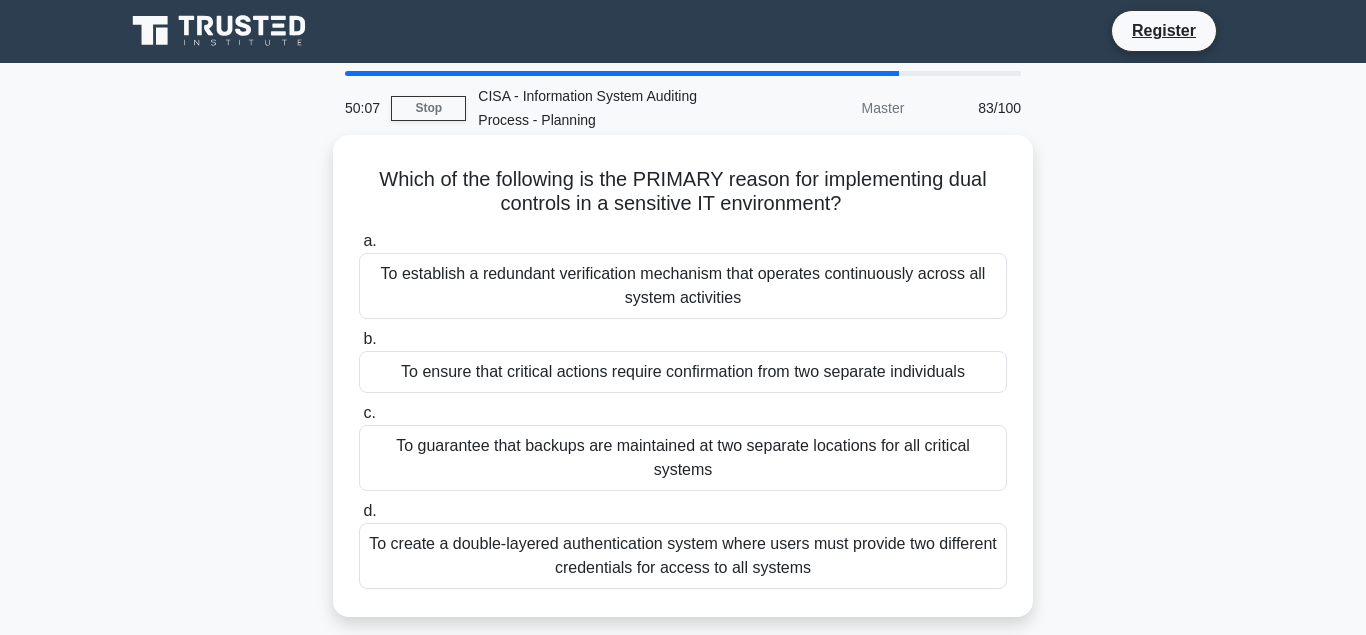 scroll, scrollTop: 0, scrollLeft: 0, axis: both 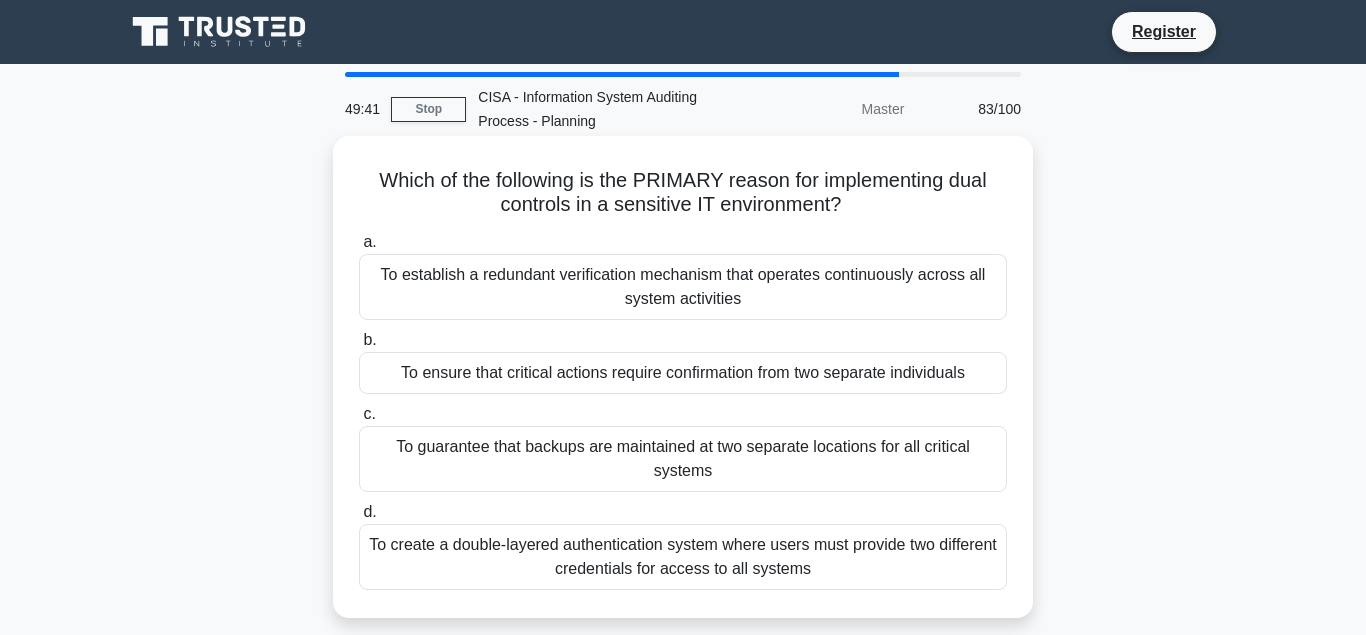 click on "To ensure that critical actions require confirmation from two separate individuals" at bounding box center [683, 373] 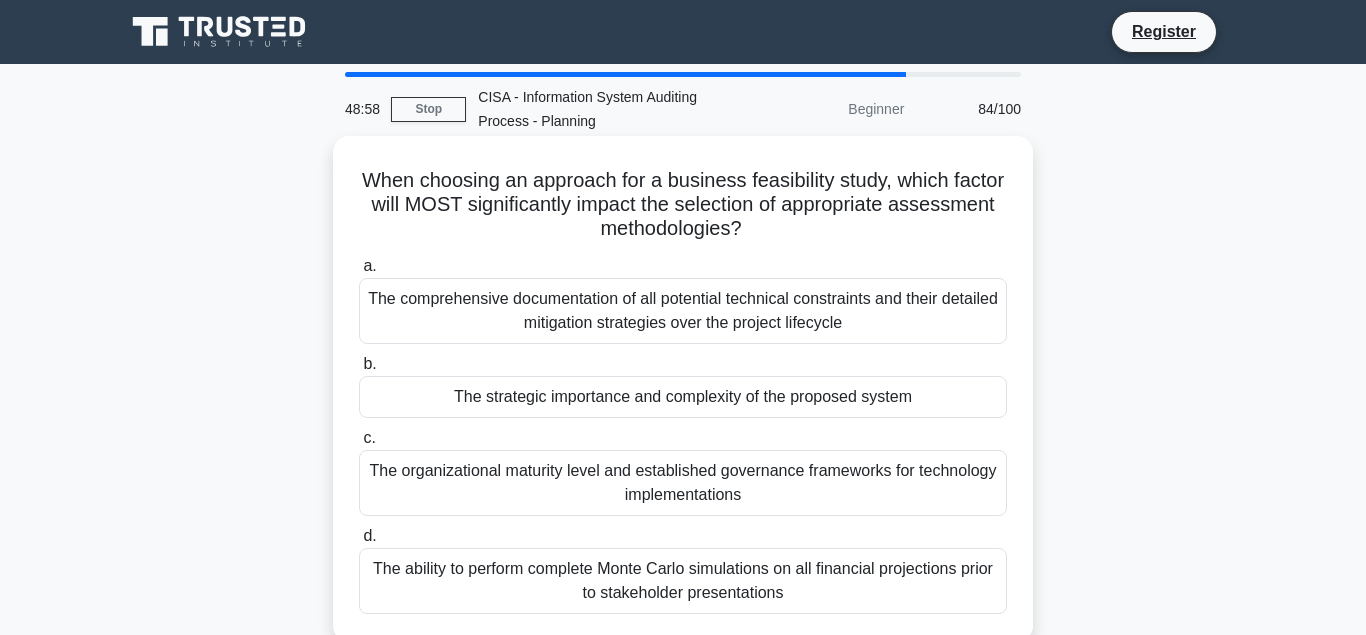 click on "The strategic importance and complexity of the proposed system" at bounding box center (683, 397) 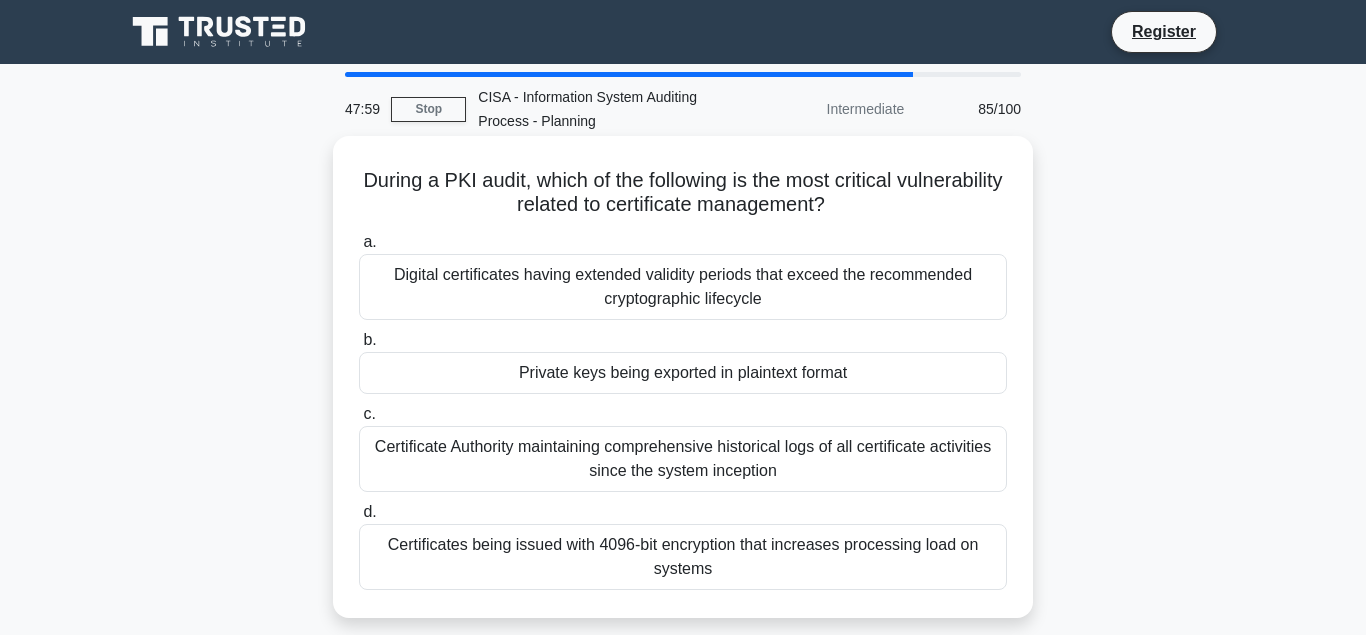 click on "Private keys being exported in plaintext format" at bounding box center [683, 373] 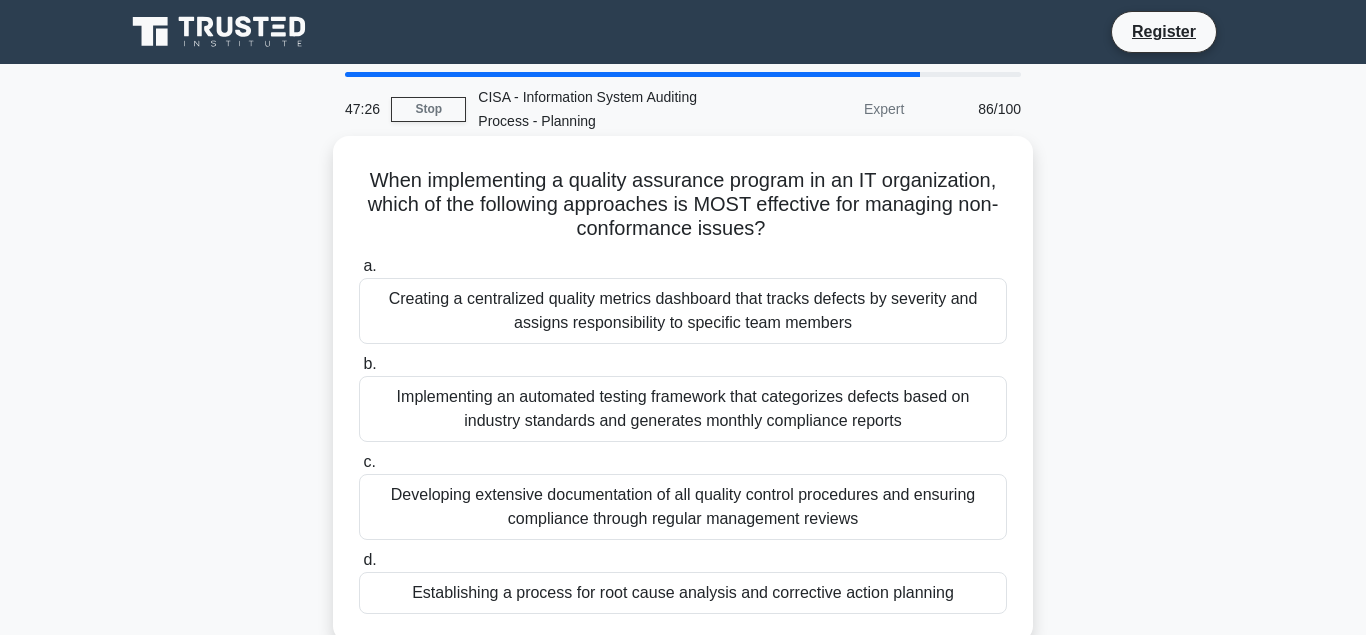 click on "Establishing a process for root cause analysis and corrective action planning" at bounding box center (683, 593) 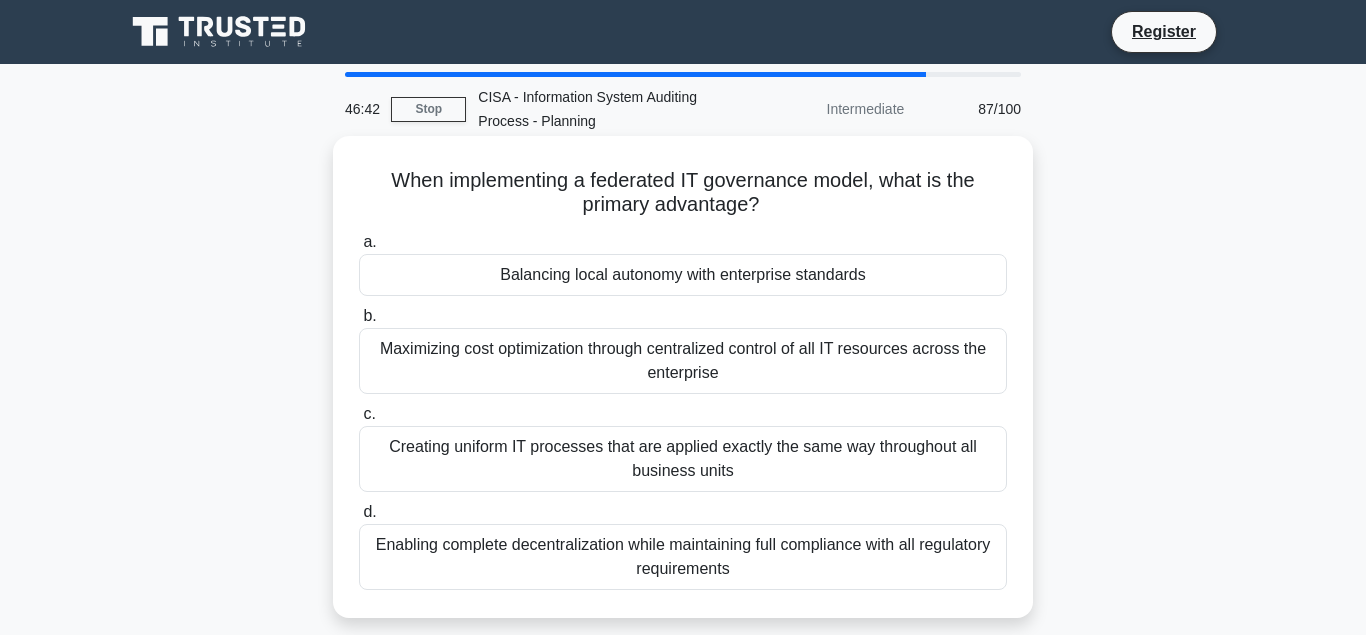 click on "Creating uniform IT processes that are applied exactly the same way throughout all business units" at bounding box center (683, 459) 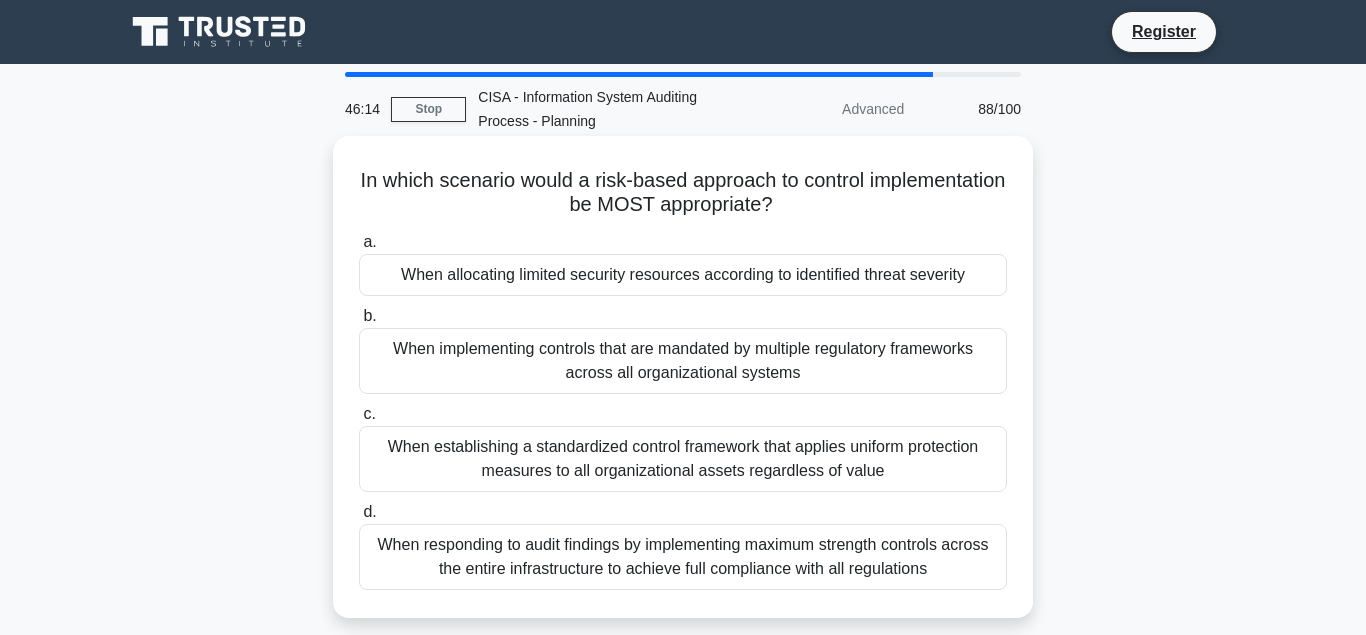 click on "When allocating limited security resources according to identified threat severity" at bounding box center (683, 275) 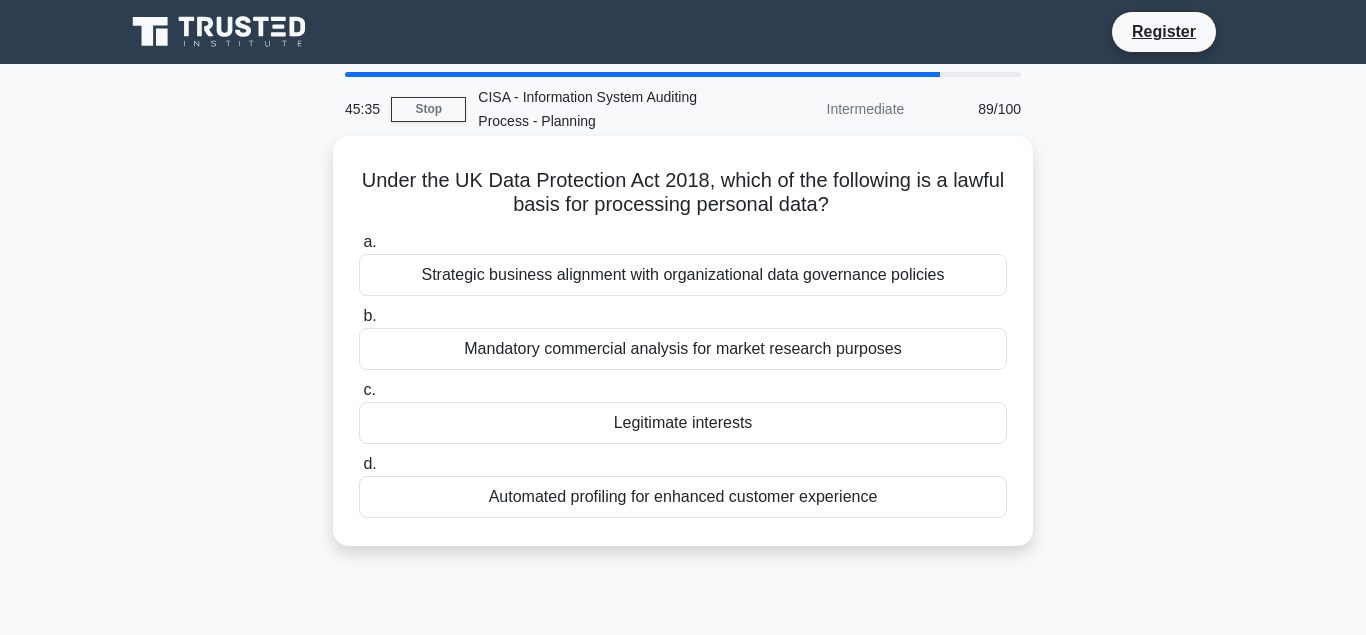 click on "Automated profiling for enhanced customer experience" at bounding box center (683, 497) 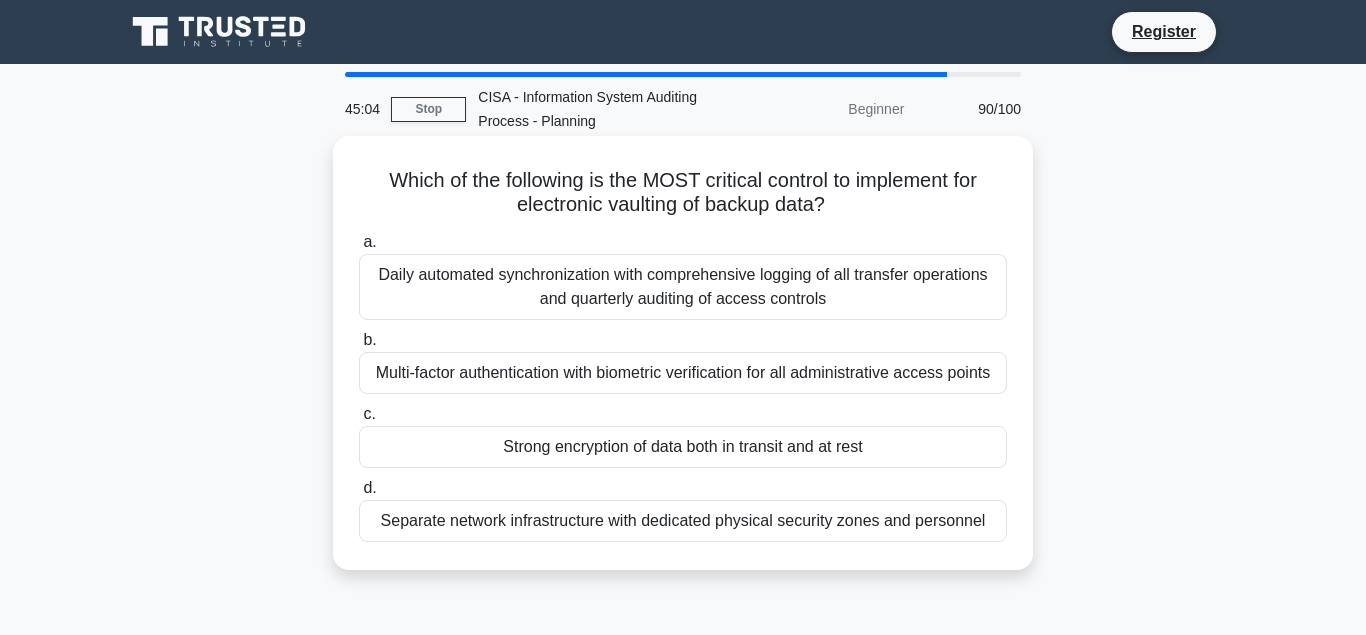 click on "Strong encryption of data both in transit and at rest" at bounding box center (683, 447) 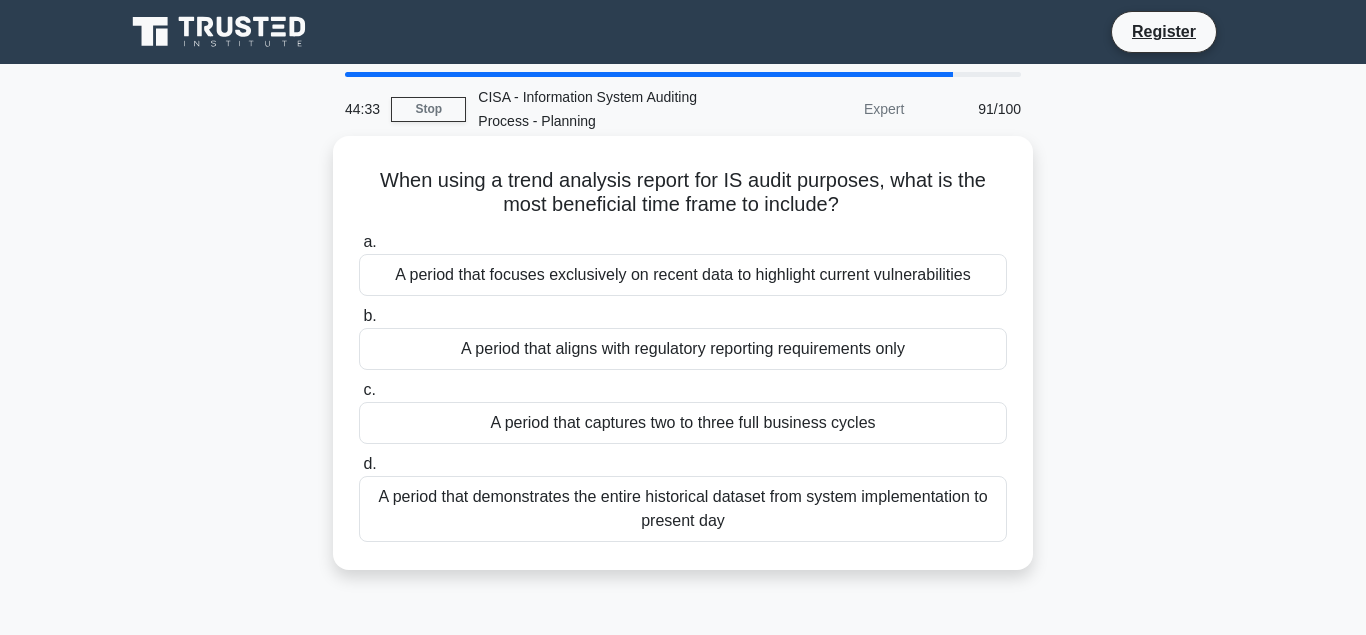 click on "A period that captures two to three full business cycles" at bounding box center [683, 423] 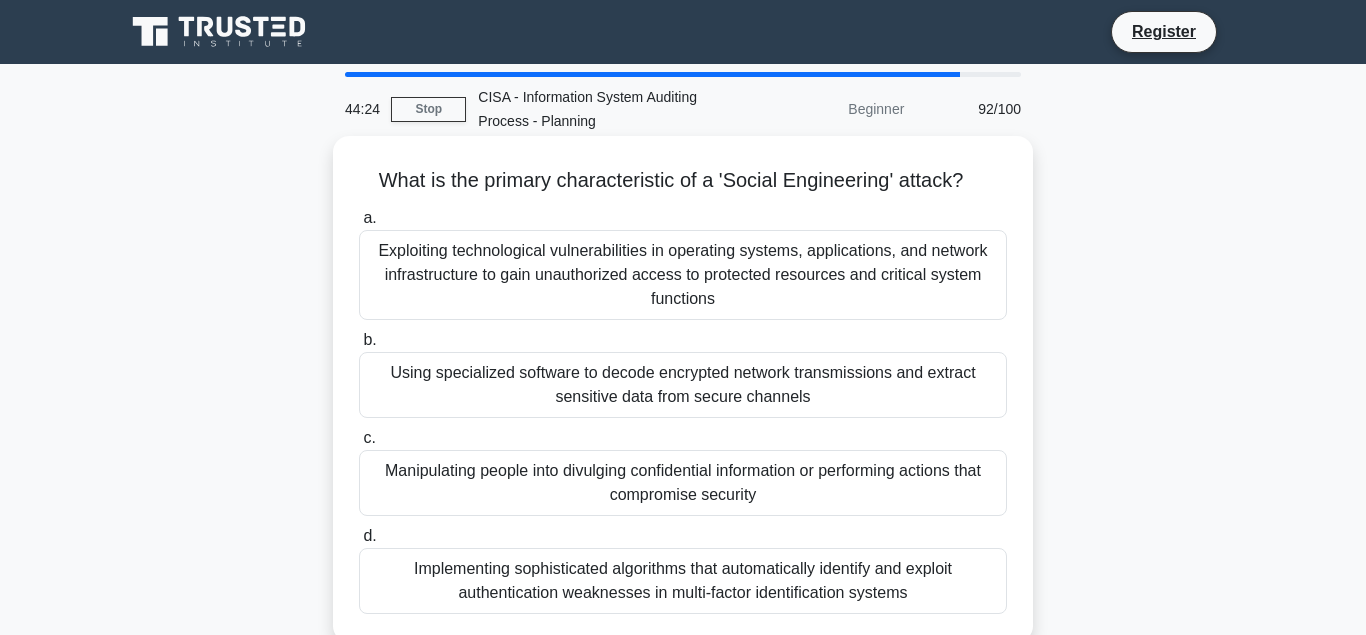 click on "Manipulating people into divulging confidential information or performing actions that compromise security" at bounding box center (683, 483) 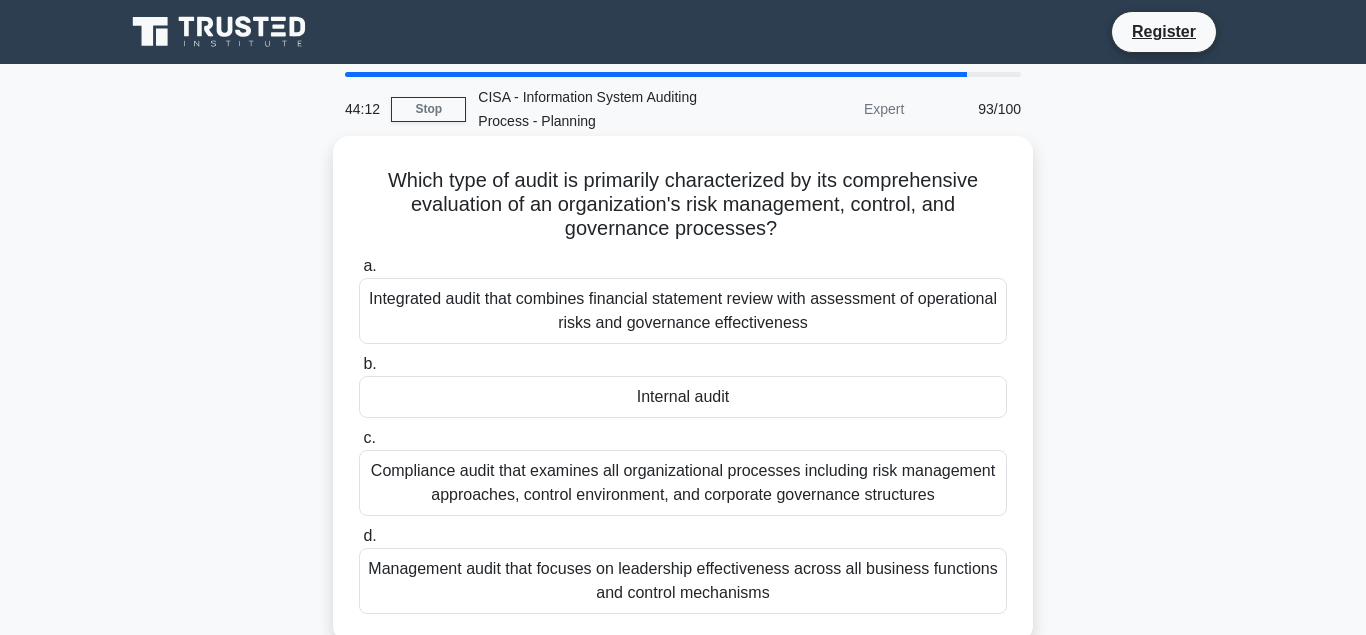 click on "Internal audit" at bounding box center (683, 397) 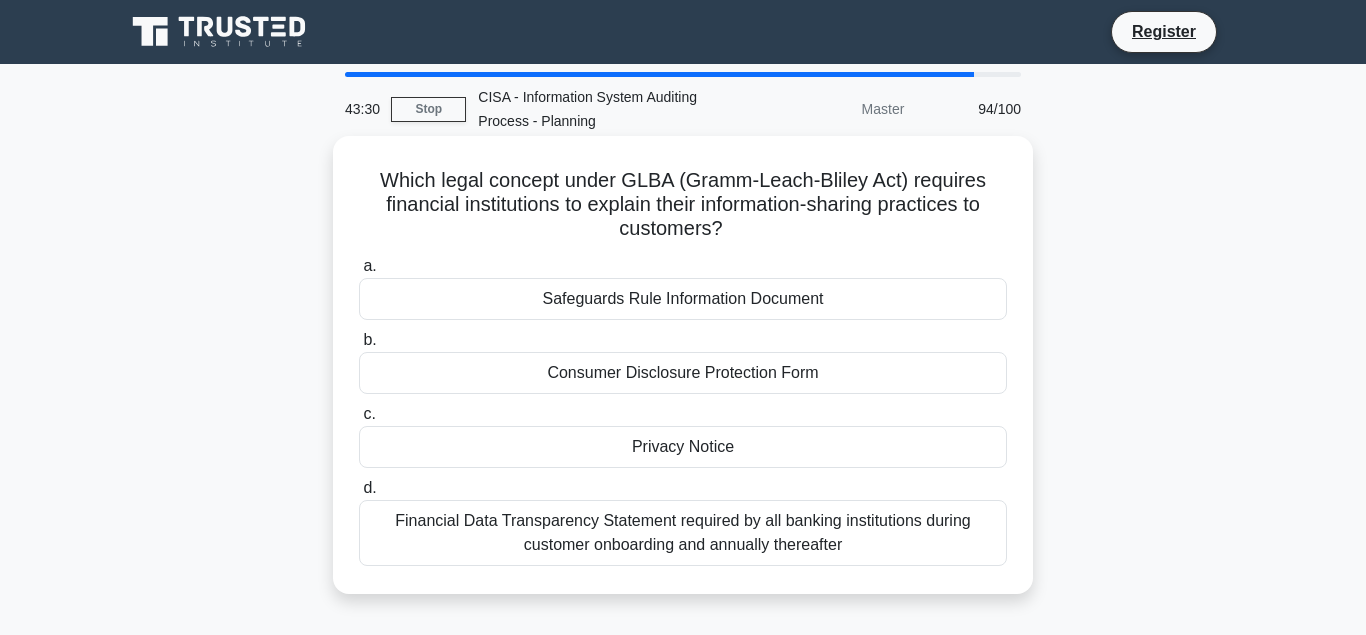 click on "Privacy Notice" at bounding box center [683, 447] 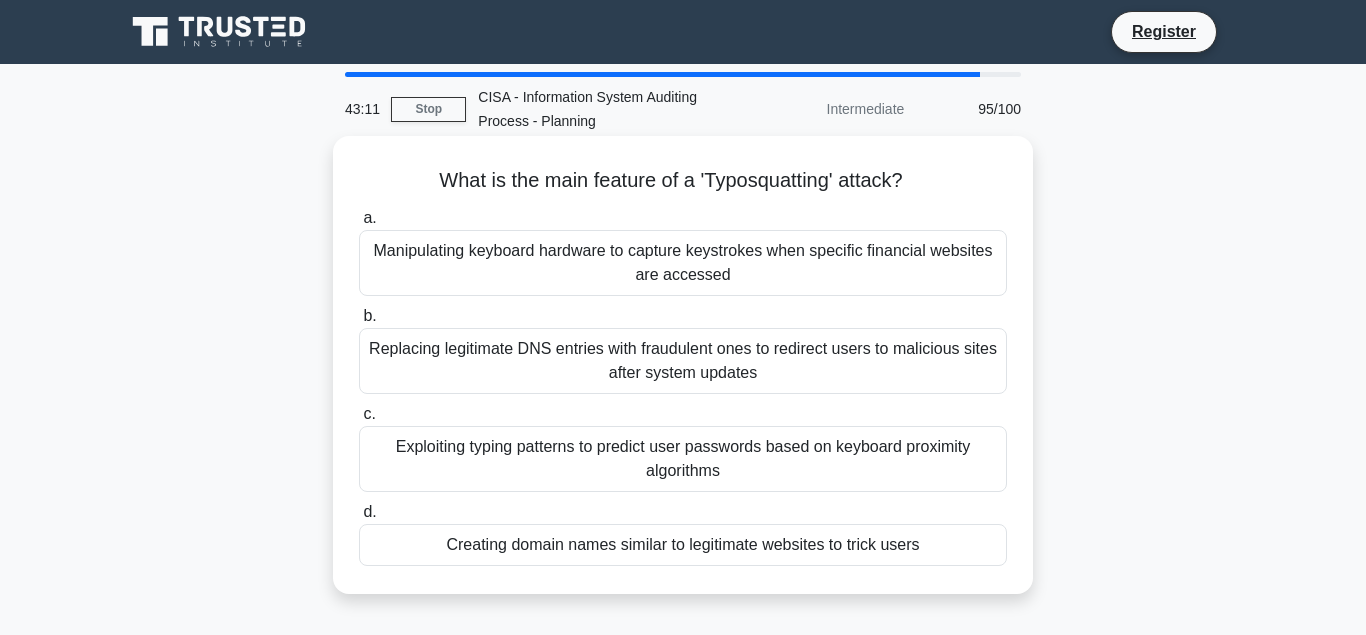 click on "Creating domain names similar to legitimate websites to trick users" at bounding box center [683, 545] 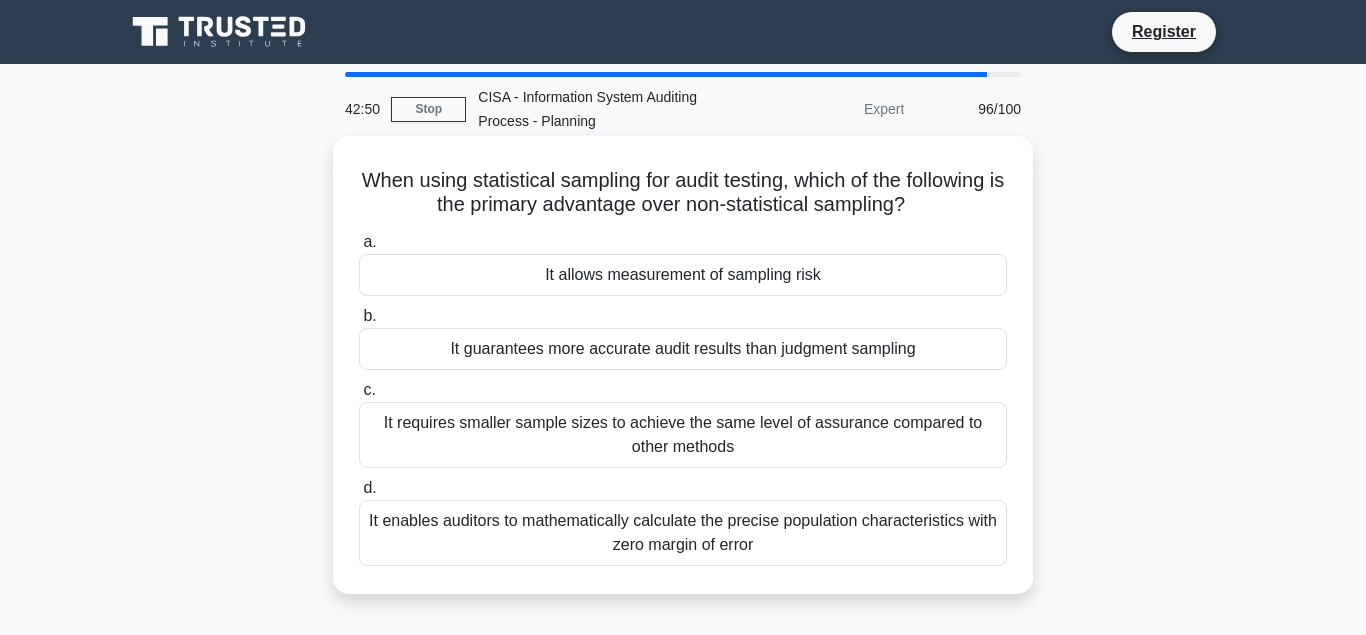 click on "It guarantees more accurate audit results than judgment sampling" at bounding box center [683, 349] 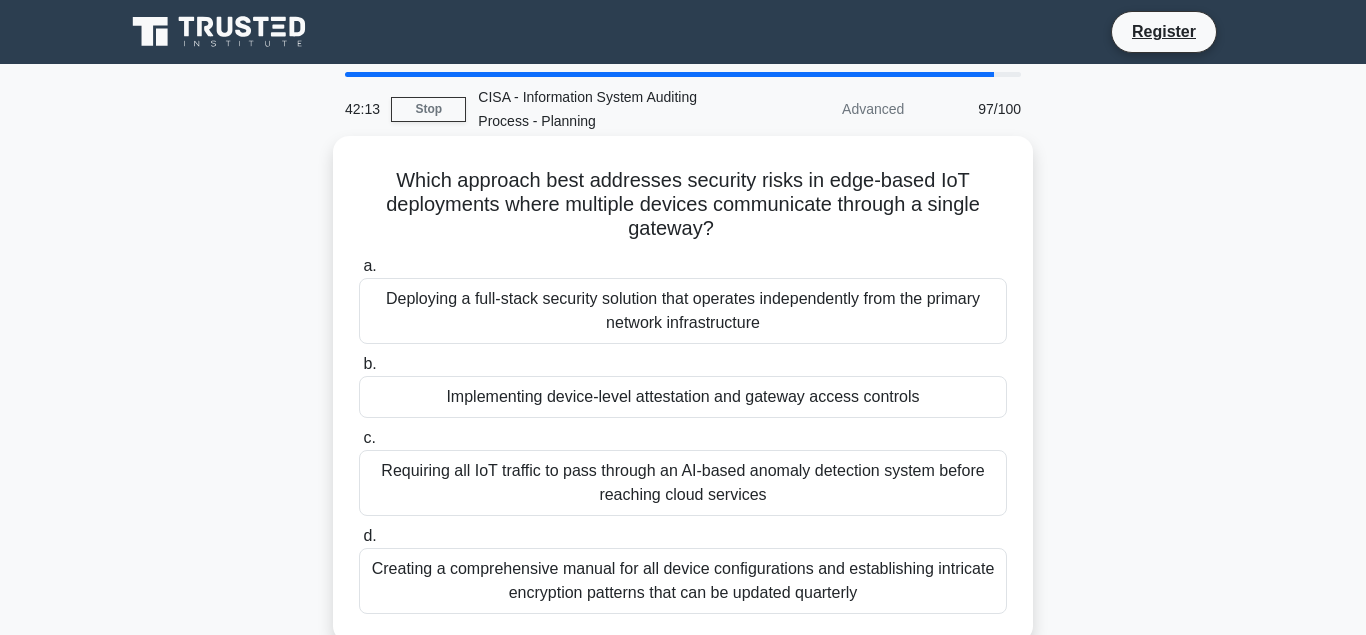 click on "Implementing device-level attestation and gateway access controls" at bounding box center (683, 397) 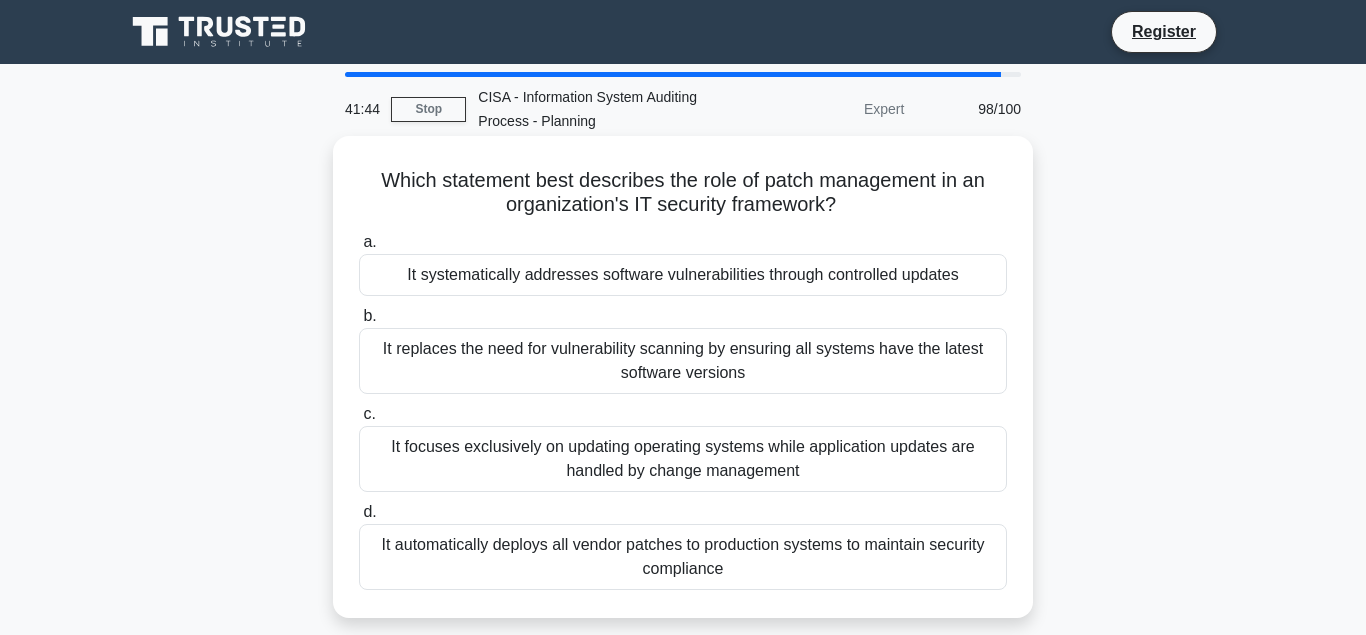 click on "It automatically deploys all vendor patches to production systems to maintain security compliance" at bounding box center (683, 557) 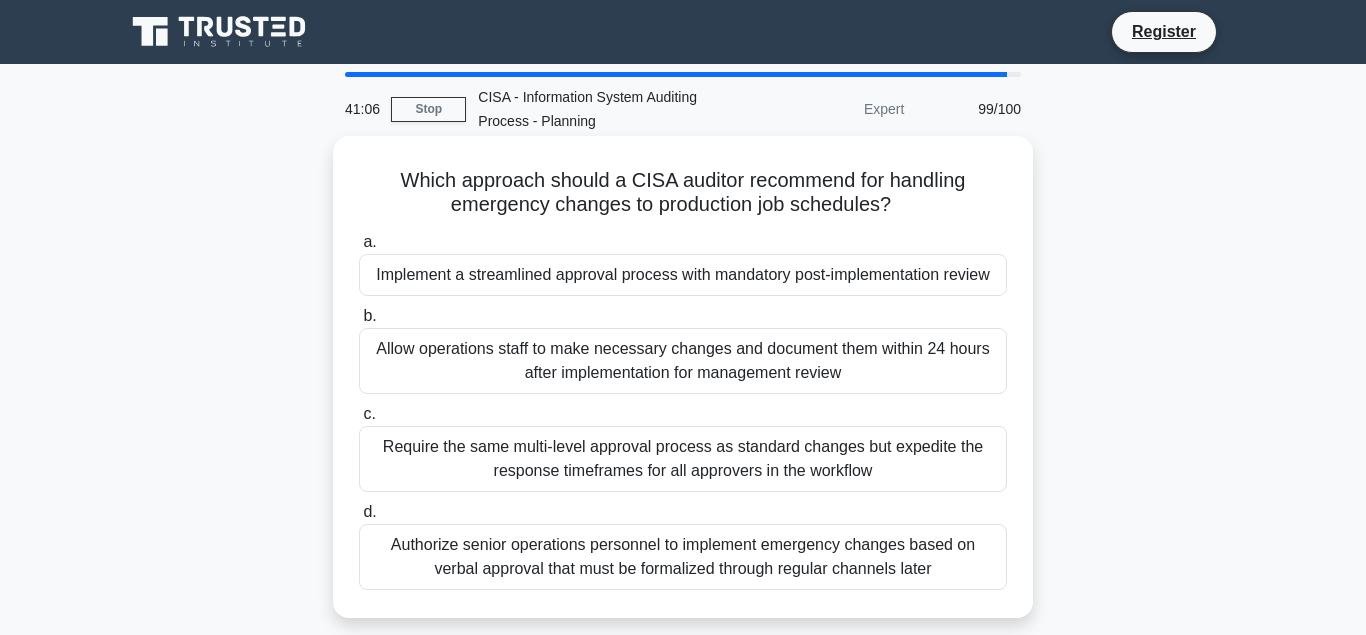 click on "Implement a streamlined approval process with mandatory post-implementation review" at bounding box center (683, 275) 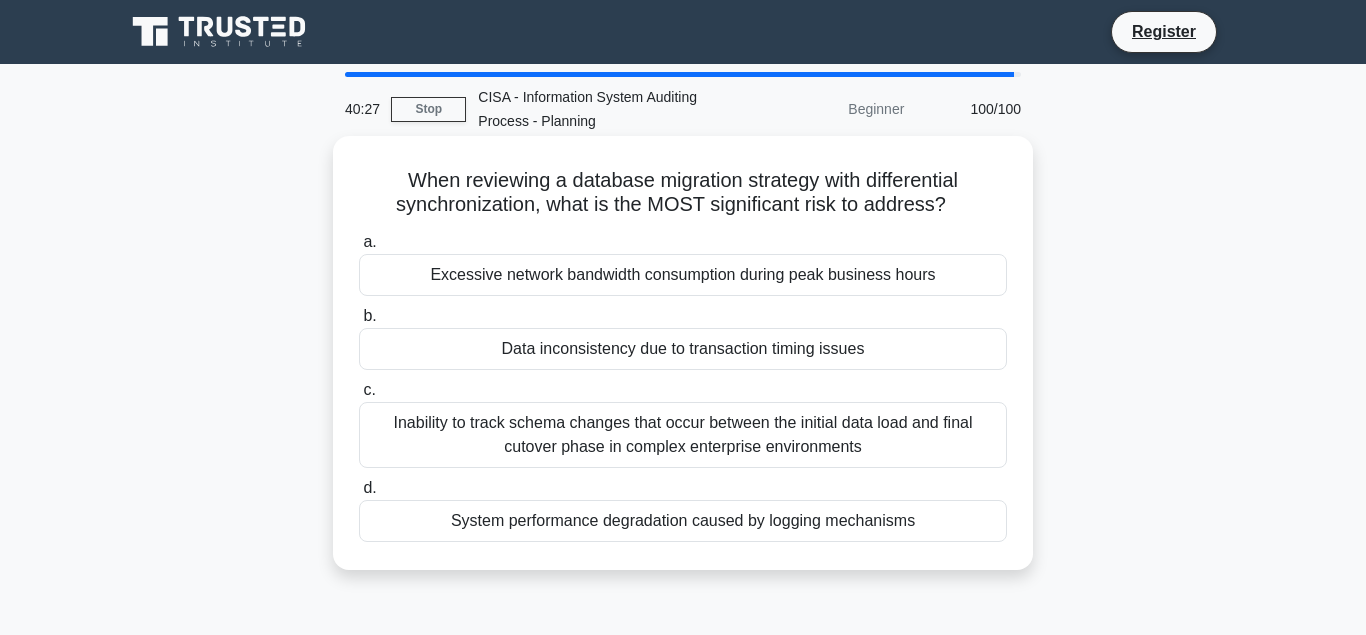 click on "Data inconsistency due to transaction timing issues" at bounding box center [683, 349] 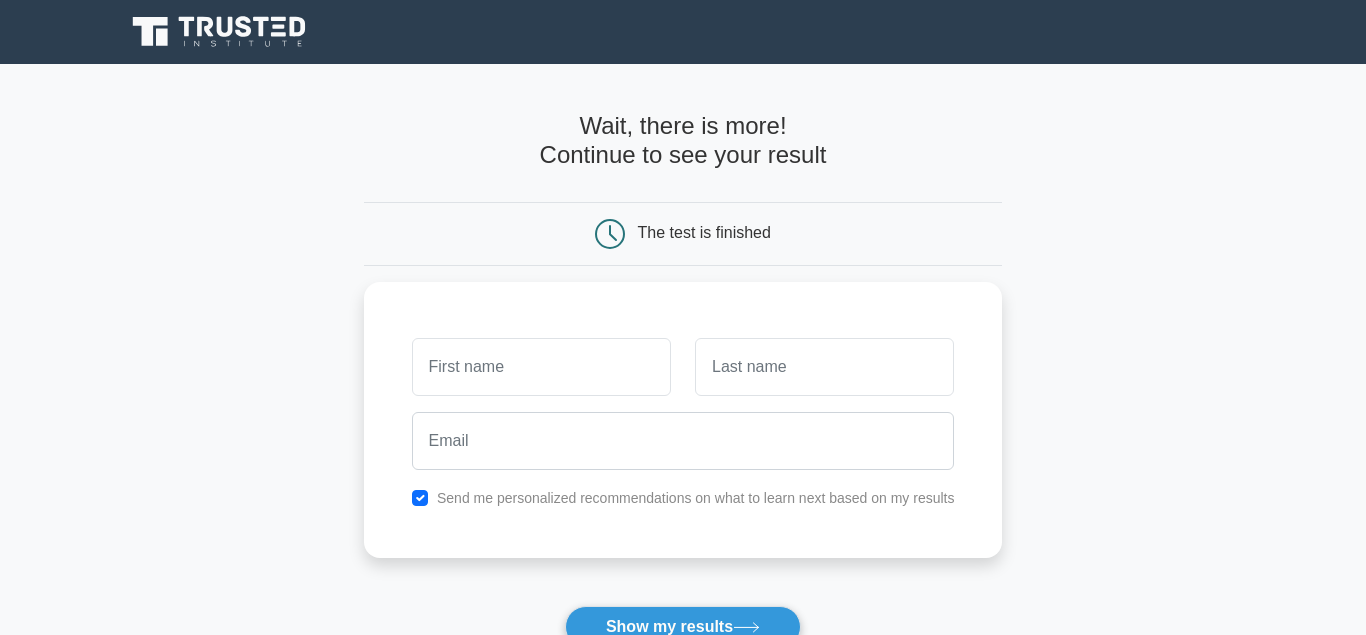 scroll, scrollTop: 0, scrollLeft: 0, axis: both 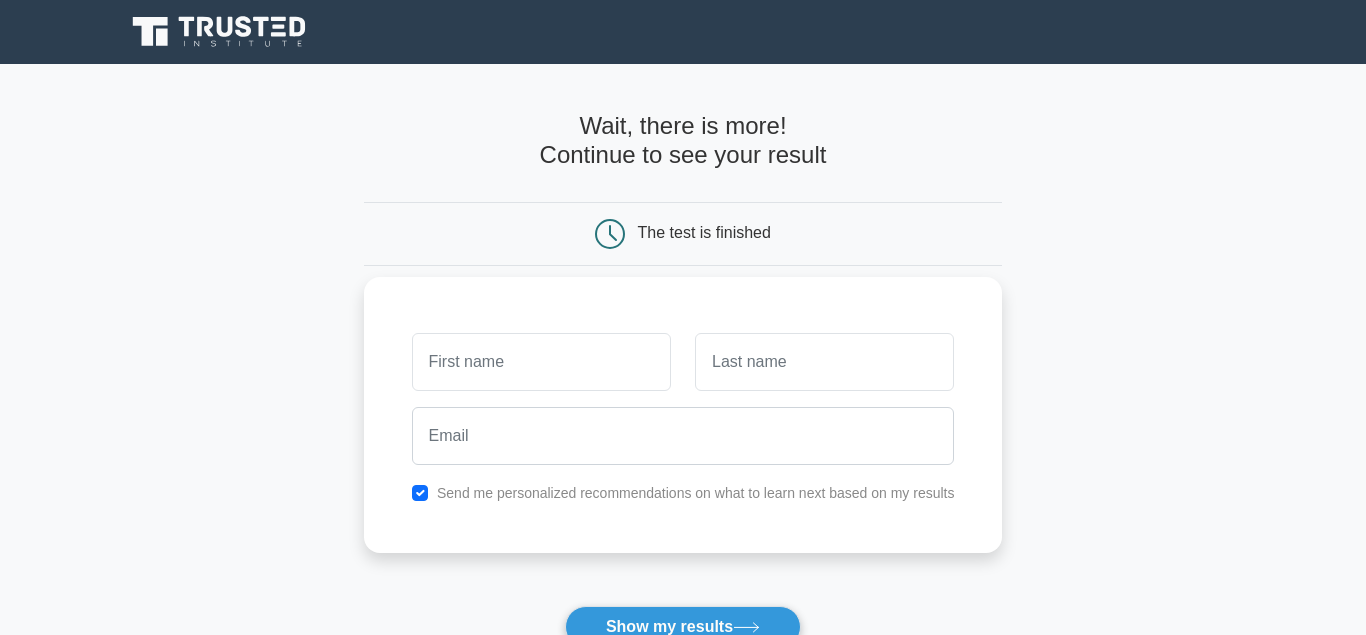 click at bounding box center [541, 362] 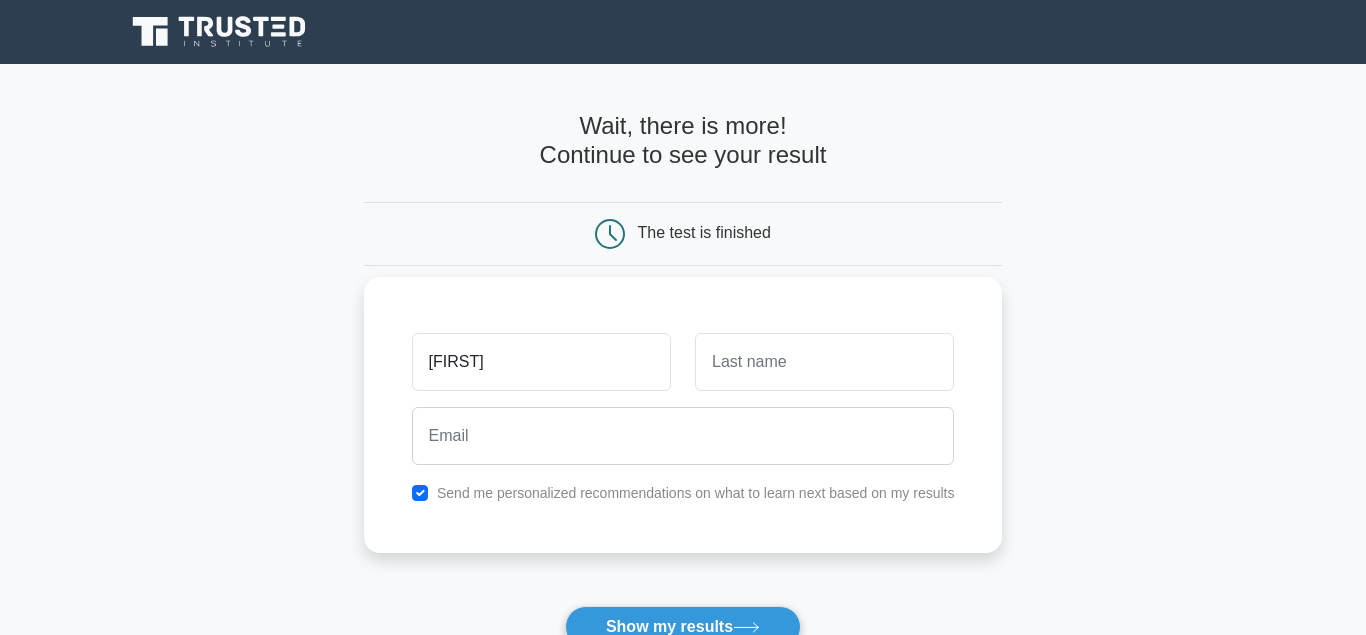 type on "[FIRST]" 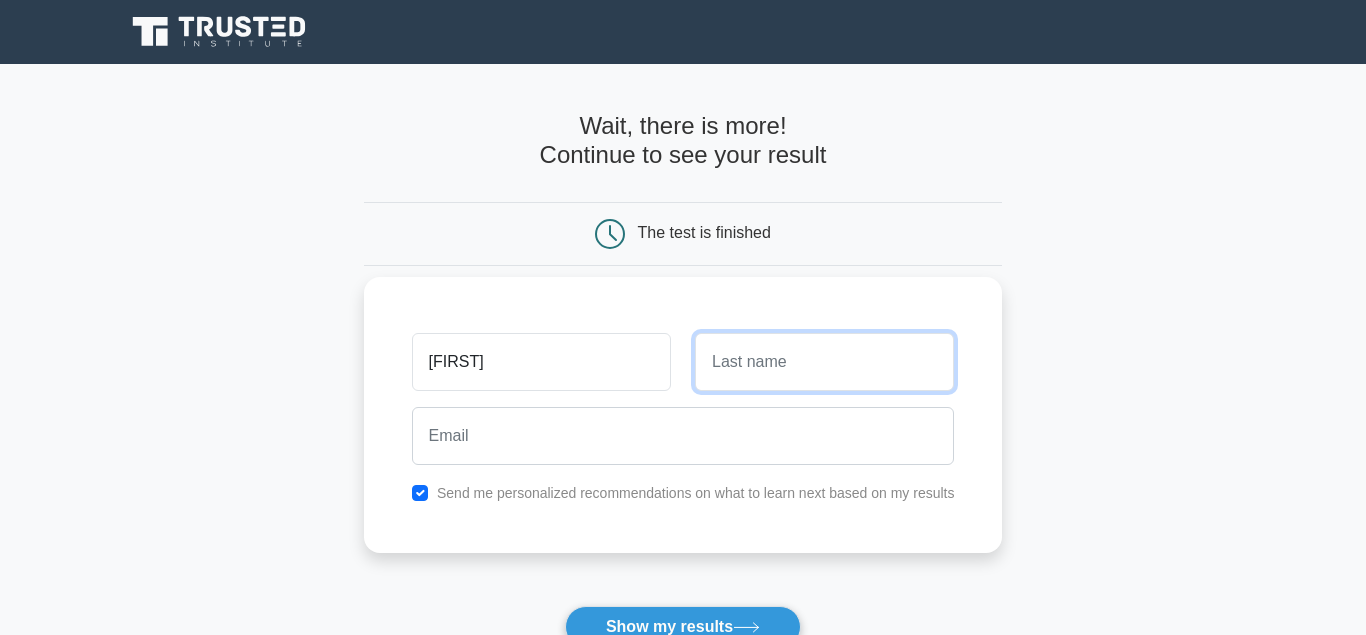 click at bounding box center [824, 362] 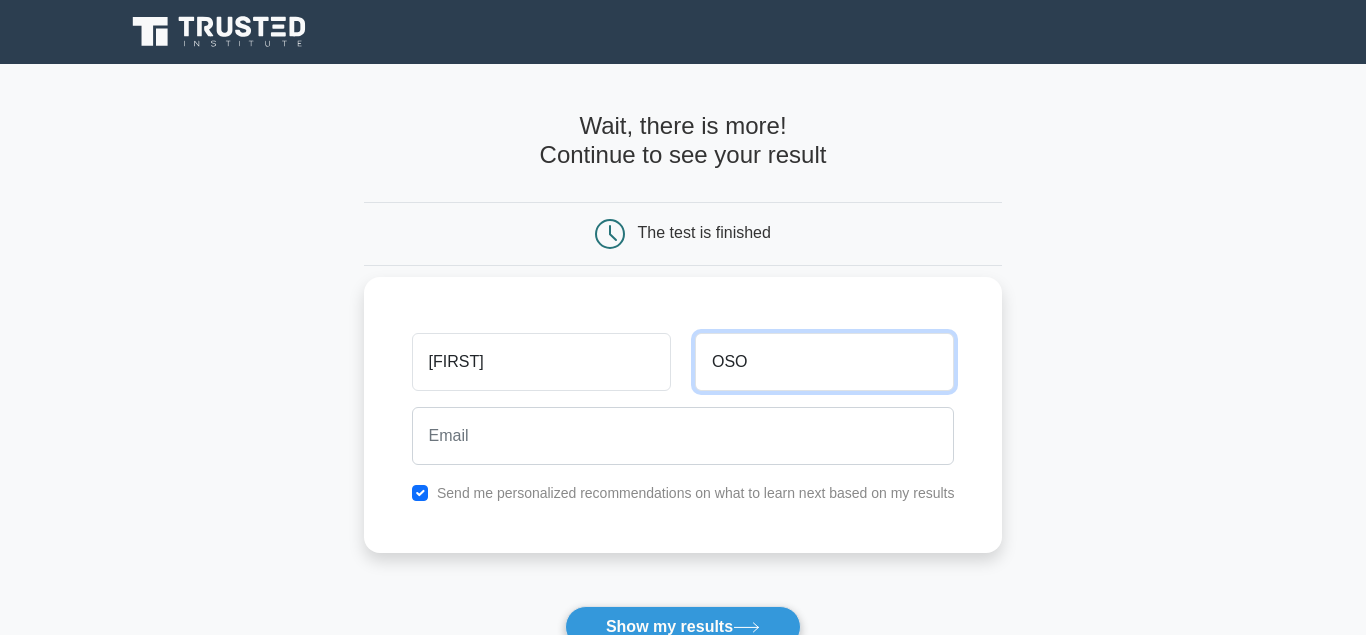 type on "OSO" 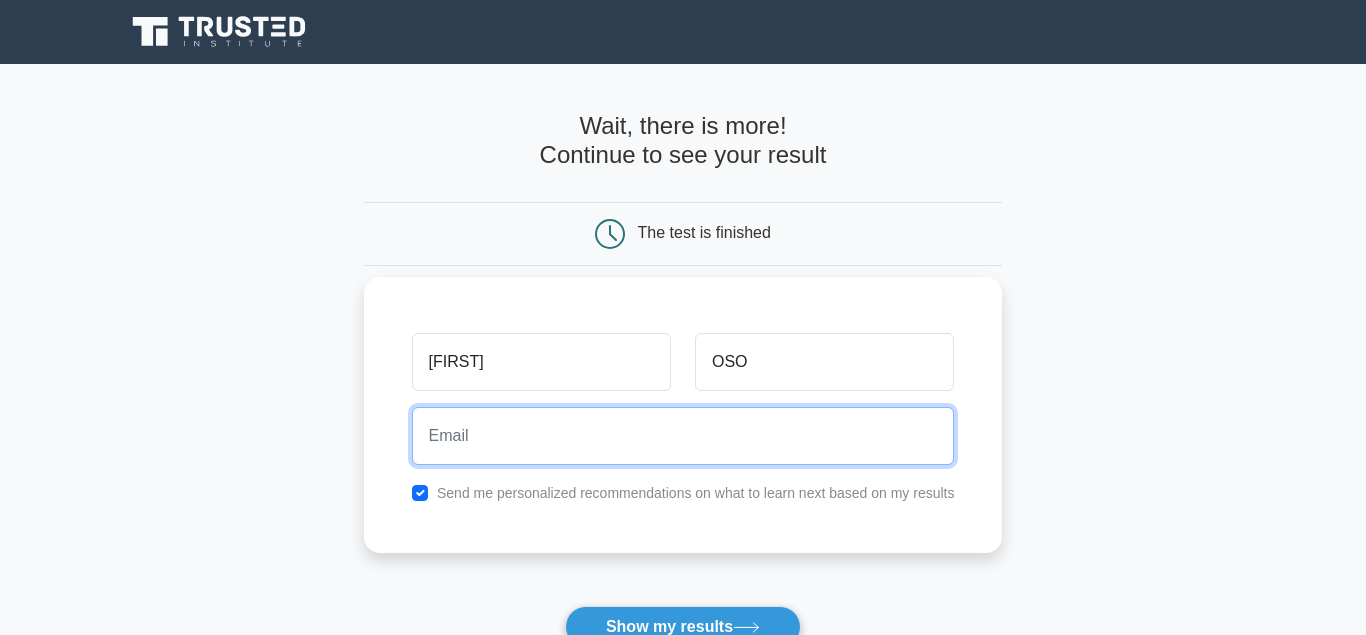 click at bounding box center (683, 436) 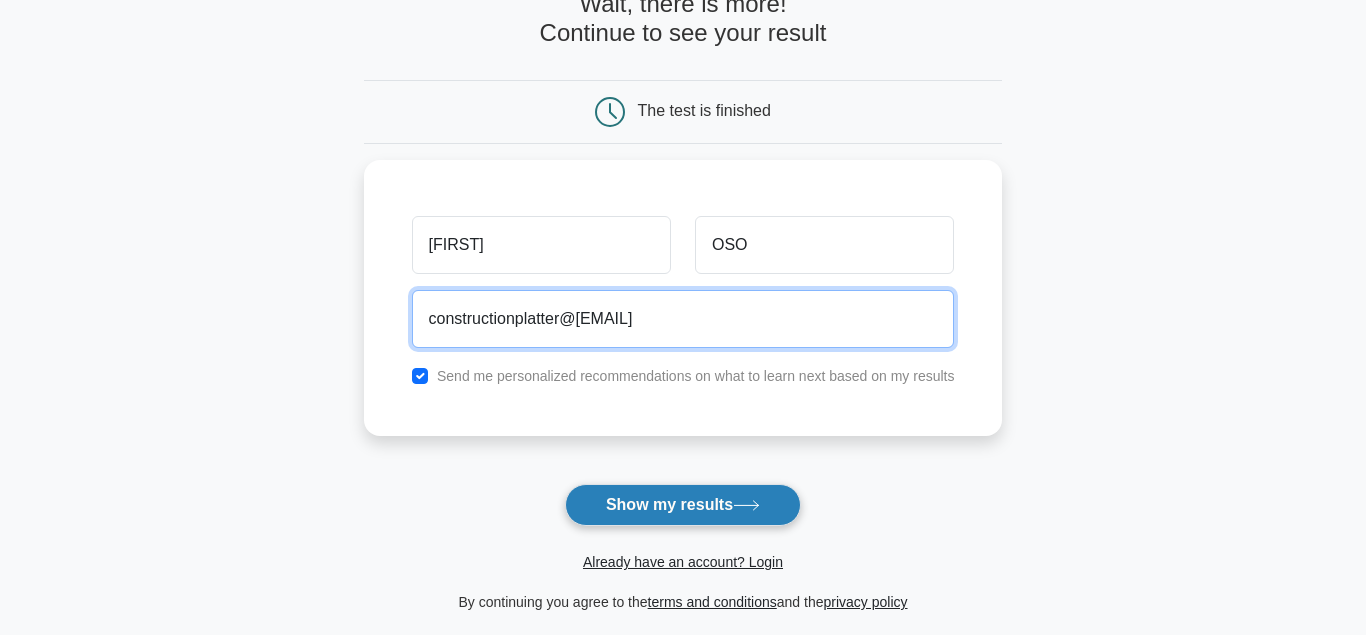 scroll, scrollTop: 306, scrollLeft: 0, axis: vertical 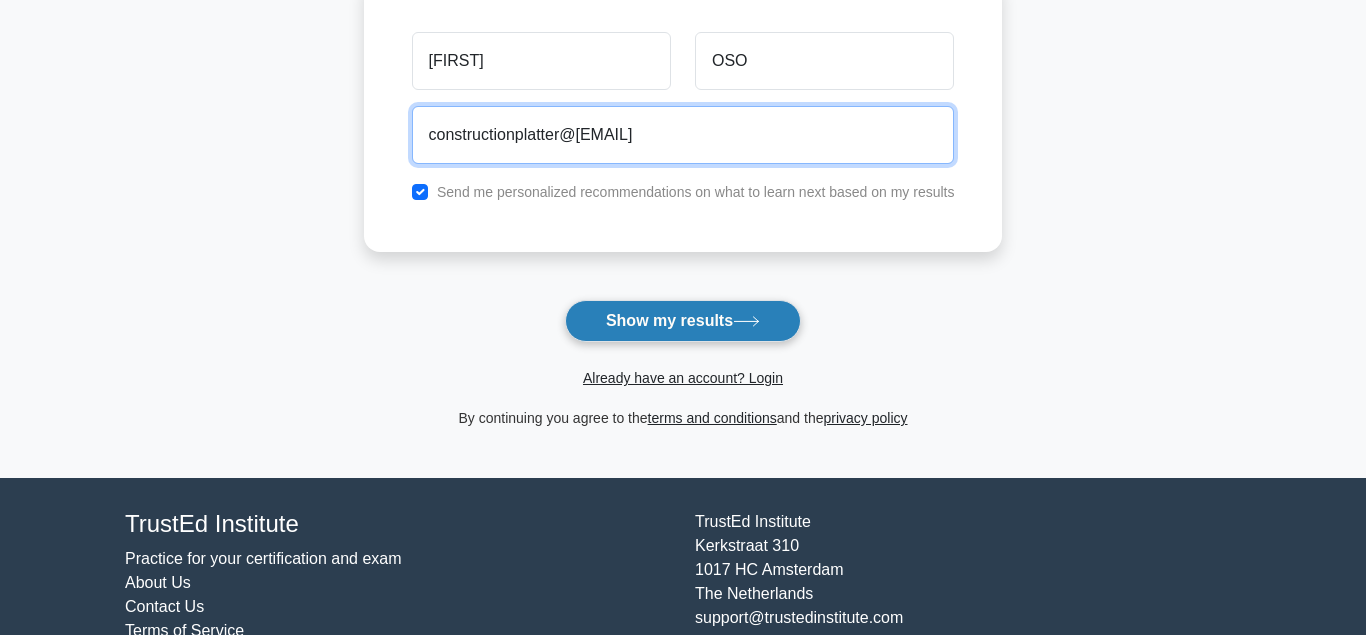 type on "constructionplatter@[EMAIL]" 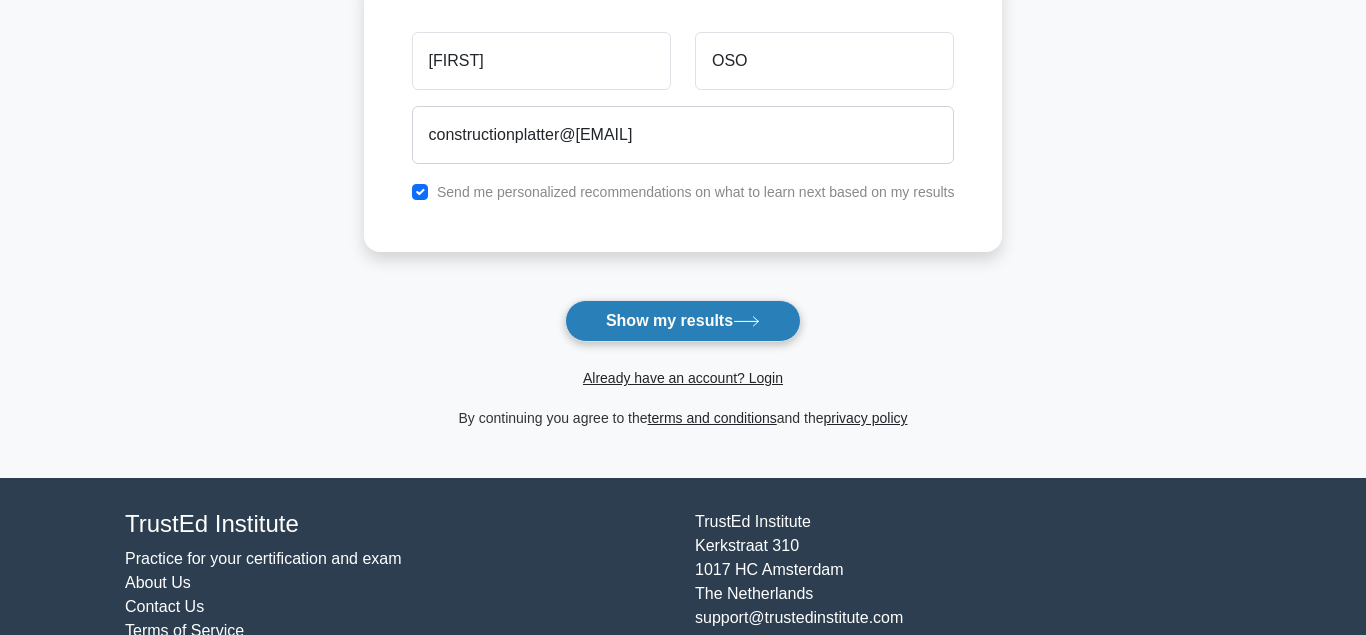 click on "Show my results" at bounding box center (683, 321) 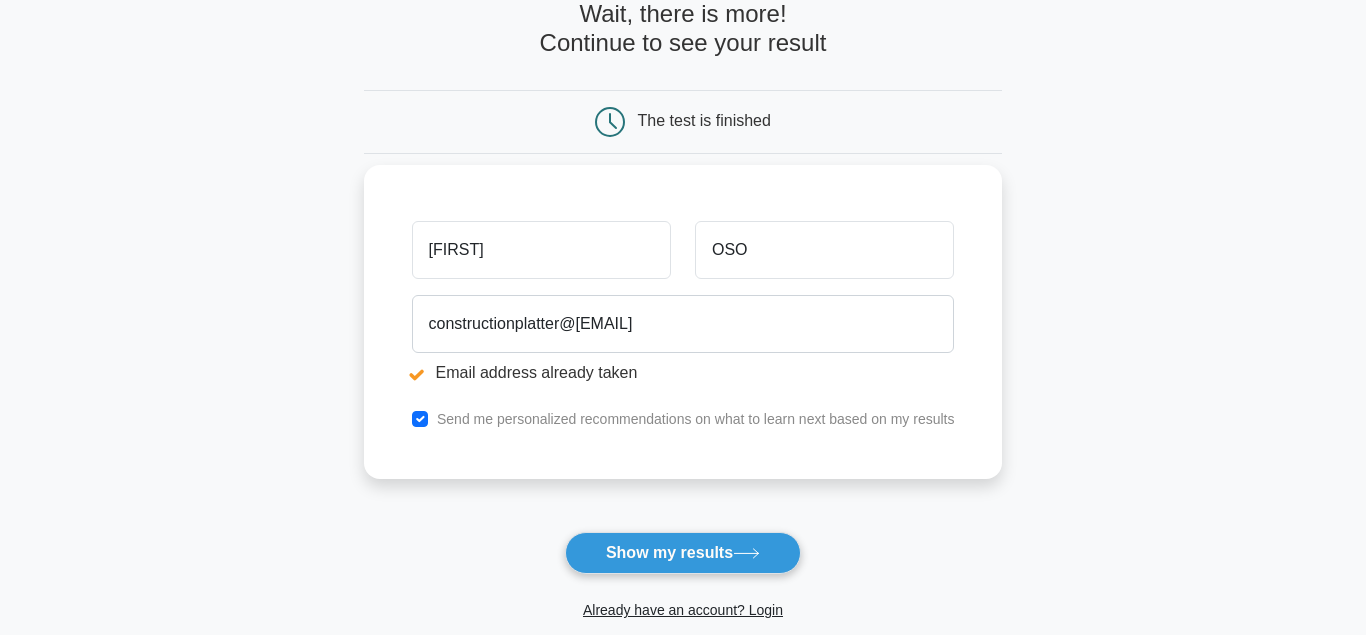 scroll, scrollTop: 204, scrollLeft: 0, axis: vertical 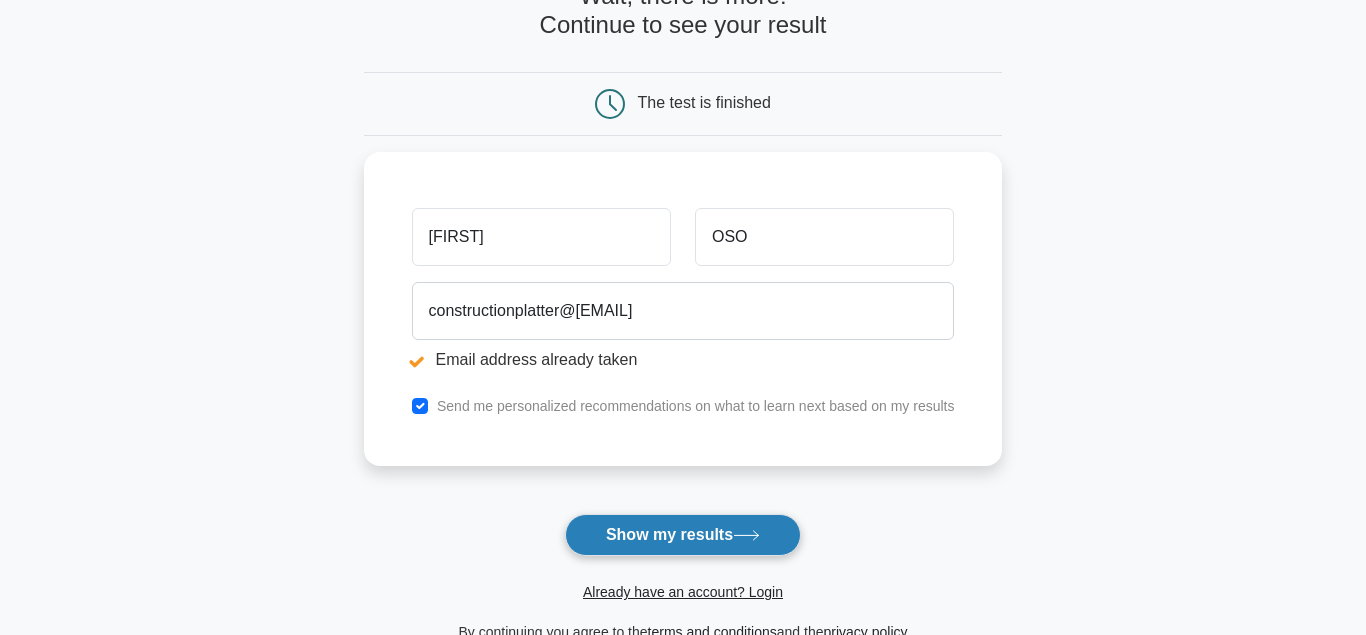 click on "Show my results" at bounding box center (683, 535) 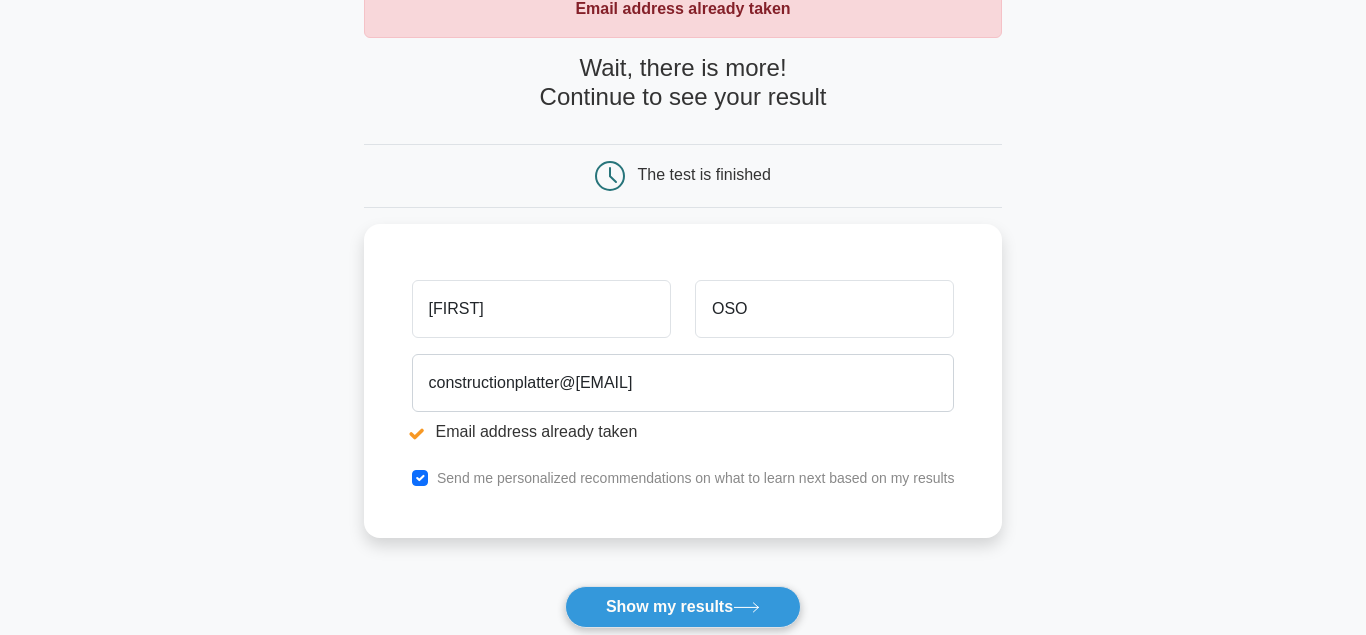 scroll, scrollTop: 306, scrollLeft: 0, axis: vertical 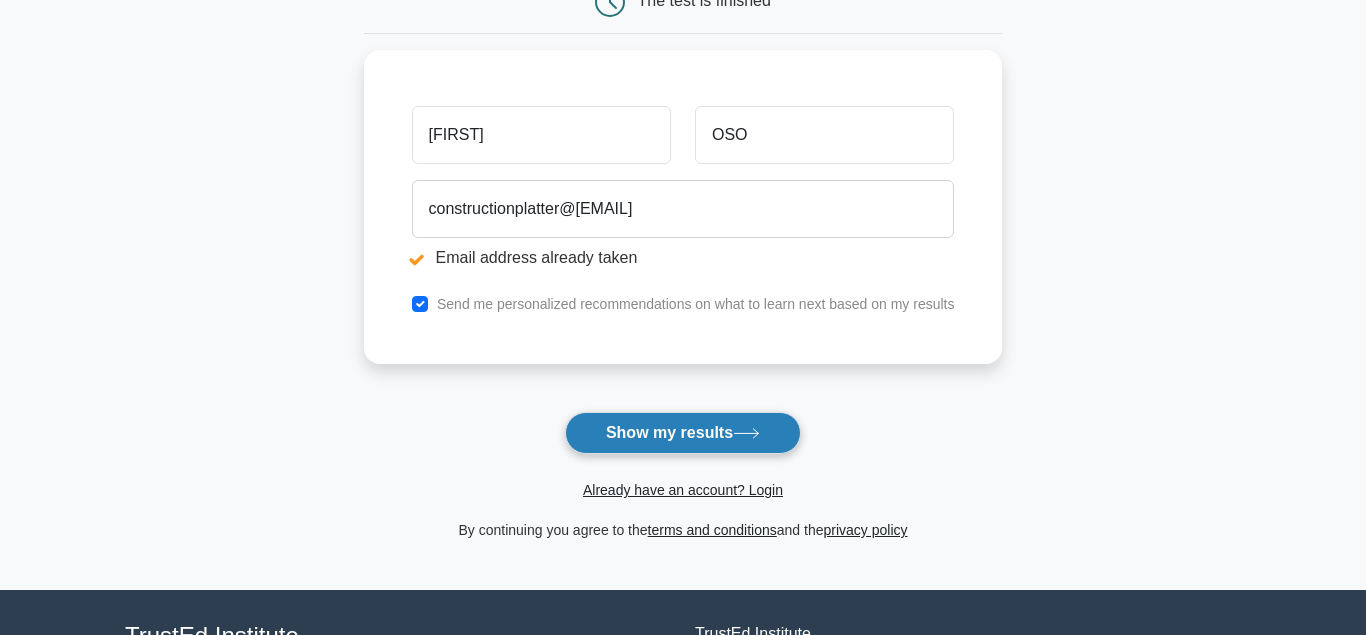 click on "Show my results" at bounding box center (683, 433) 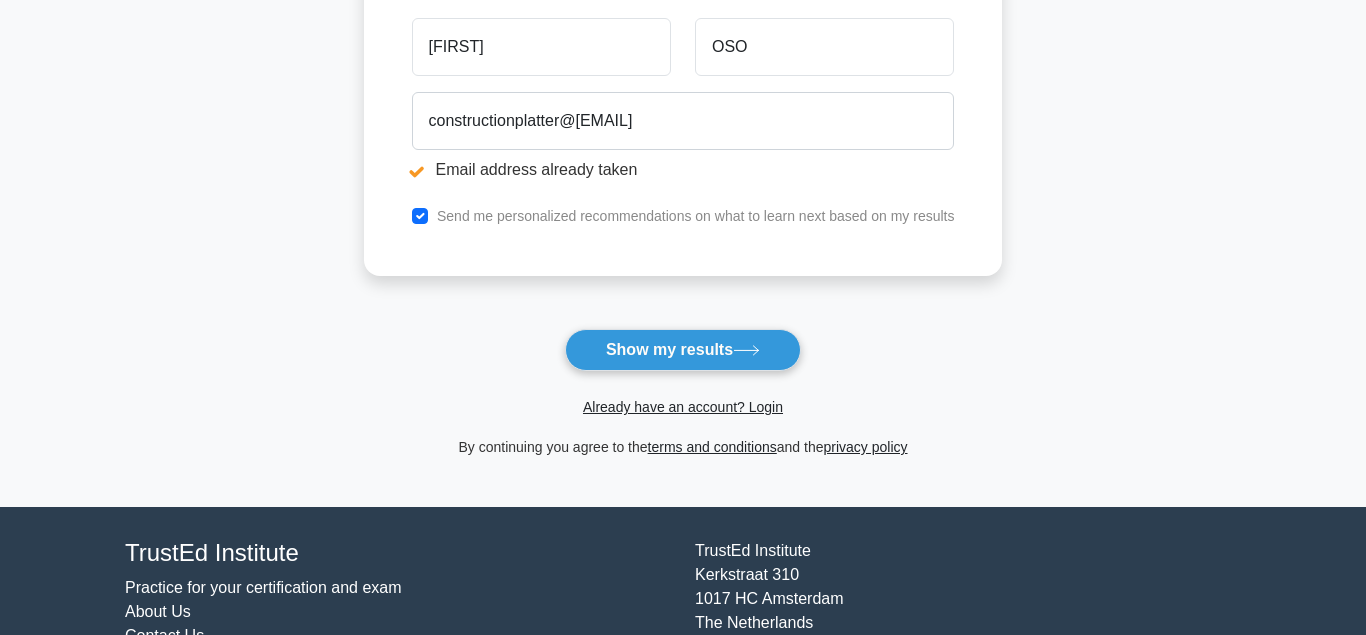 scroll, scrollTop: 408, scrollLeft: 0, axis: vertical 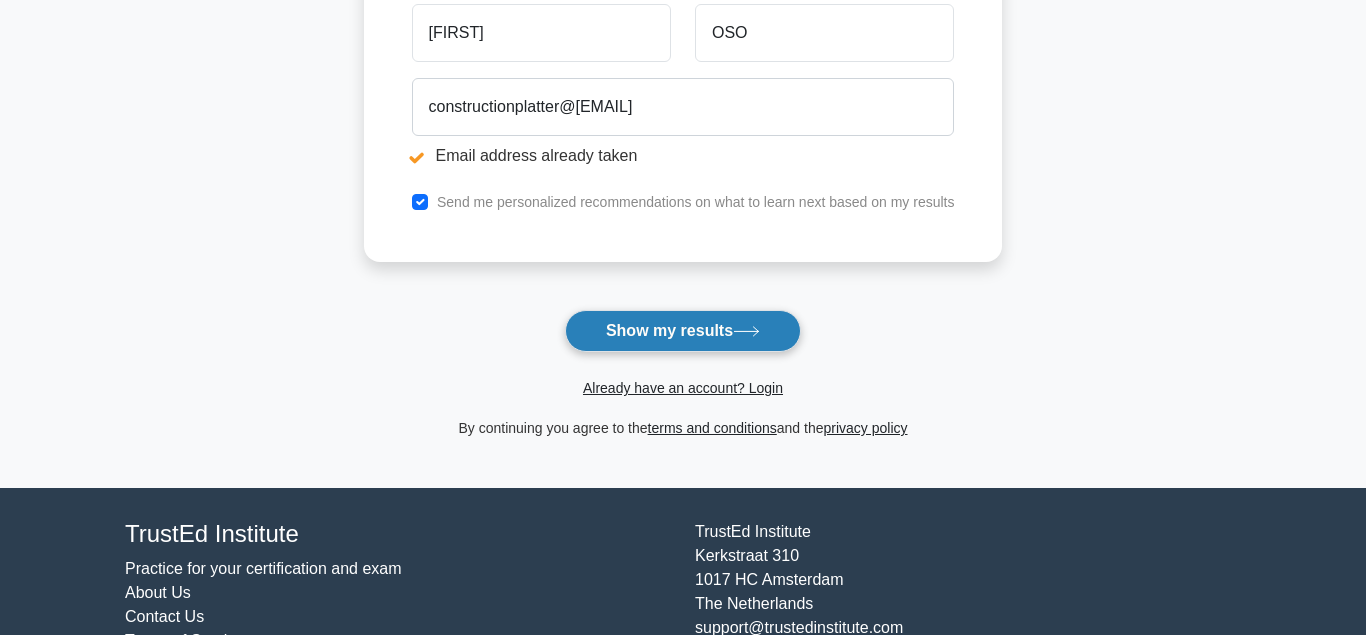 click on "Show my results" at bounding box center (683, 331) 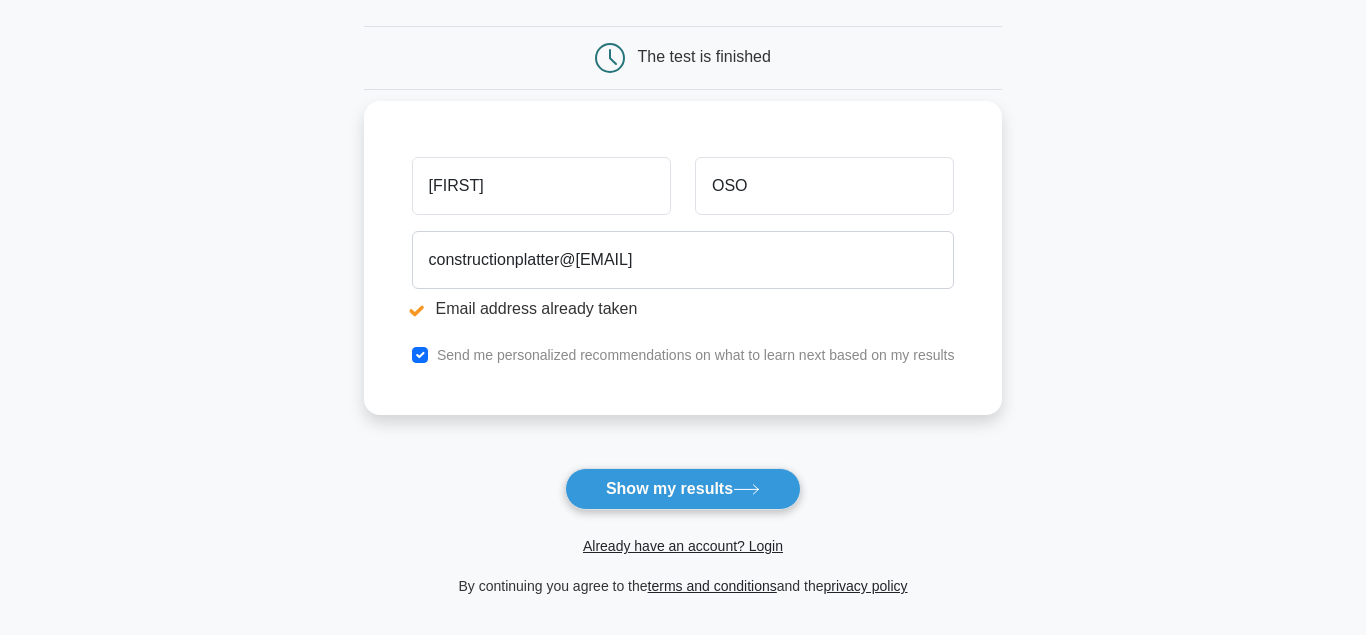 scroll, scrollTop: 306, scrollLeft: 0, axis: vertical 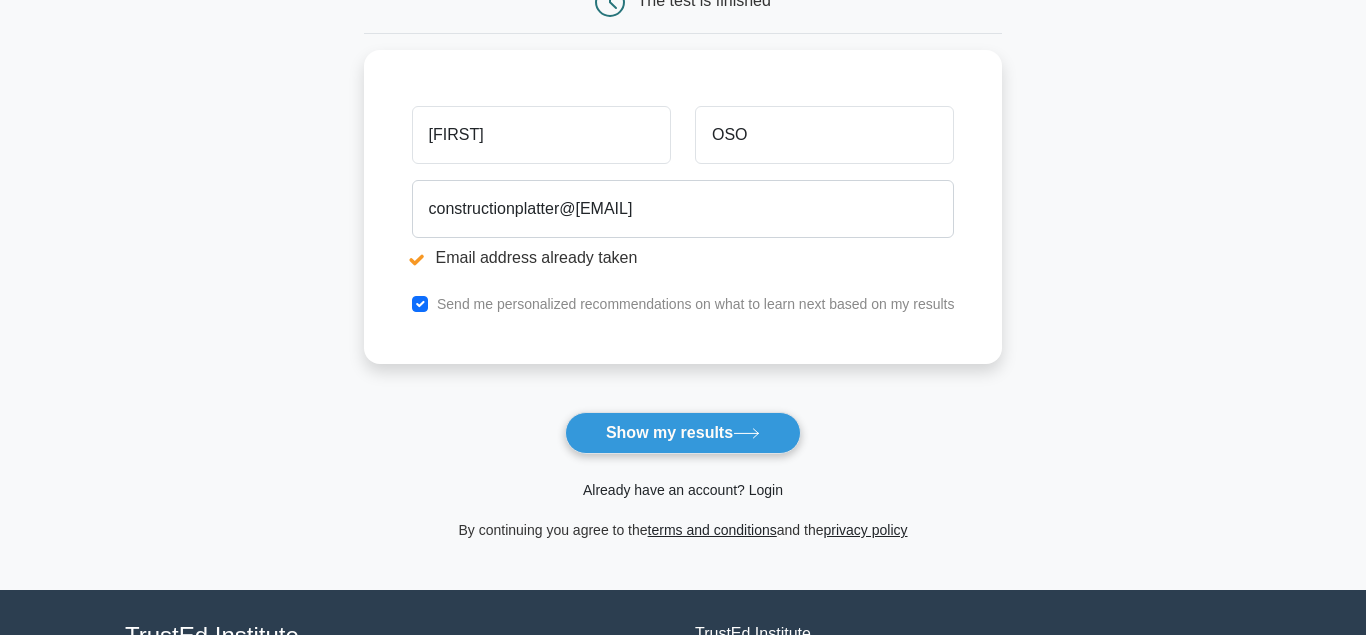 click on "Already have an account? Login" at bounding box center [683, 490] 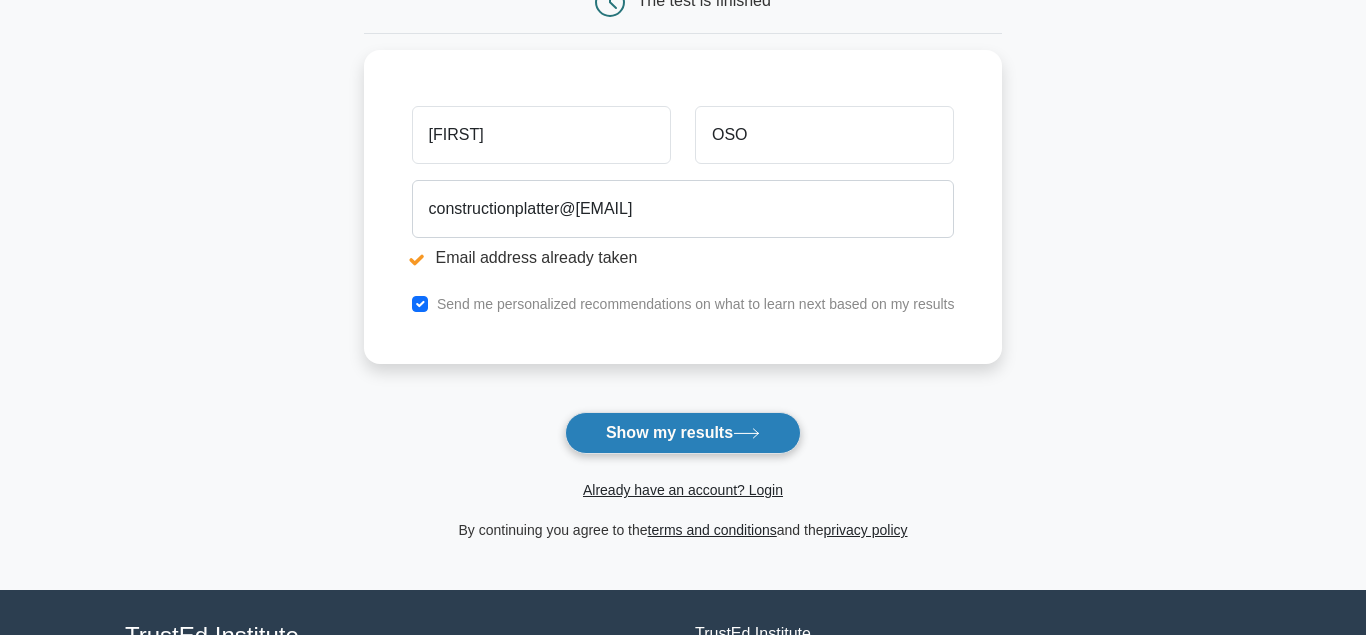 click on "Show my results" at bounding box center [683, 433] 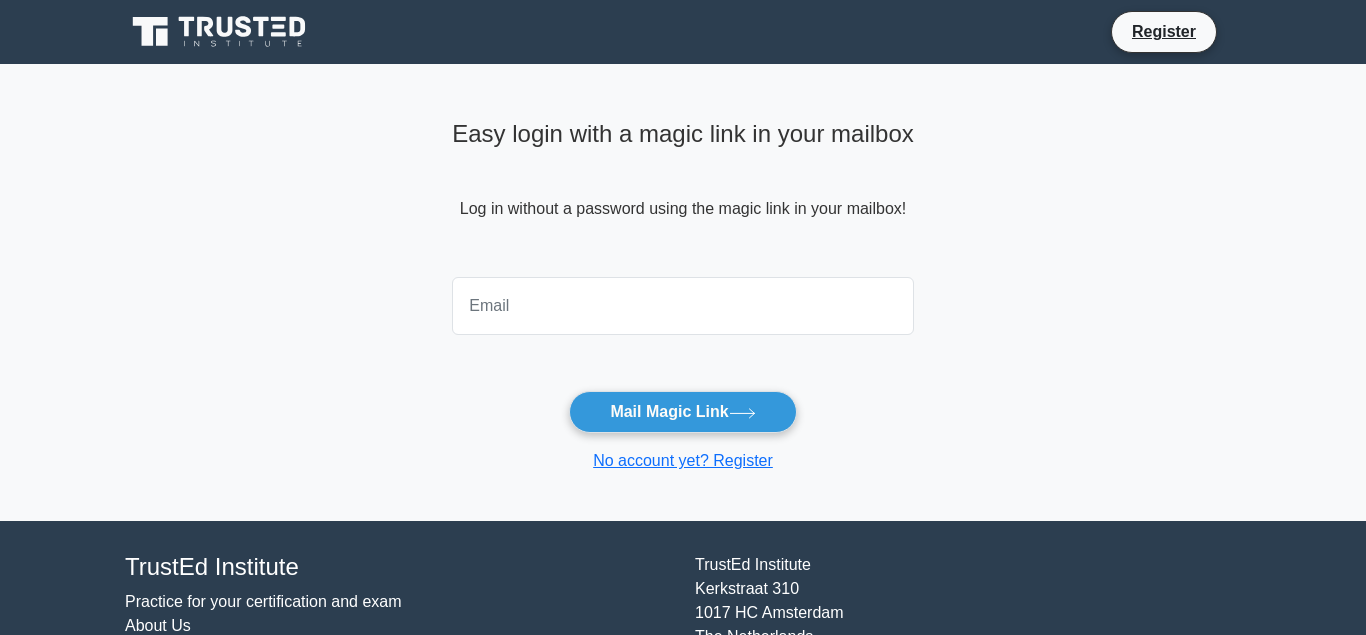scroll, scrollTop: 0, scrollLeft: 0, axis: both 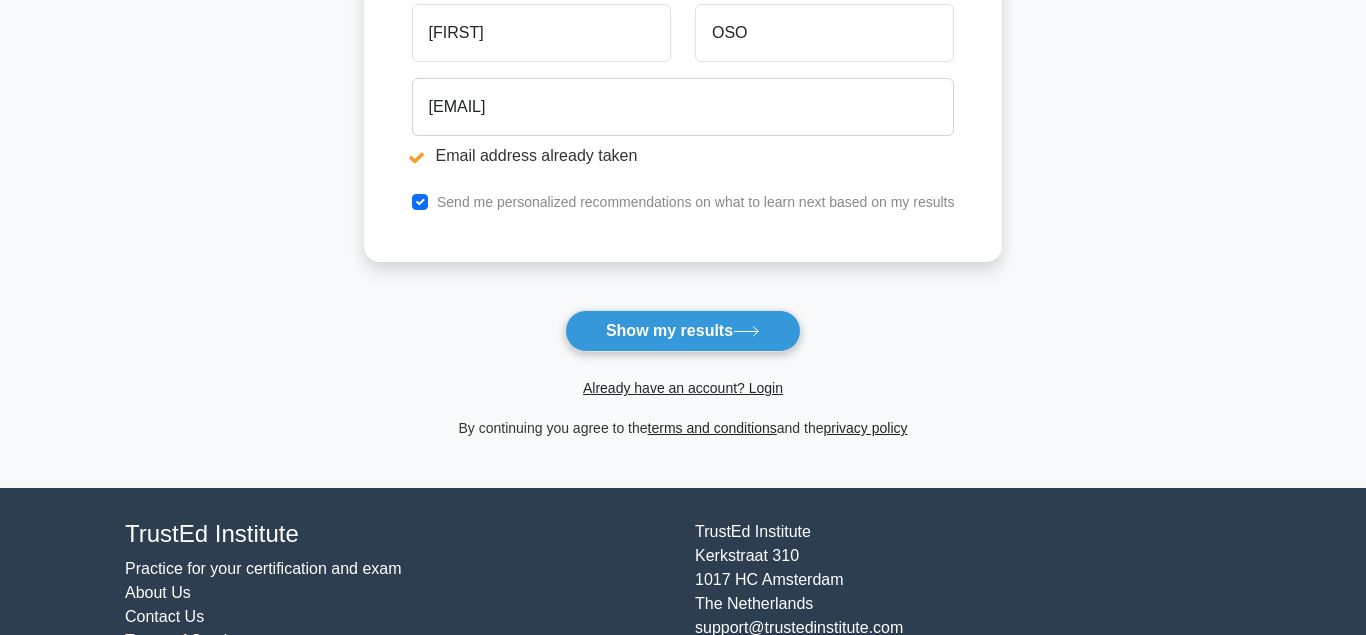 click on "Practice for your certification and exam" at bounding box center [263, 568] 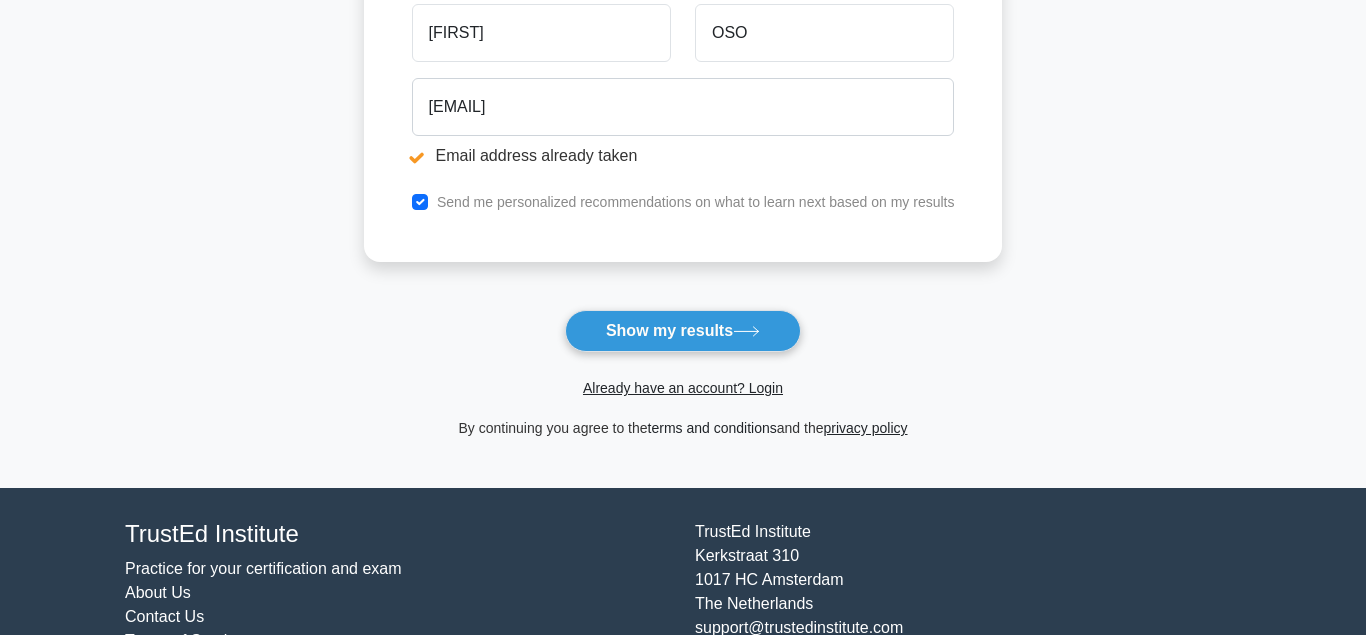 click on "terms and conditions" at bounding box center (712, 428) 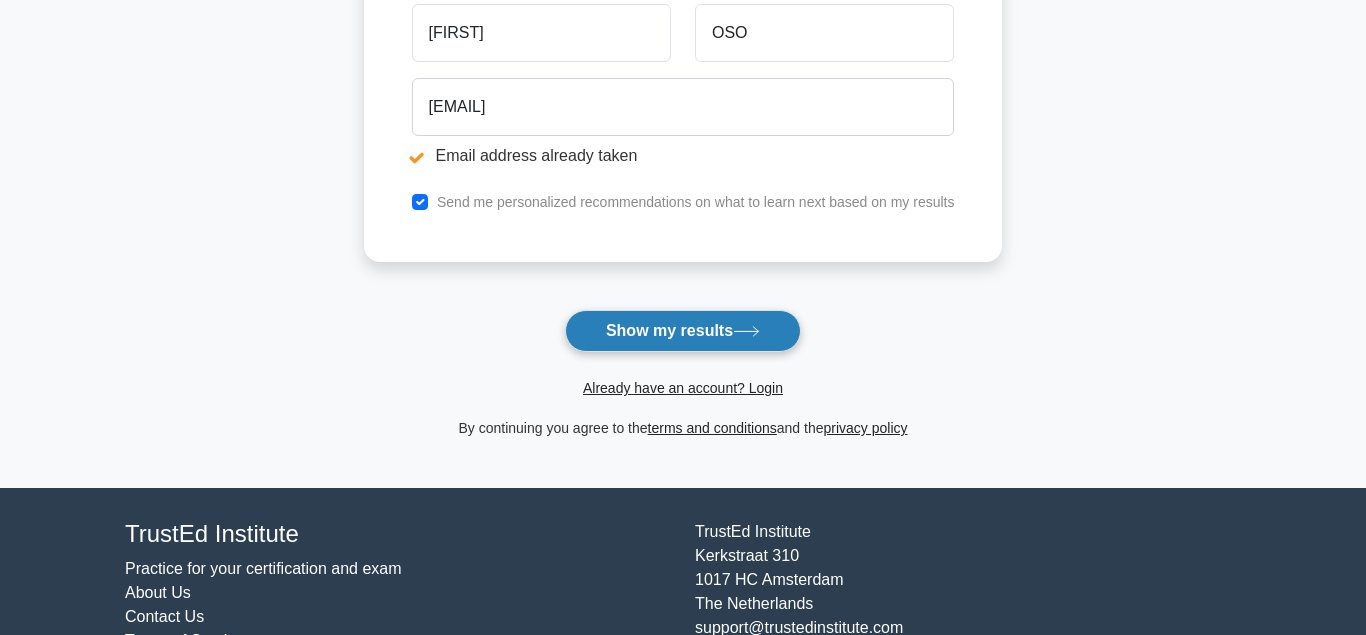 click on "Show my results" at bounding box center [683, 331] 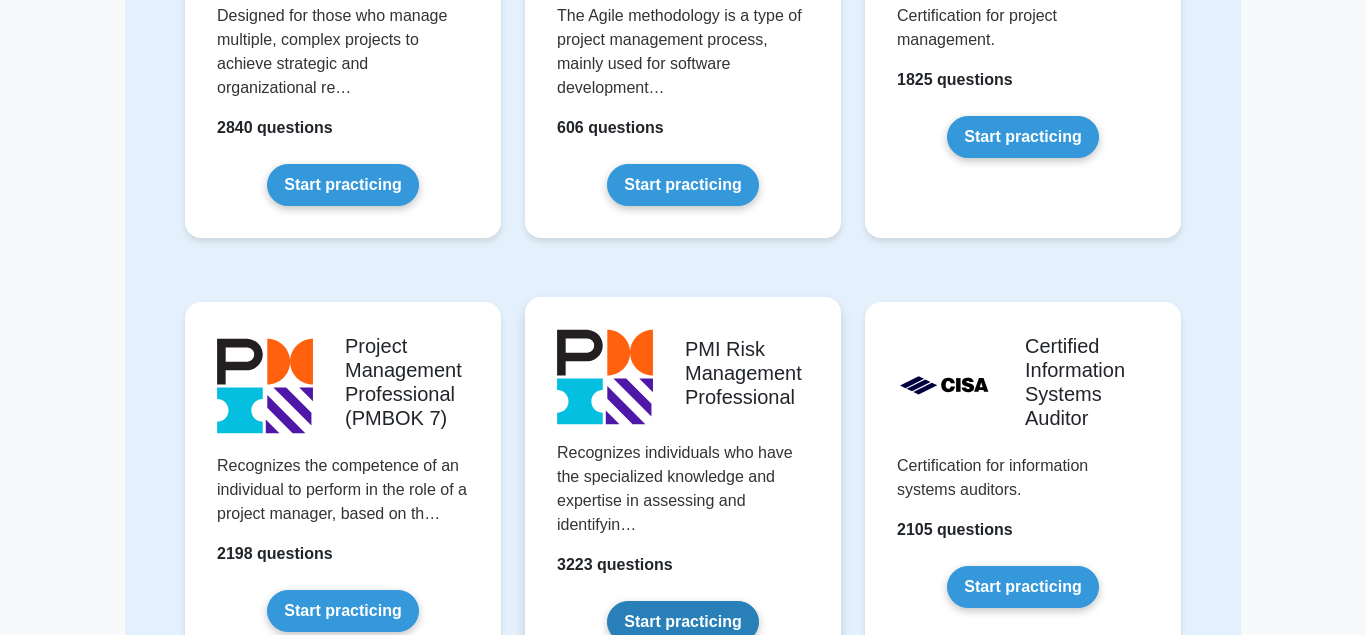 scroll, scrollTop: 1326, scrollLeft: 0, axis: vertical 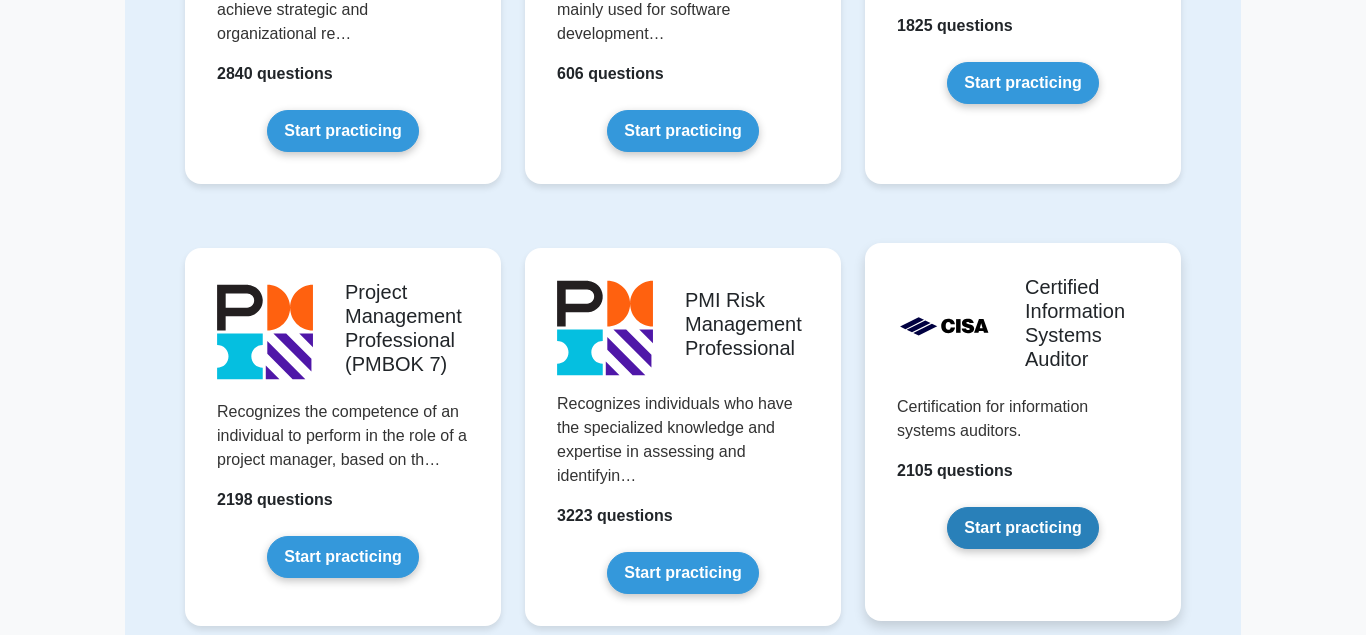 click on "Start practicing" at bounding box center [1022, 528] 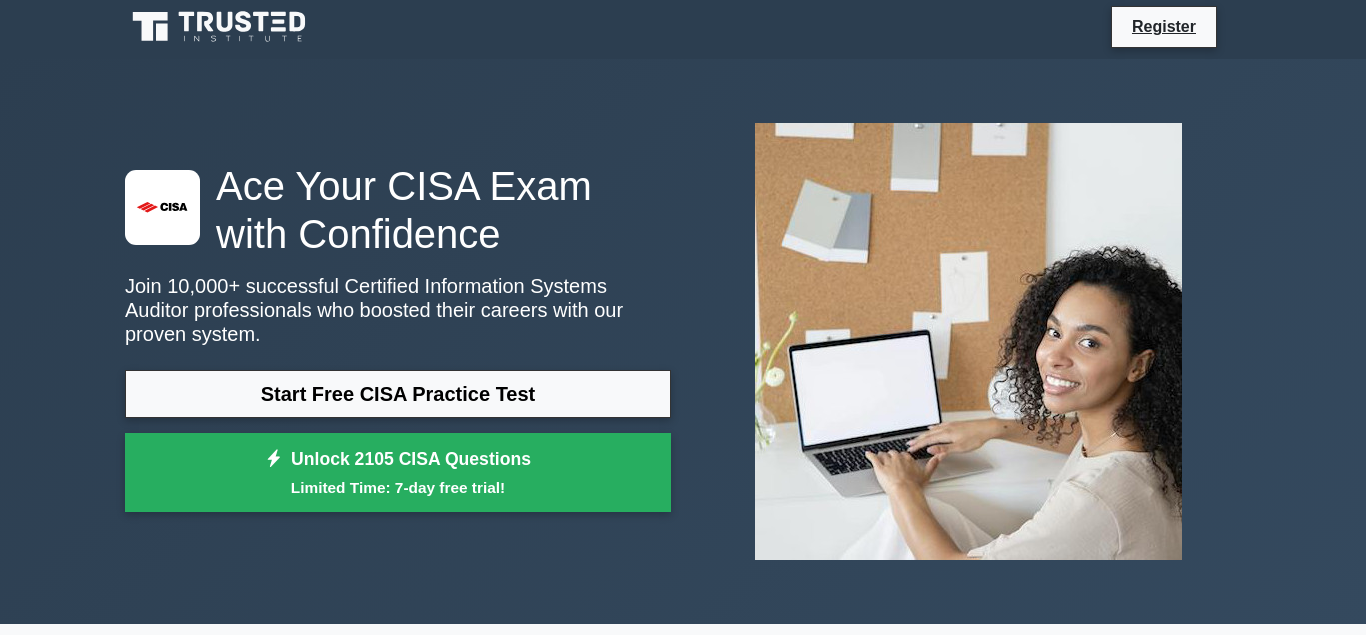 scroll, scrollTop: 0, scrollLeft: 0, axis: both 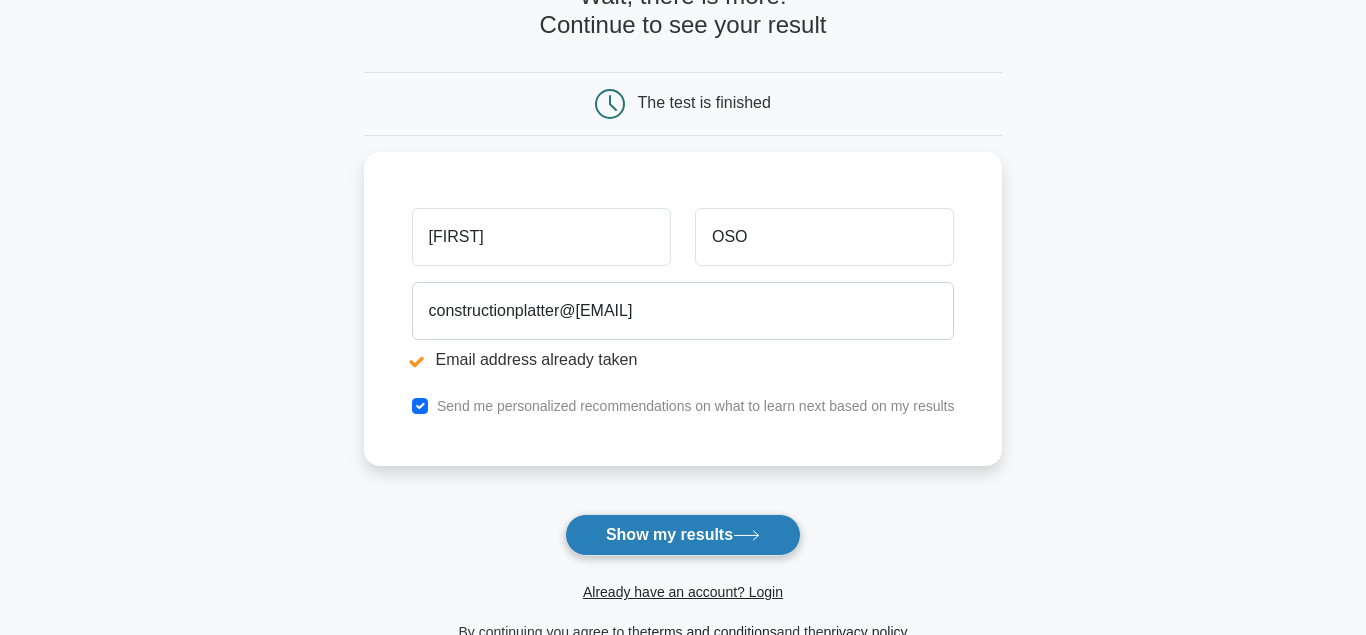 click on "Show my results" at bounding box center (683, 535) 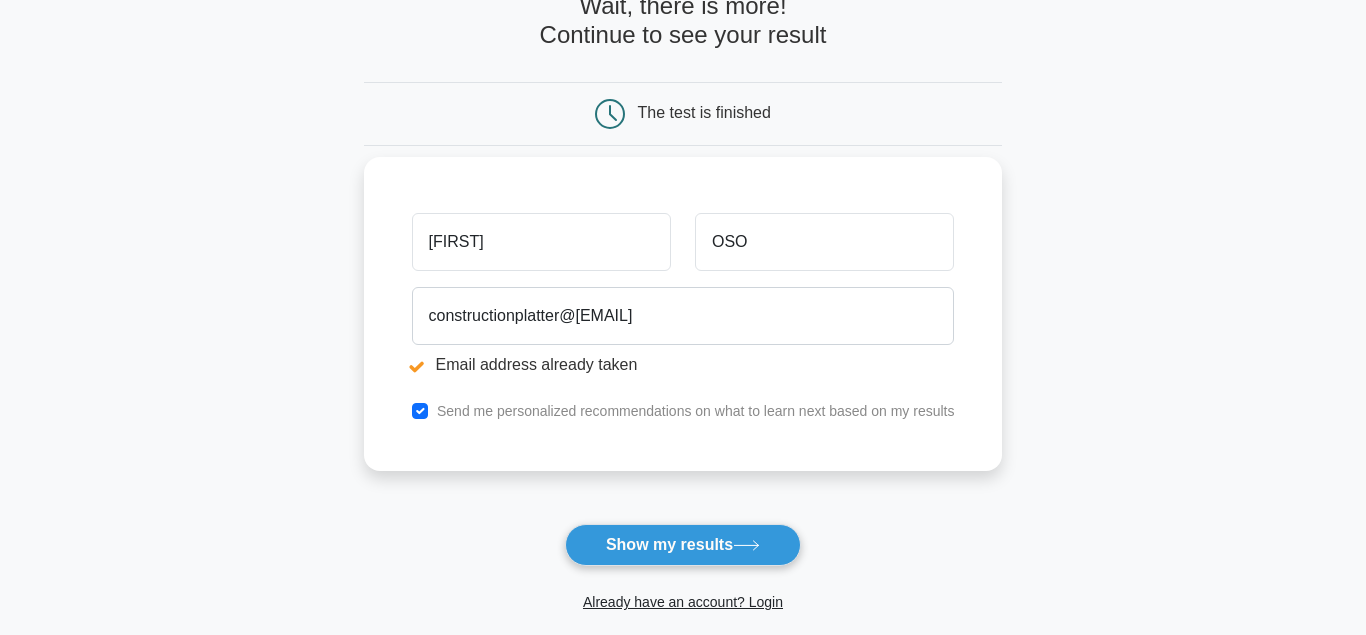 scroll, scrollTop: 204, scrollLeft: 0, axis: vertical 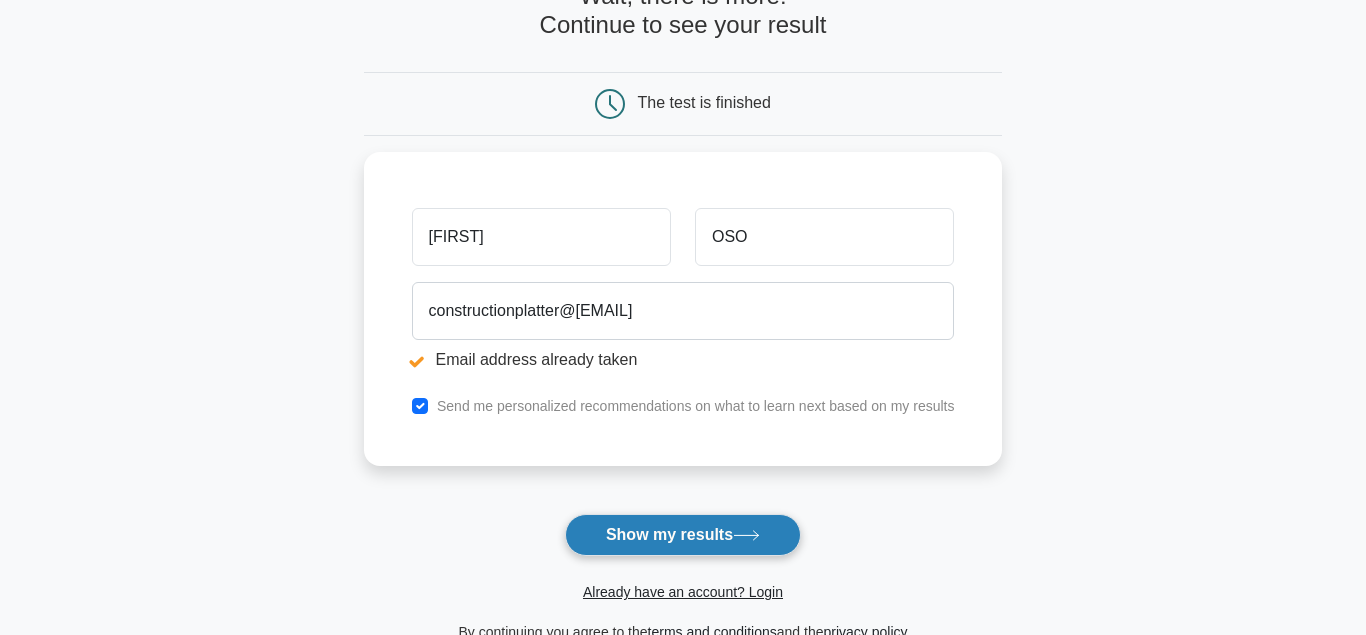 click on "Show my results" at bounding box center [683, 535] 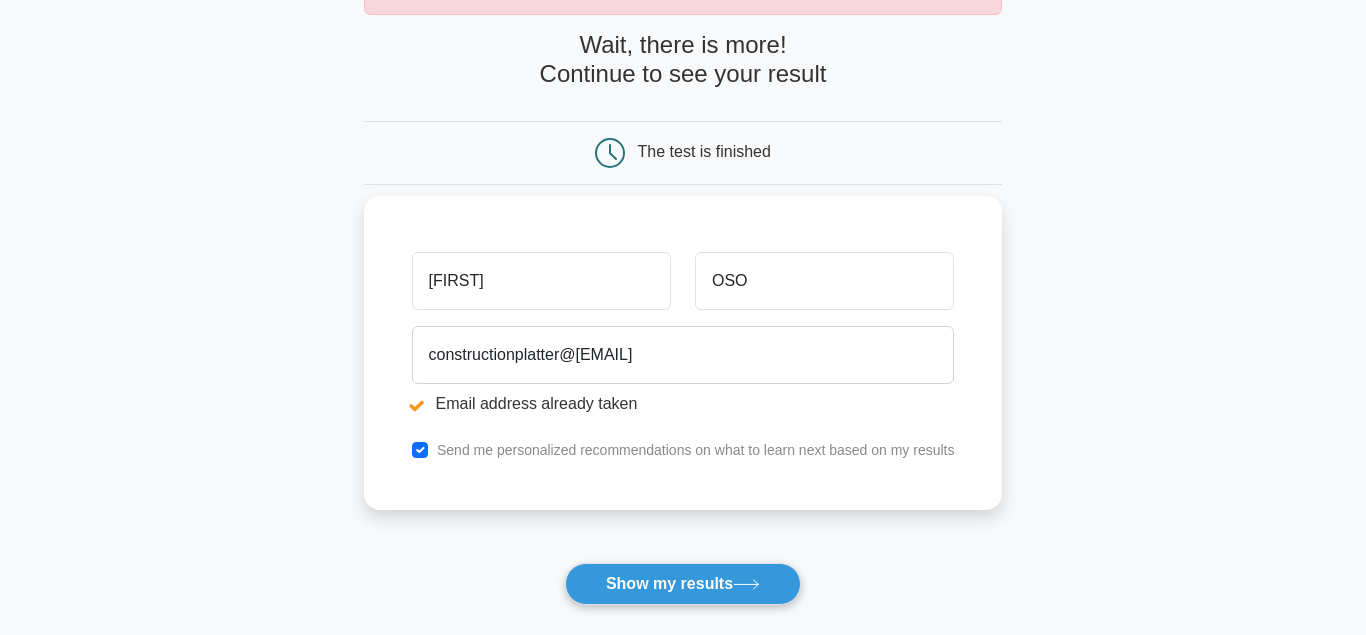 scroll, scrollTop: 204, scrollLeft: 0, axis: vertical 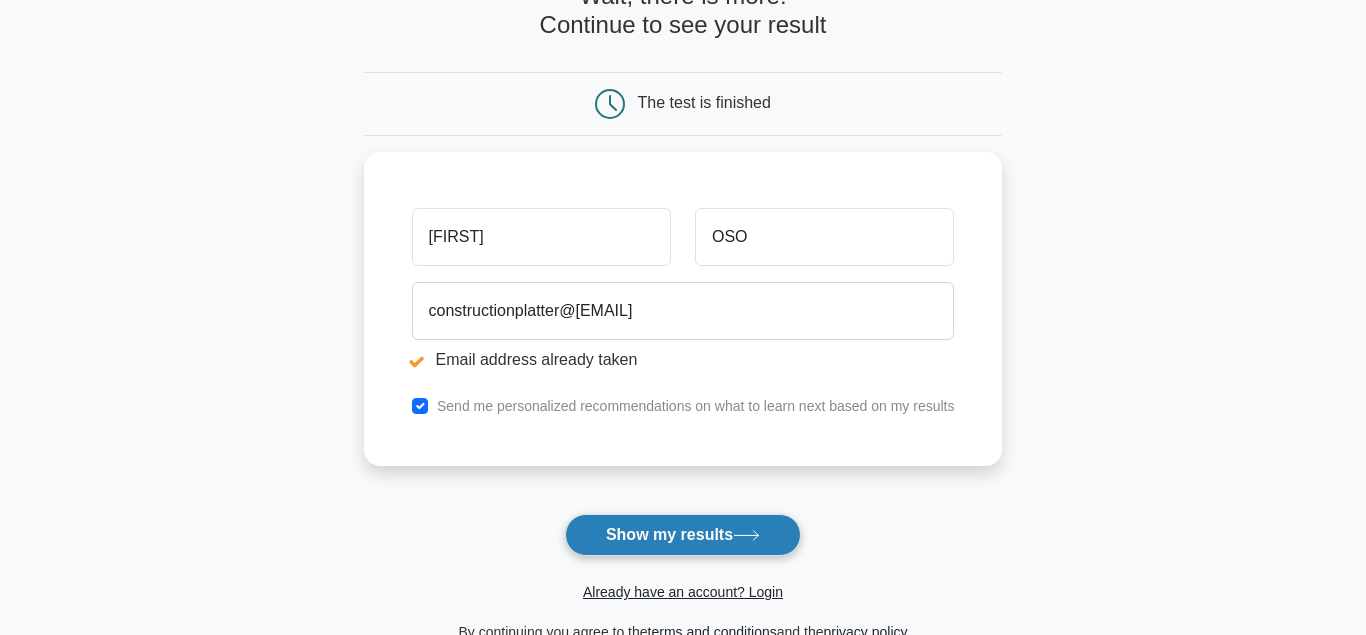 click on "Show my results" at bounding box center (683, 535) 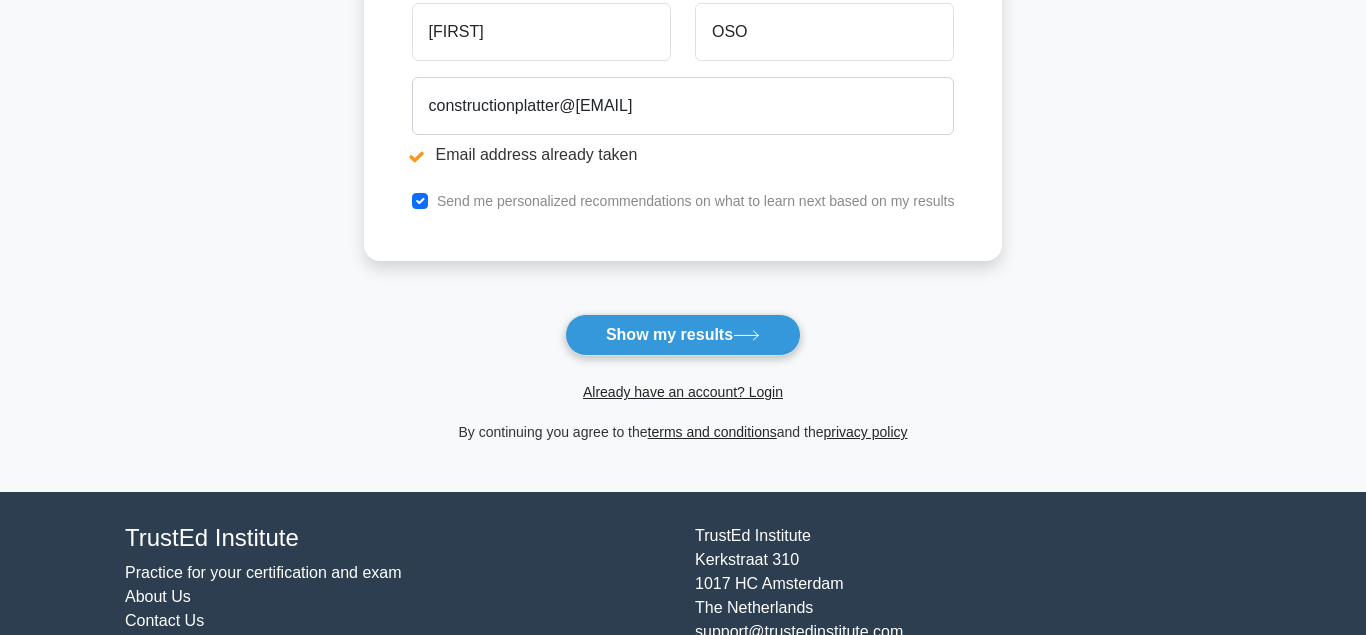 scroll, scrollTop: 408, scrollLeft: 0, axis: vertical 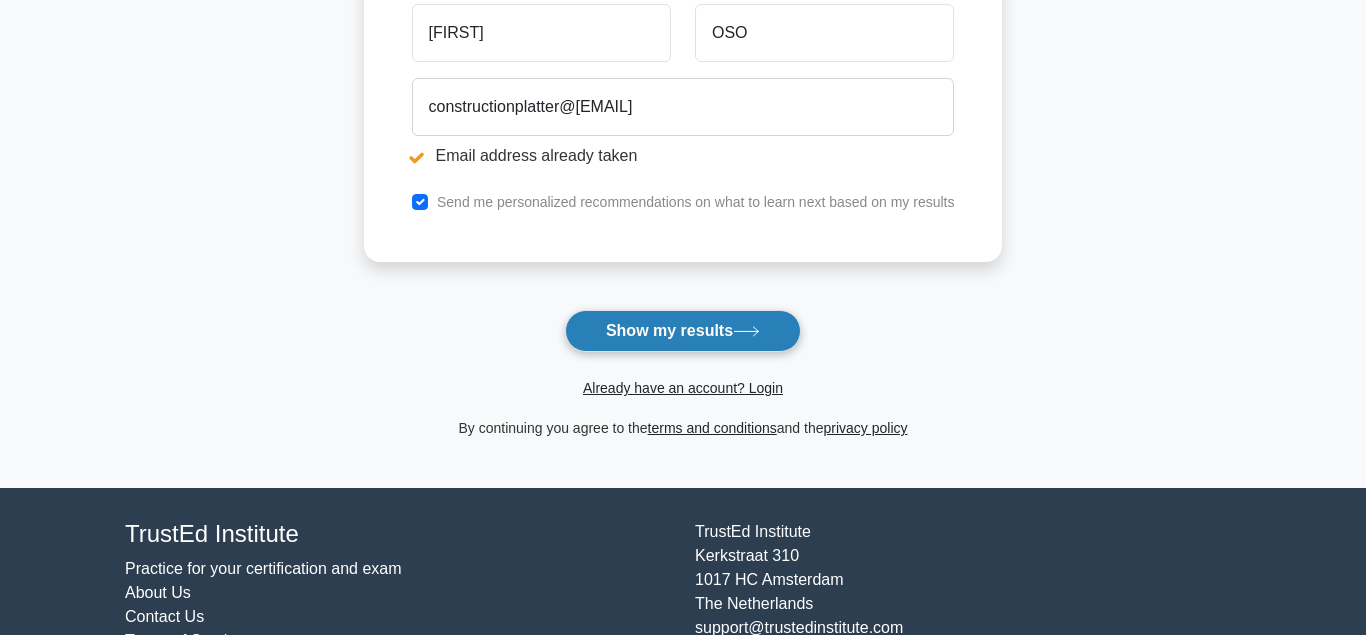 click on "Show my results" at bounding box center [683, 331] 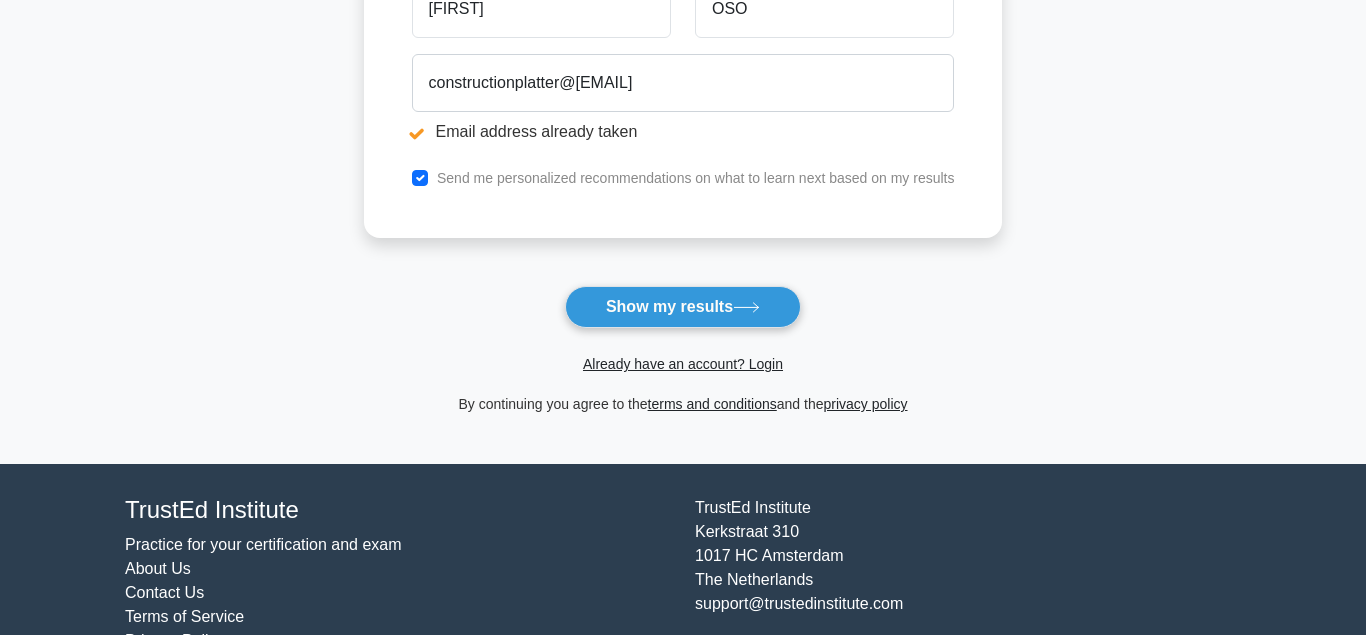 scroll, scrollTop: 483, scrollLeft: 0, axis: vertical 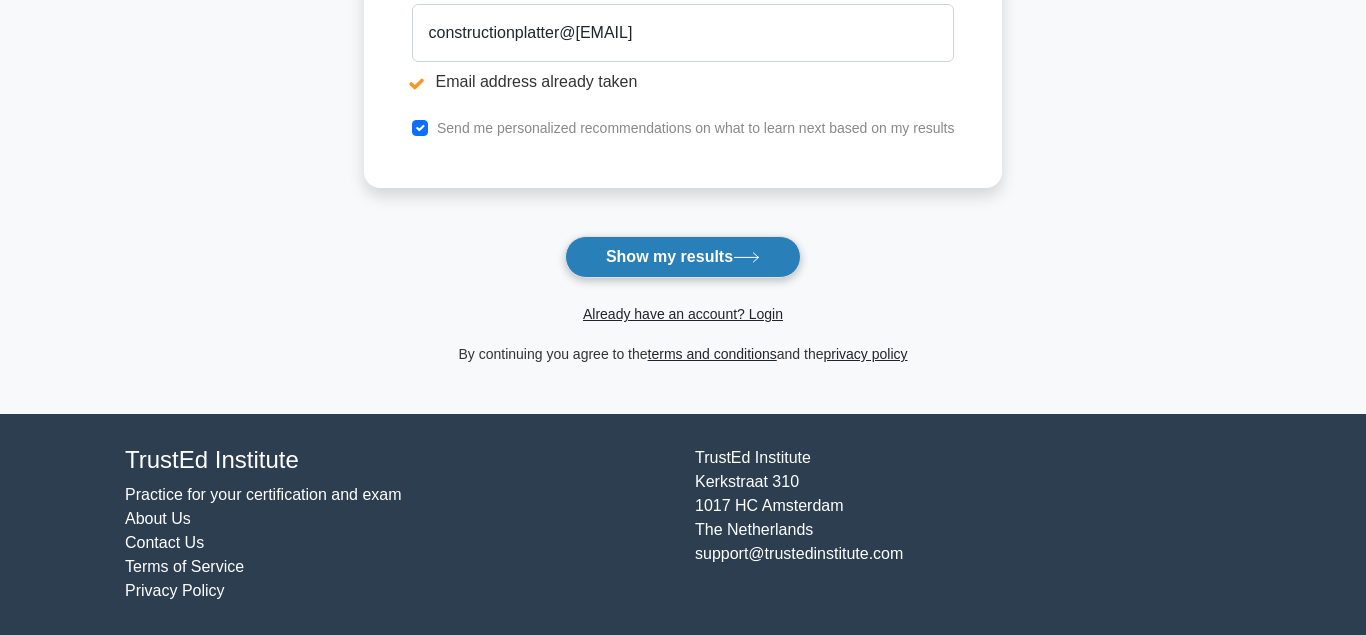 click on "Show my results" at bounding box center (683, 257) 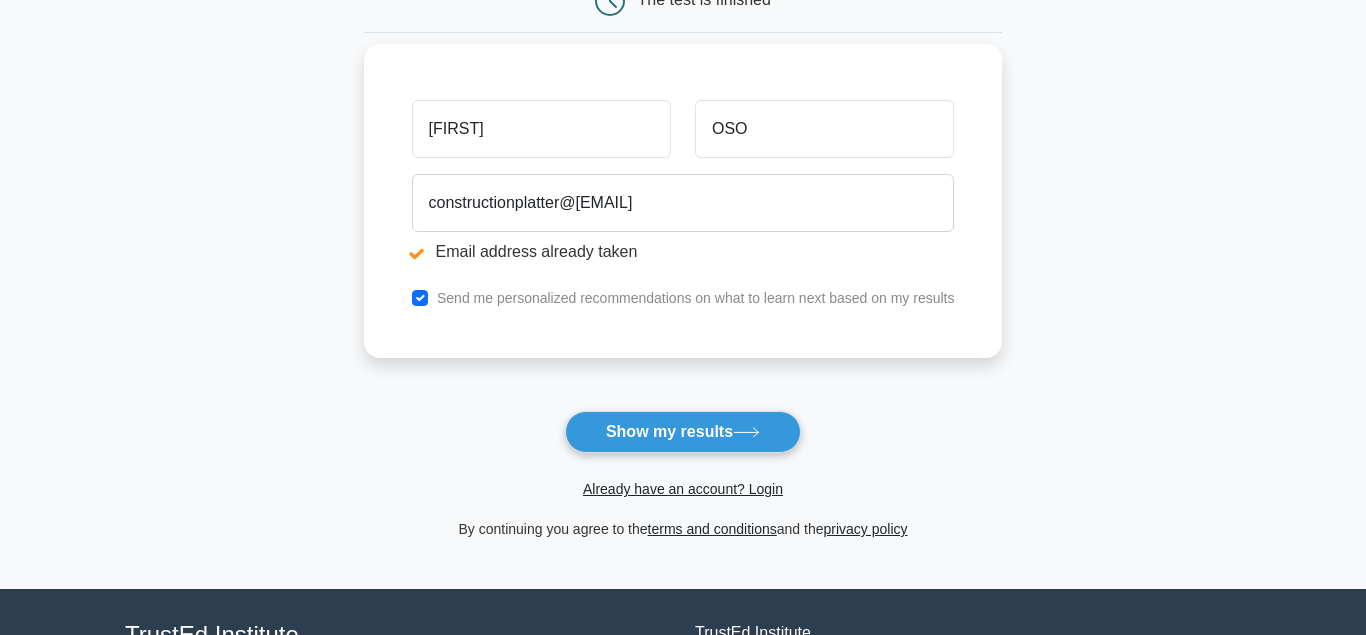 scroll, scrollTop: 483, scrollLeft: 0, axis: vertical 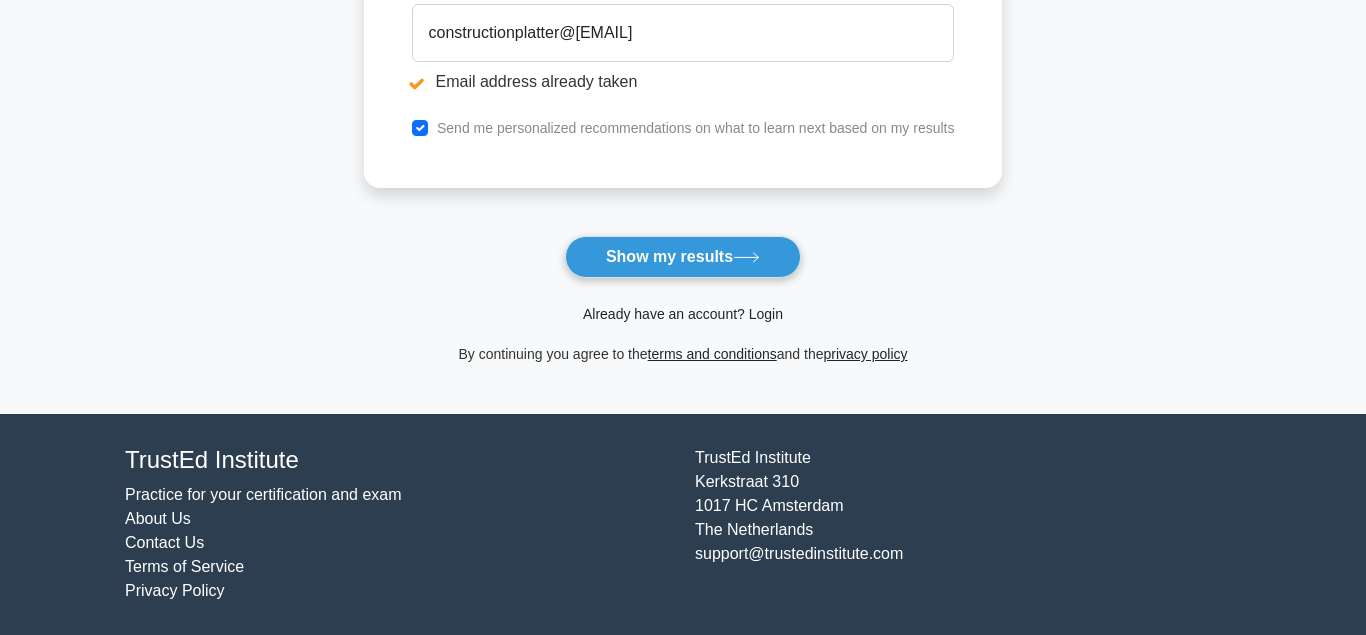 click on "Already have an account? Login" at bounding box center [683, 314] 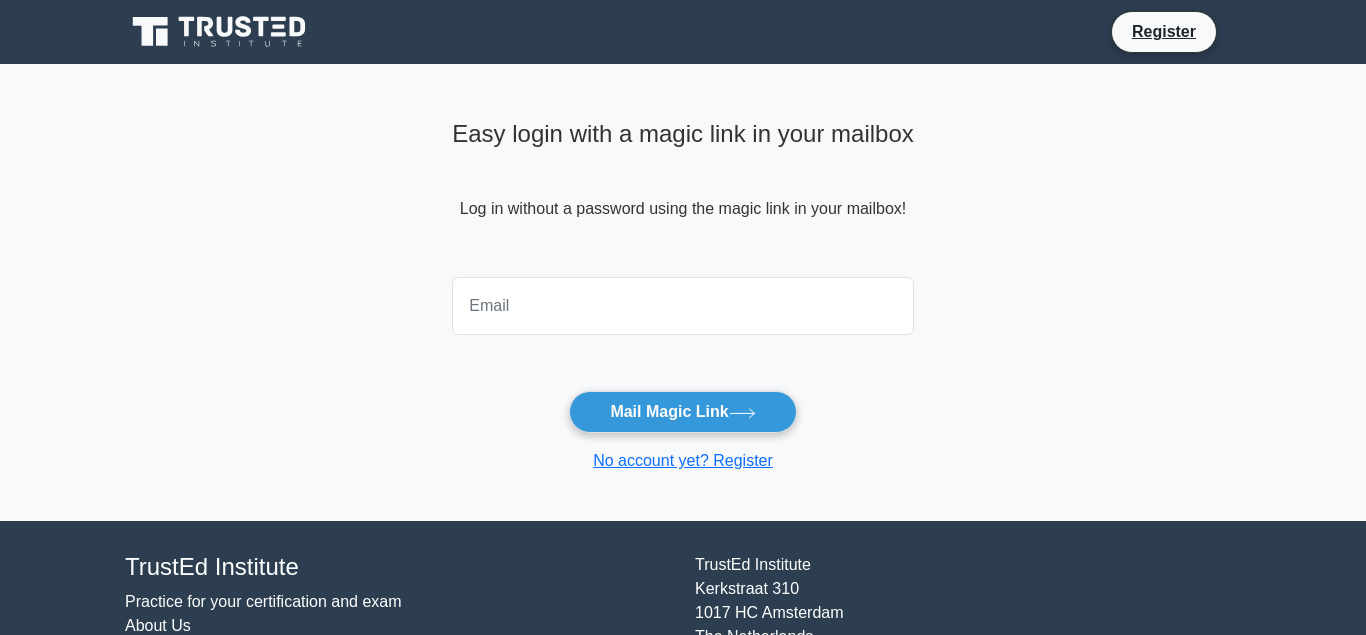 scroll, scrollTop: 0, scrollLeft: 0, axis: both 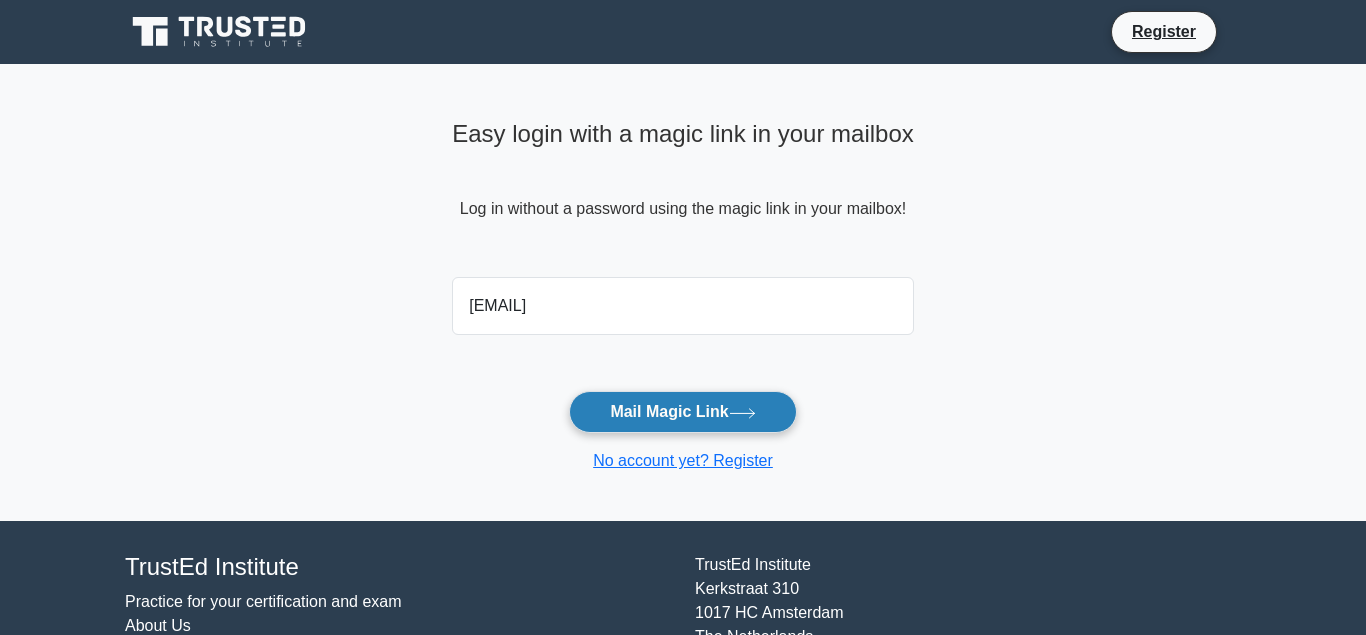 type on "constructionplatter@yahoo.com" 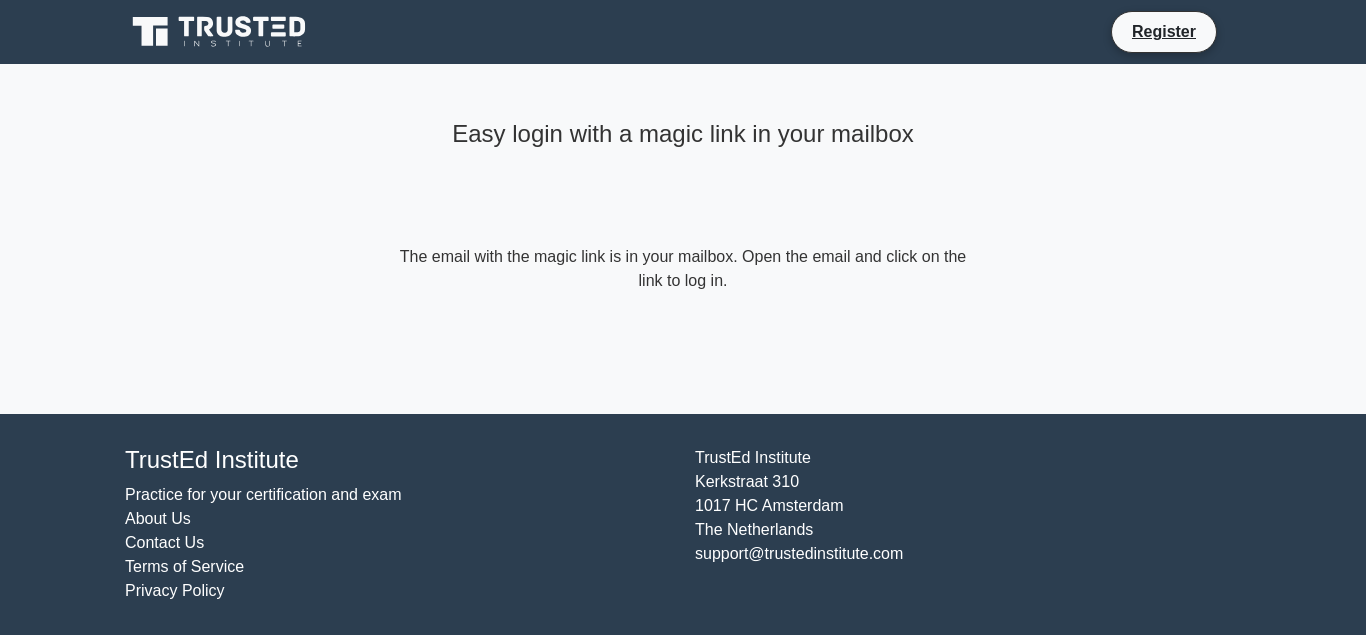 scroll, scrollTop: 0, scrollLeft: 0, axis: both 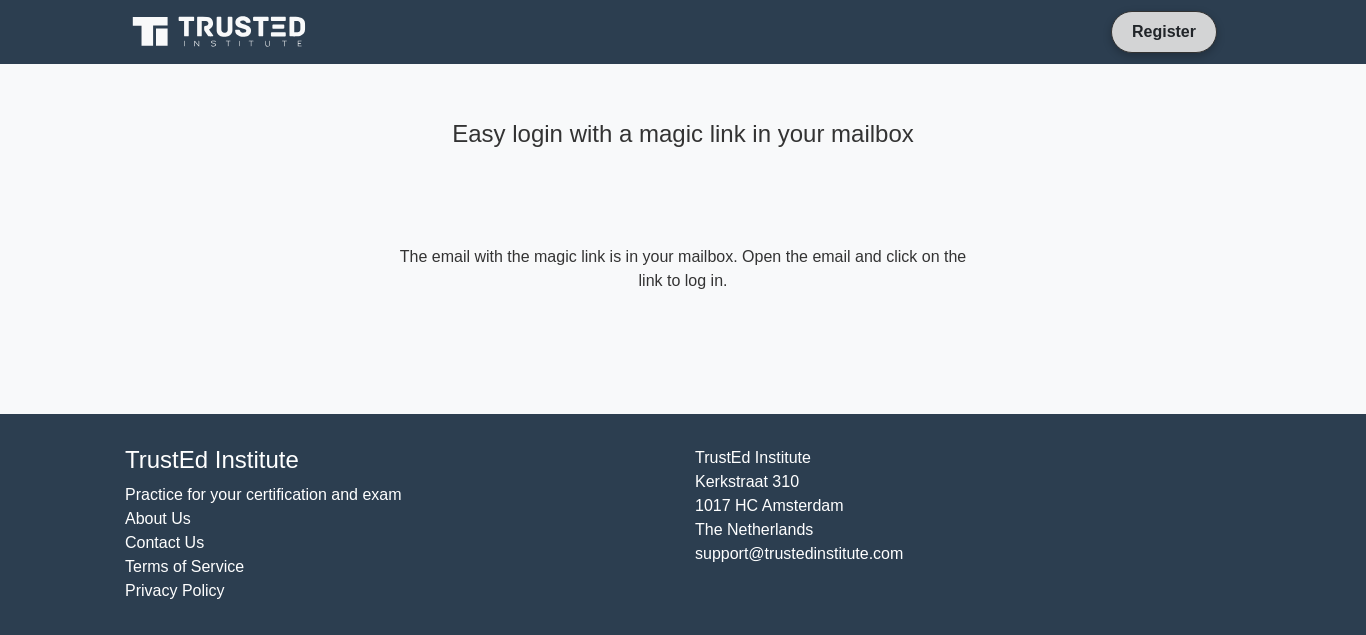 click on "Register" at bounding box center [1164, 31] 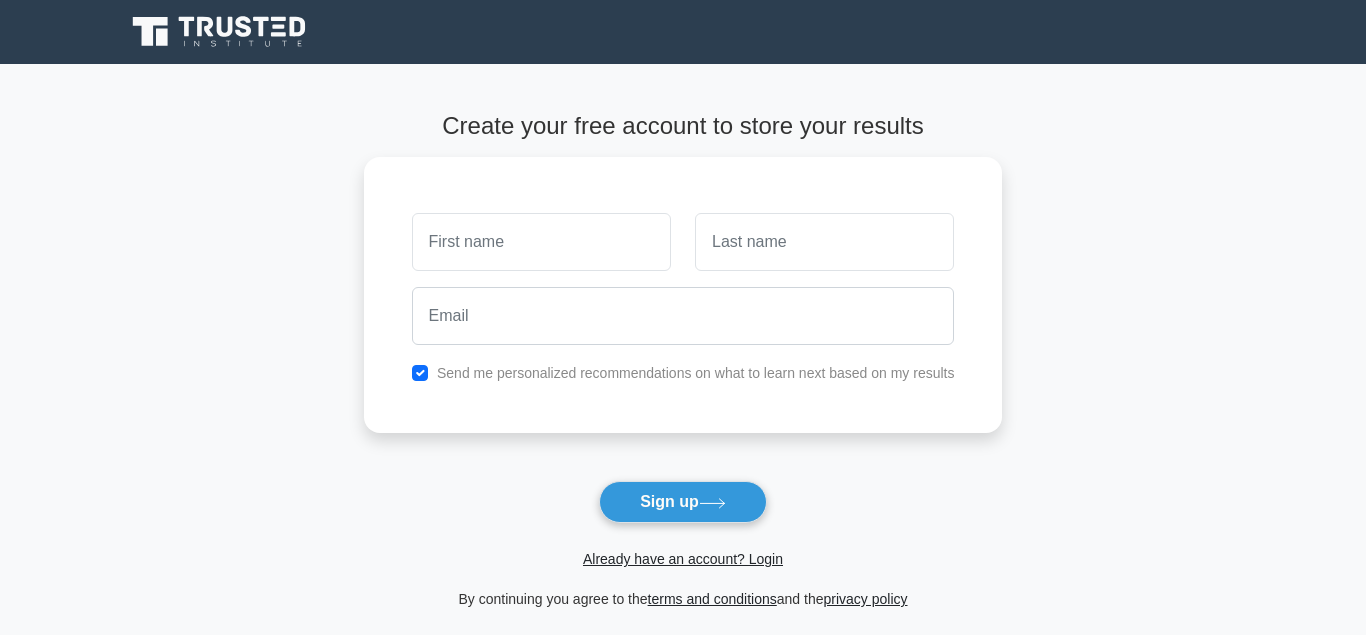 scroll, scrollTop: 0, scrollLeft: 0, axis: both 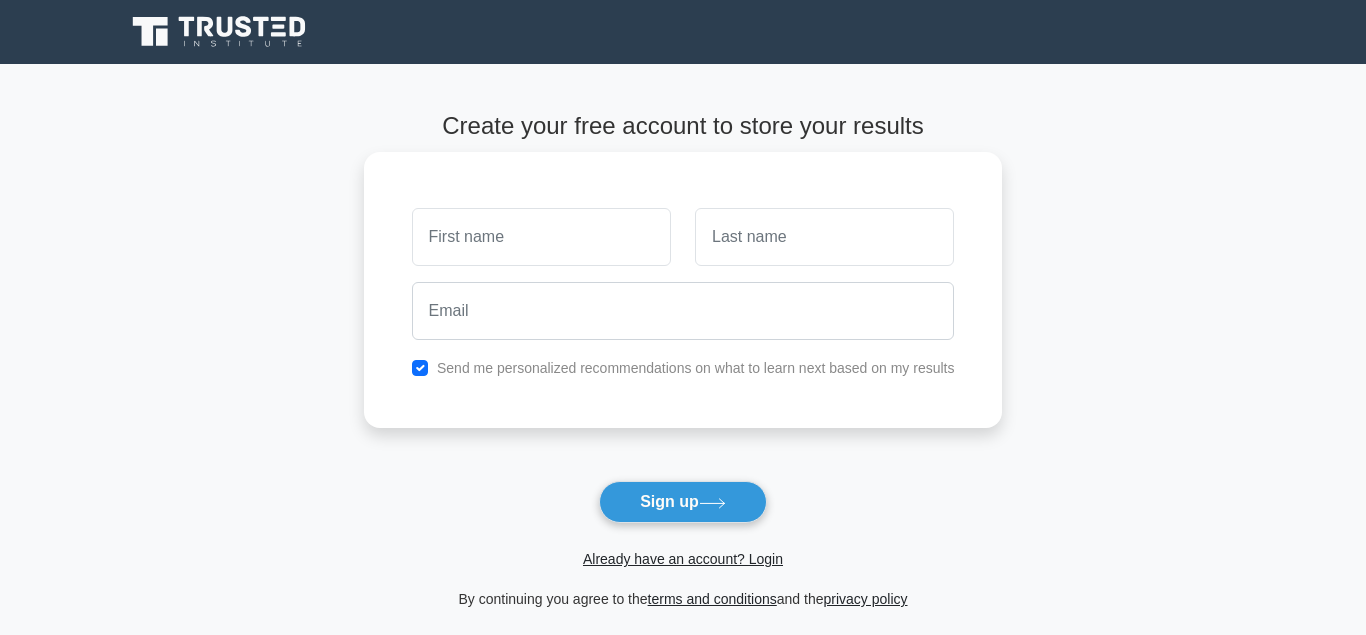 click at bounding box center (541, 237) 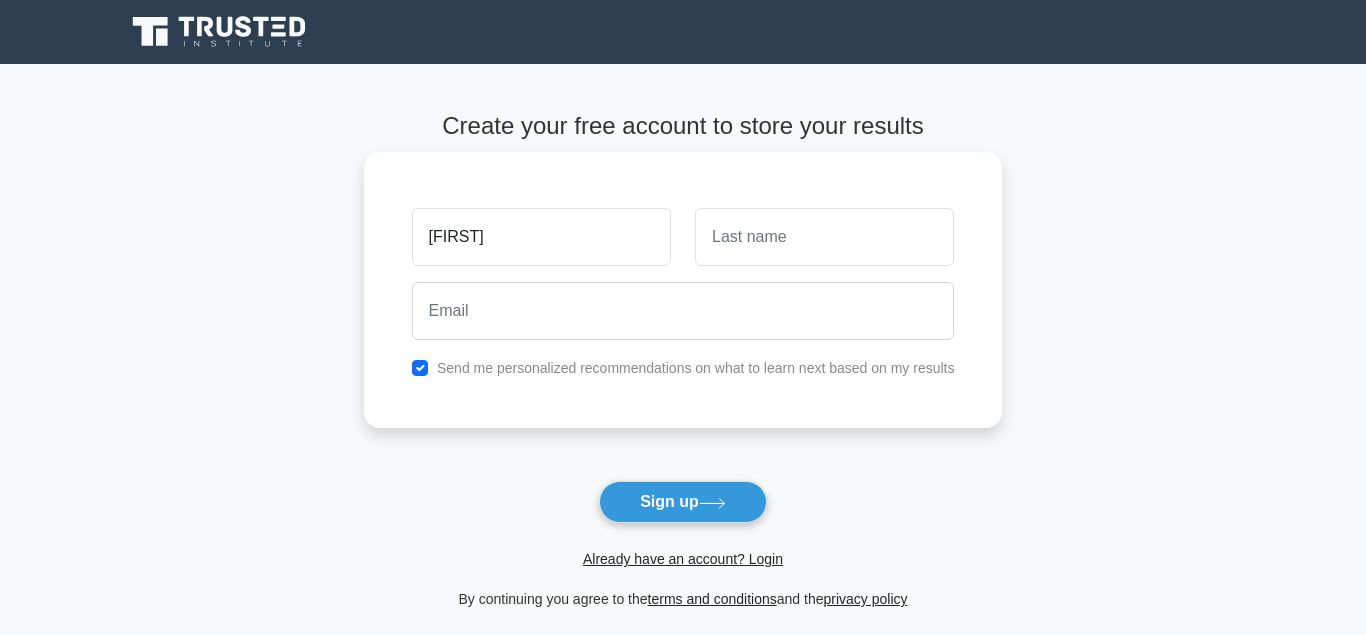 type on "[FIRST]" 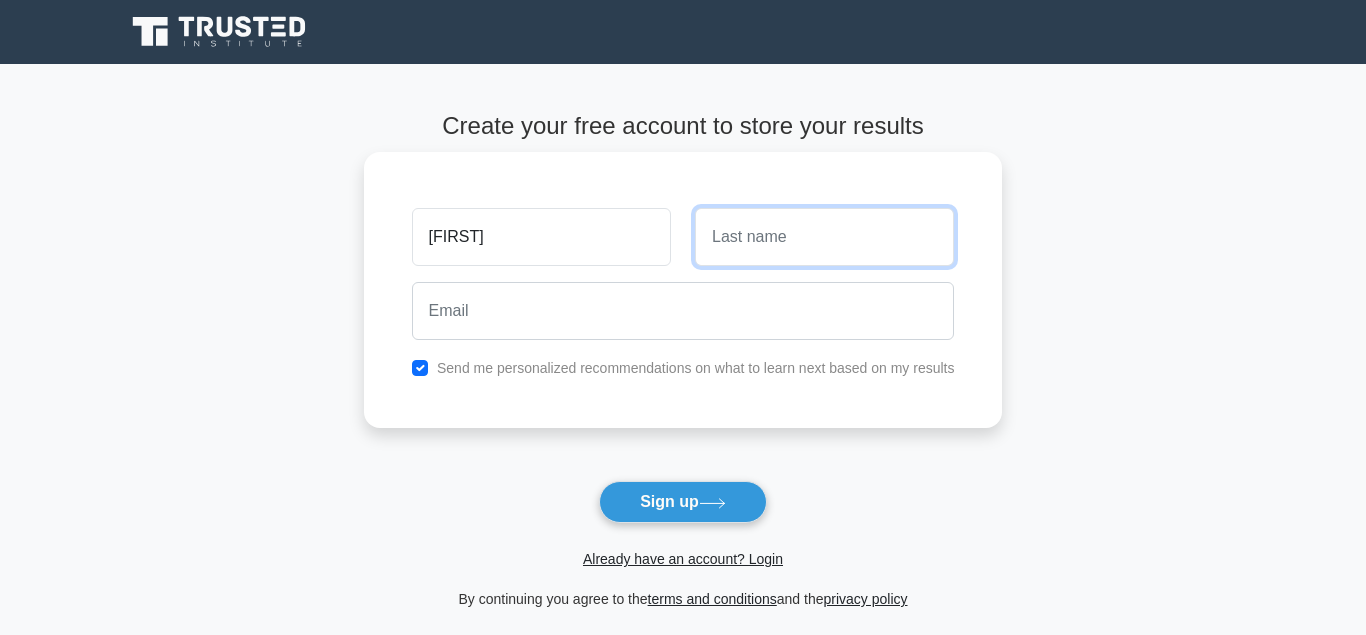 click at bounding box center [824, 237] 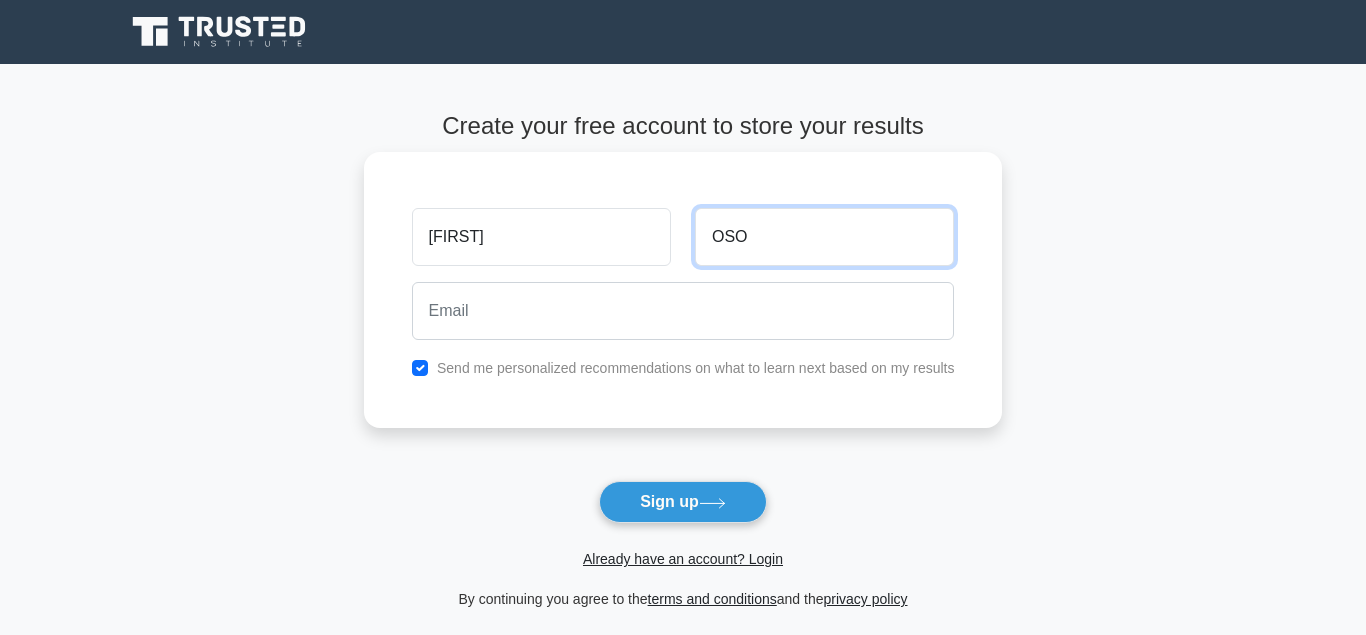 type on "OSO" 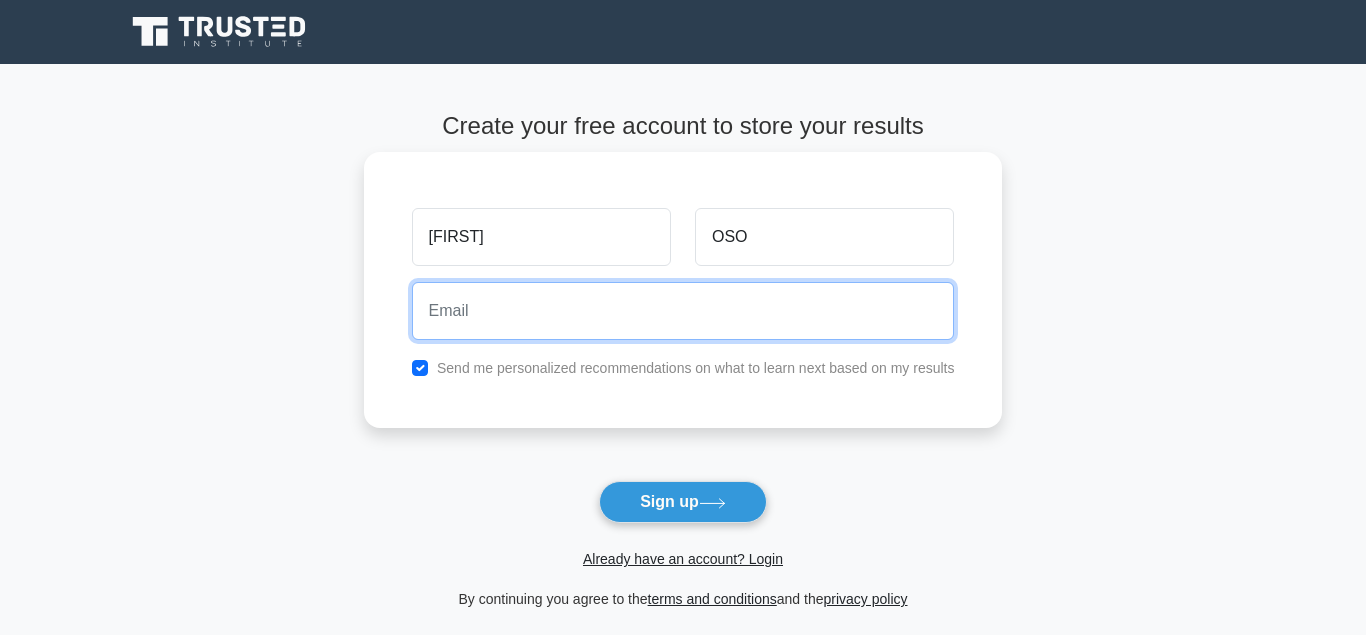 click at bounding box center (683, 311) 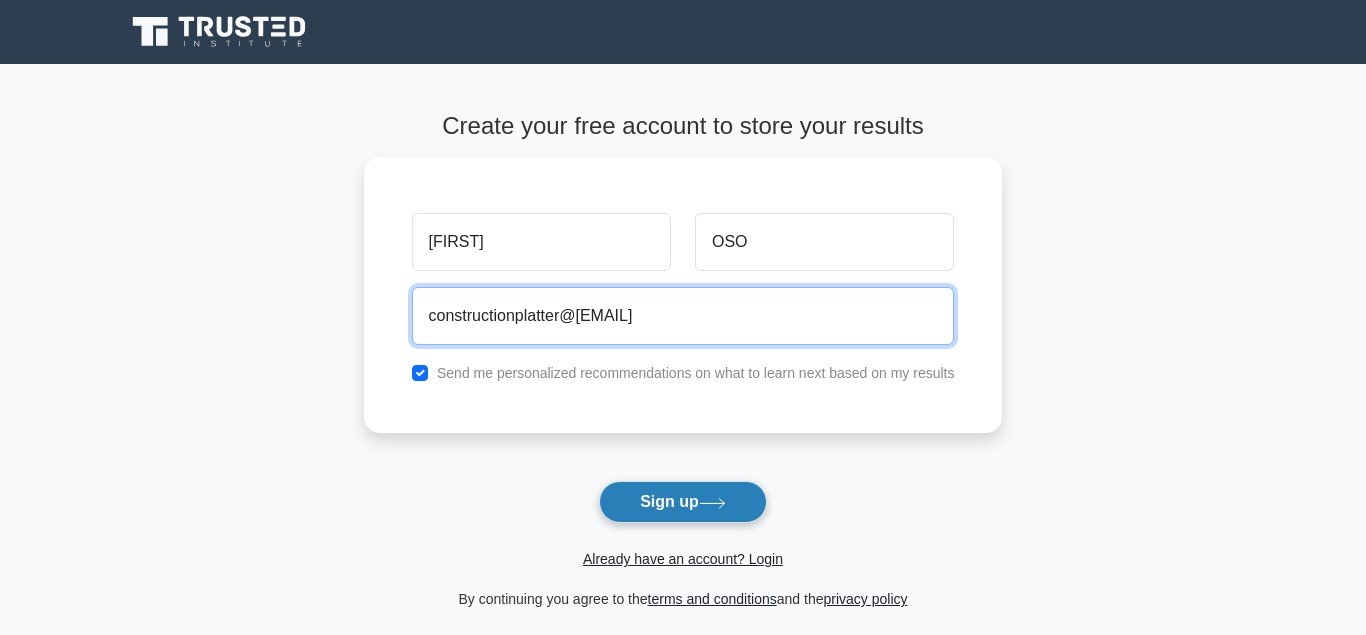 type on "constructionplatter@[EMAIL]" 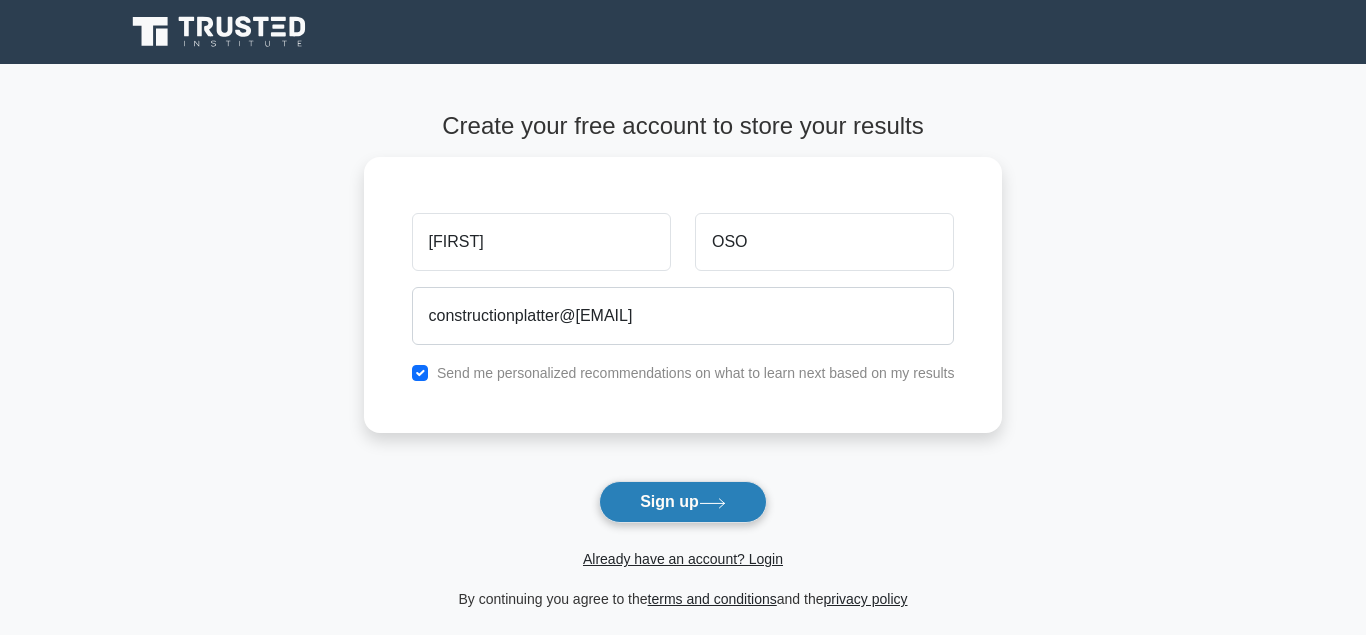 click on "Sign up" at bounding box center (683, 502) 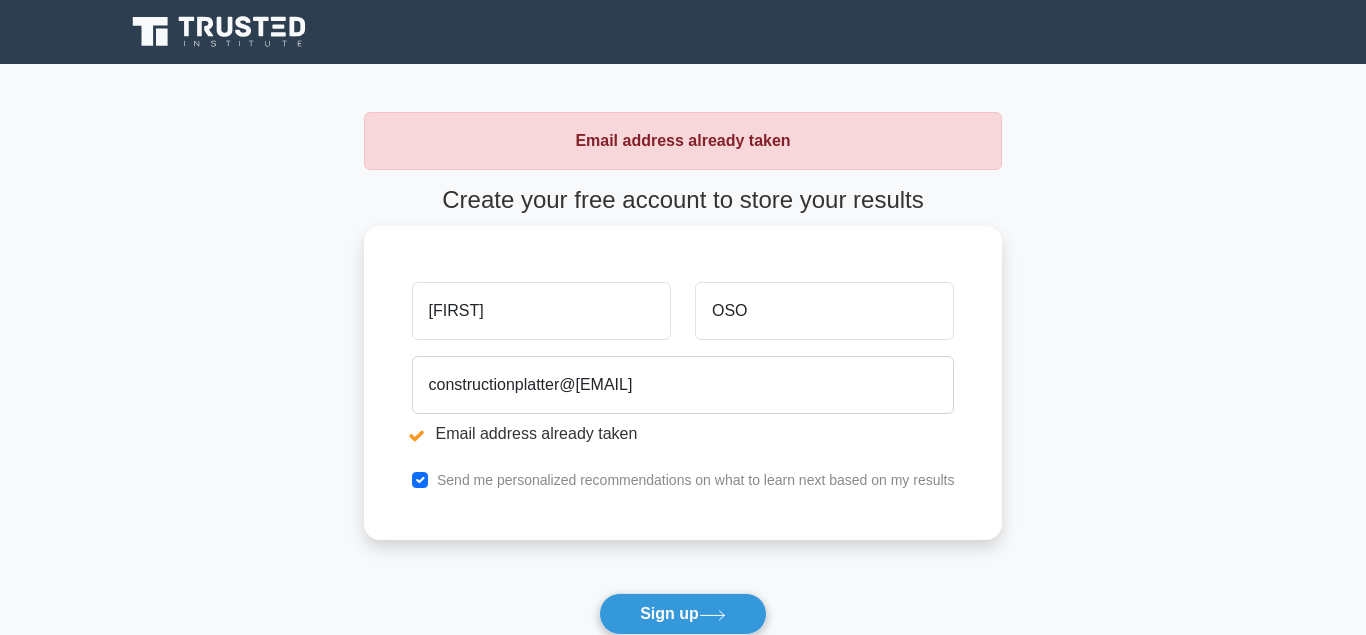 scroll, scrollTop: 102, scrollLeft: 0, axis: vertical 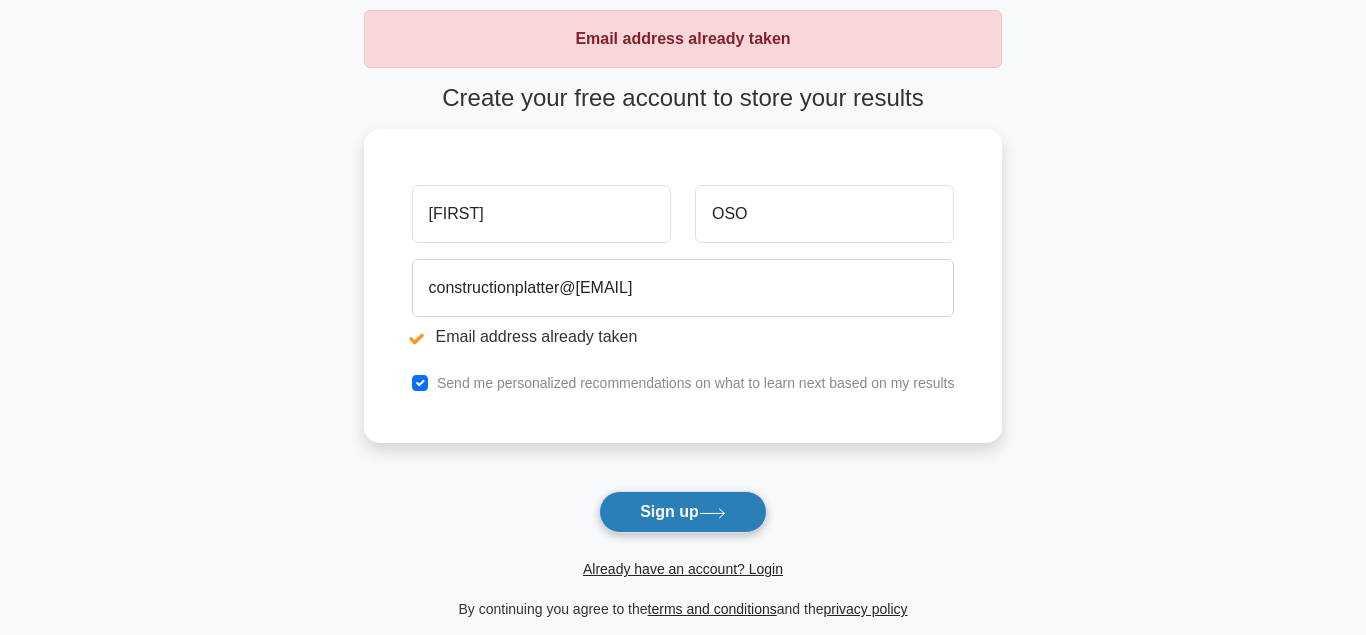 click on "Sign up" at bounding box center [683, 512] 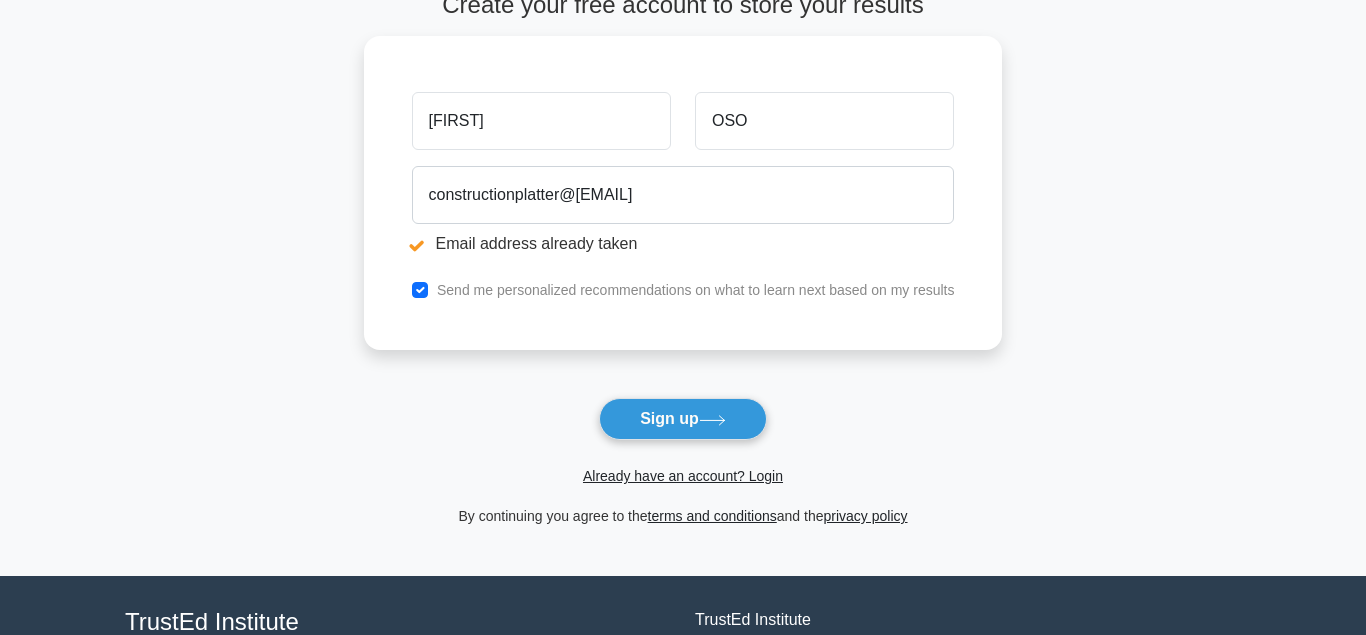 scroll, scrollTop: 204, scrollLeft: 0, axis: vertical 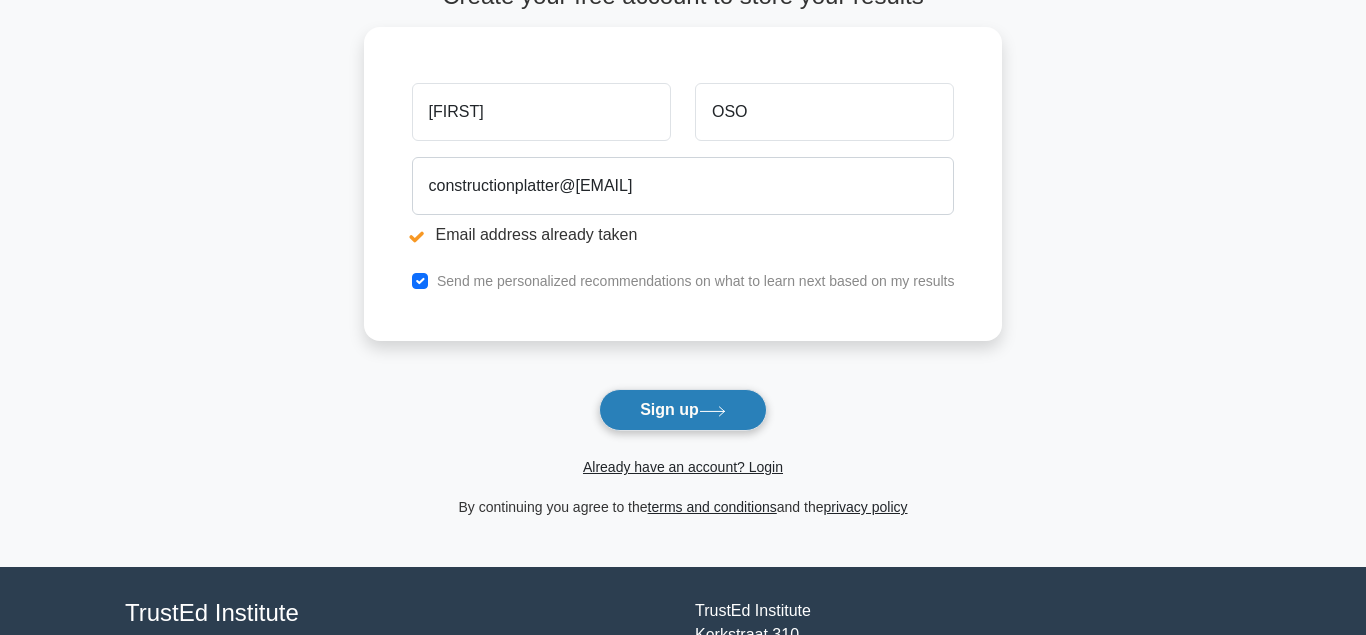 click on "Sign up" at bounding box center [683, 410] 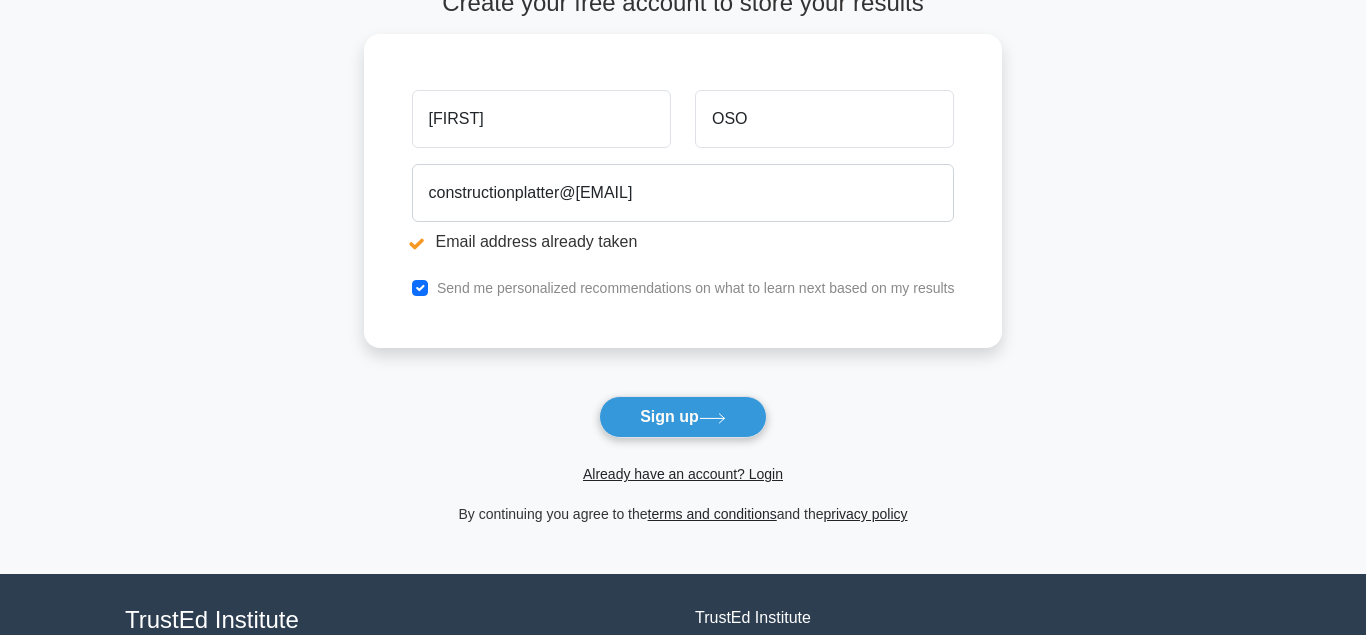 scroll, scrollTop: 204, scrollLeft: 0, axis: vertical 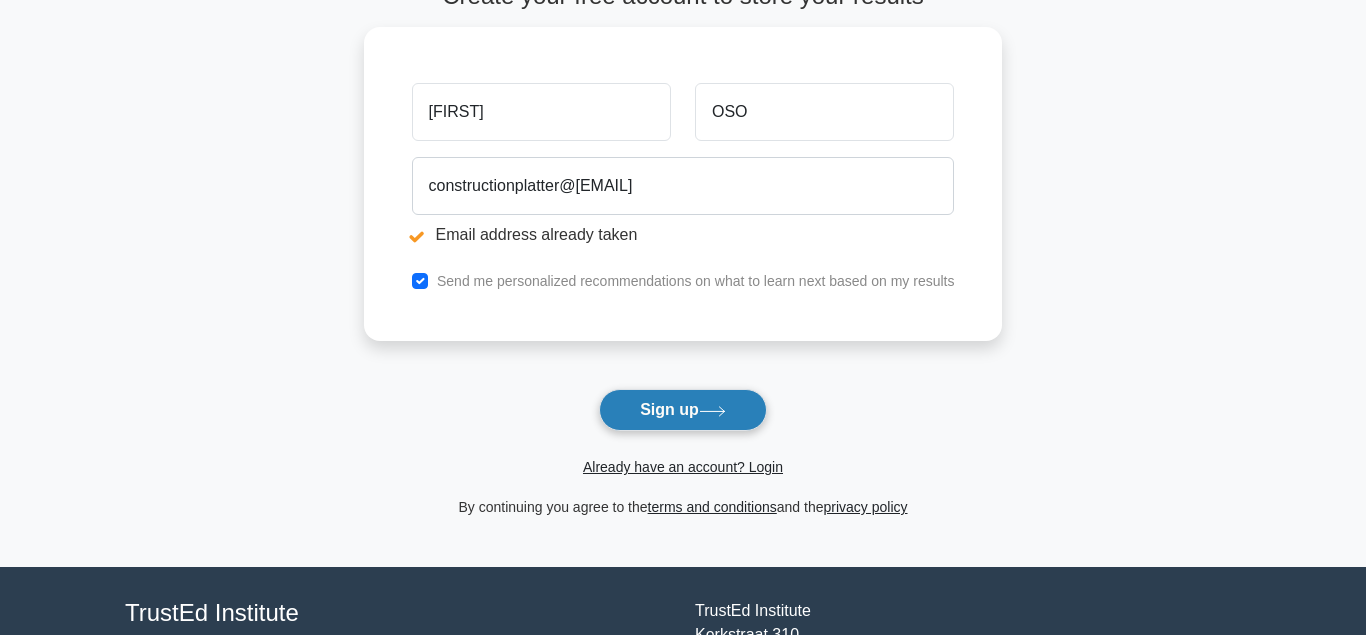 click on "Sign up" at bounding box center (683, 410) 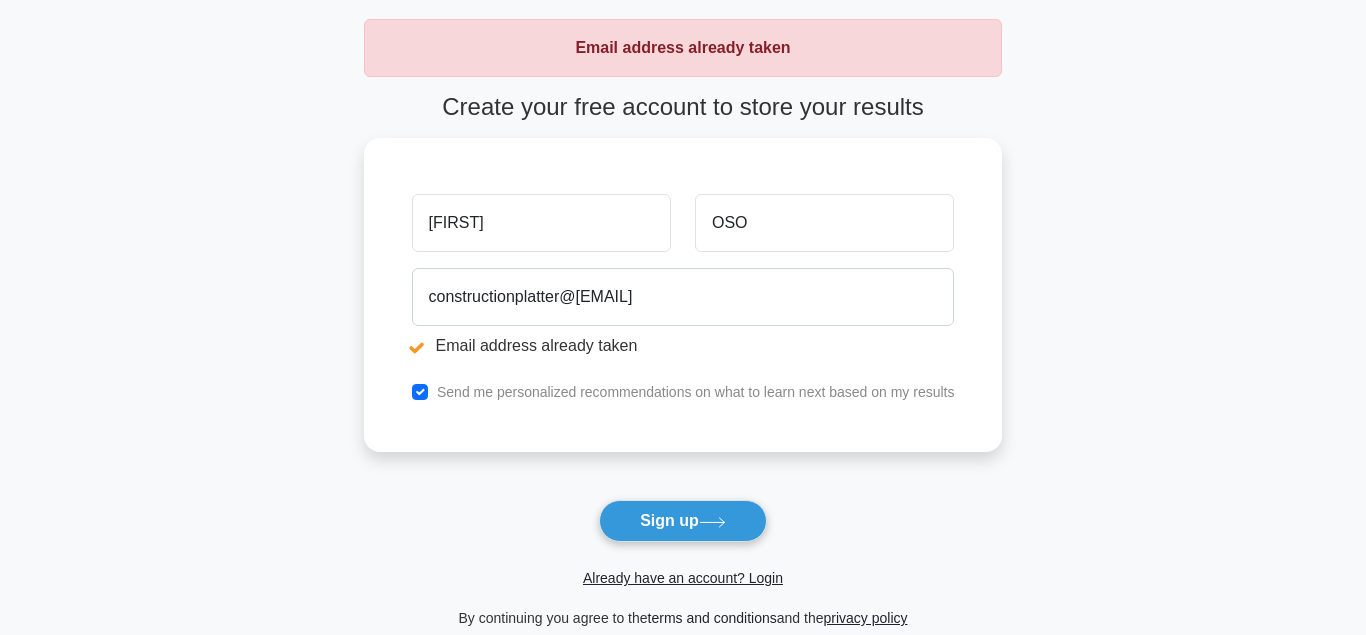 scroll, scrollTop: 358, scrollLeft: 0, axis: vertical 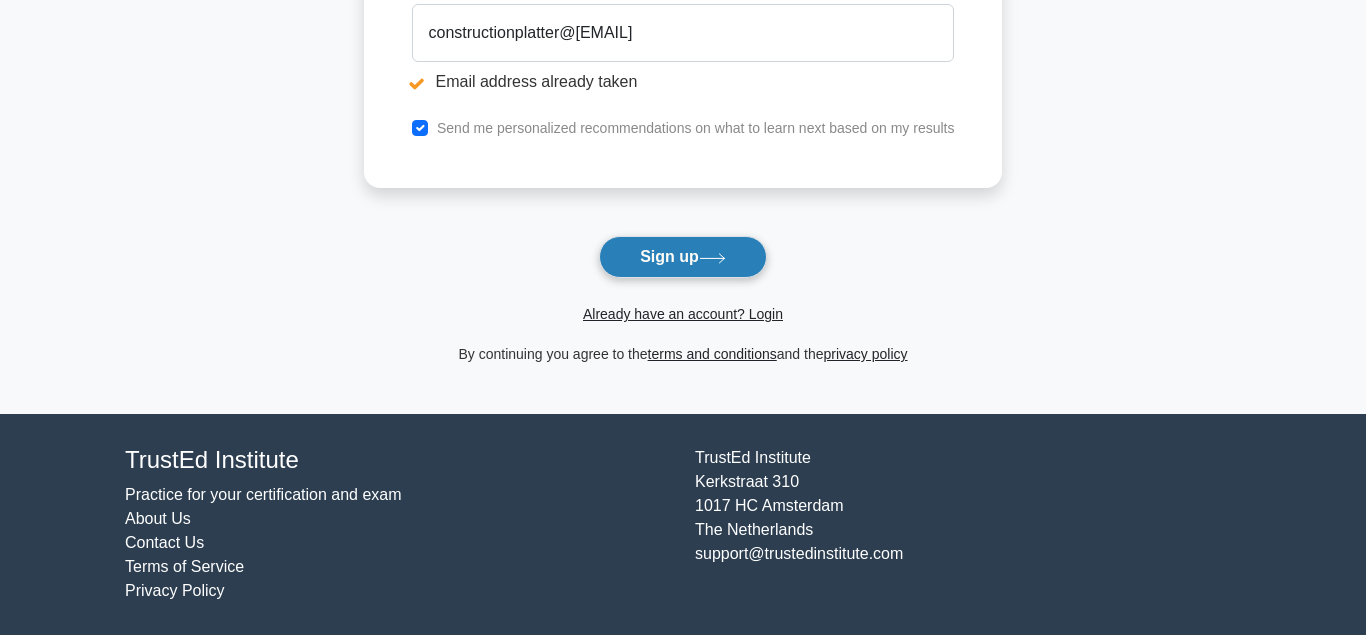 click on "Sign up" at bounding box center (683, 257) 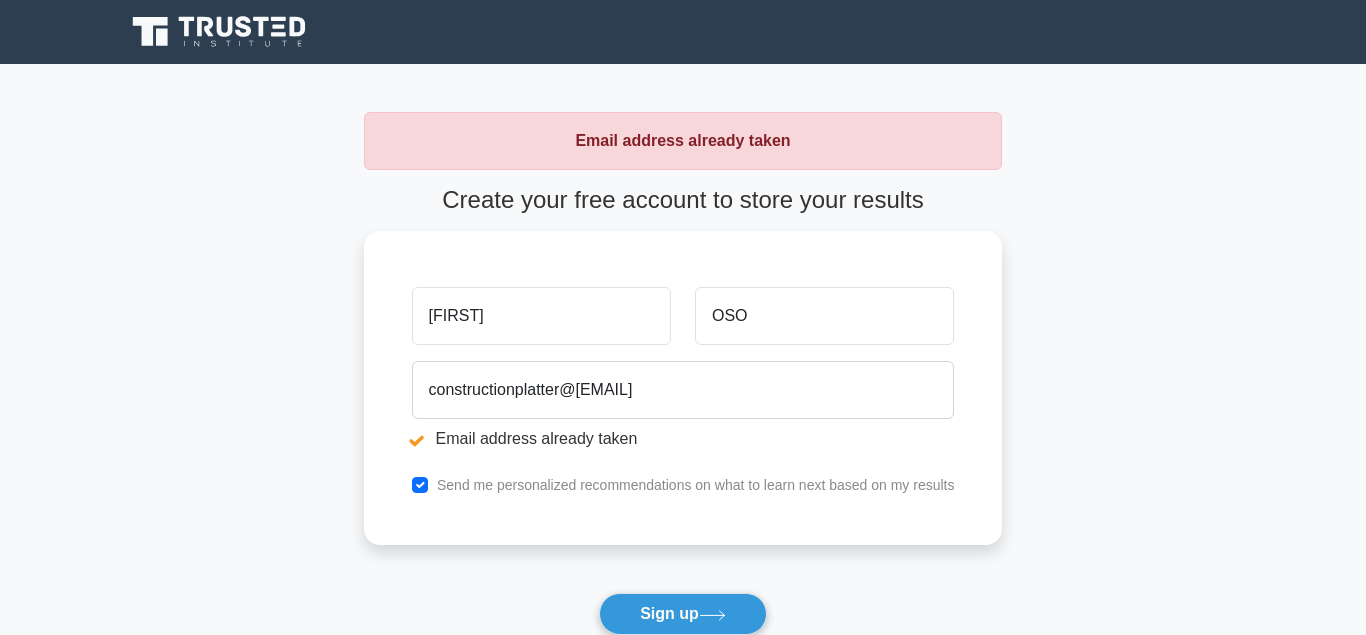 scroll, scrollTop: 0, scrollLeft: 0, axis: both 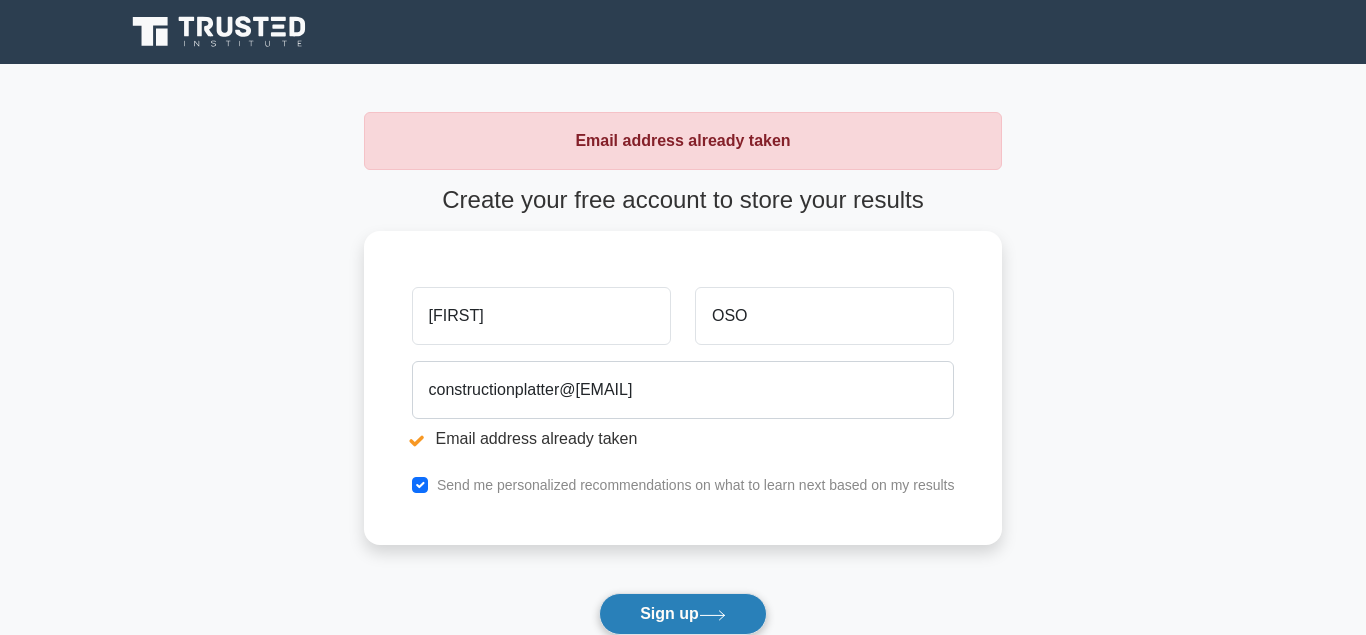 click on "Sign up" at bounding box center [683, 614] 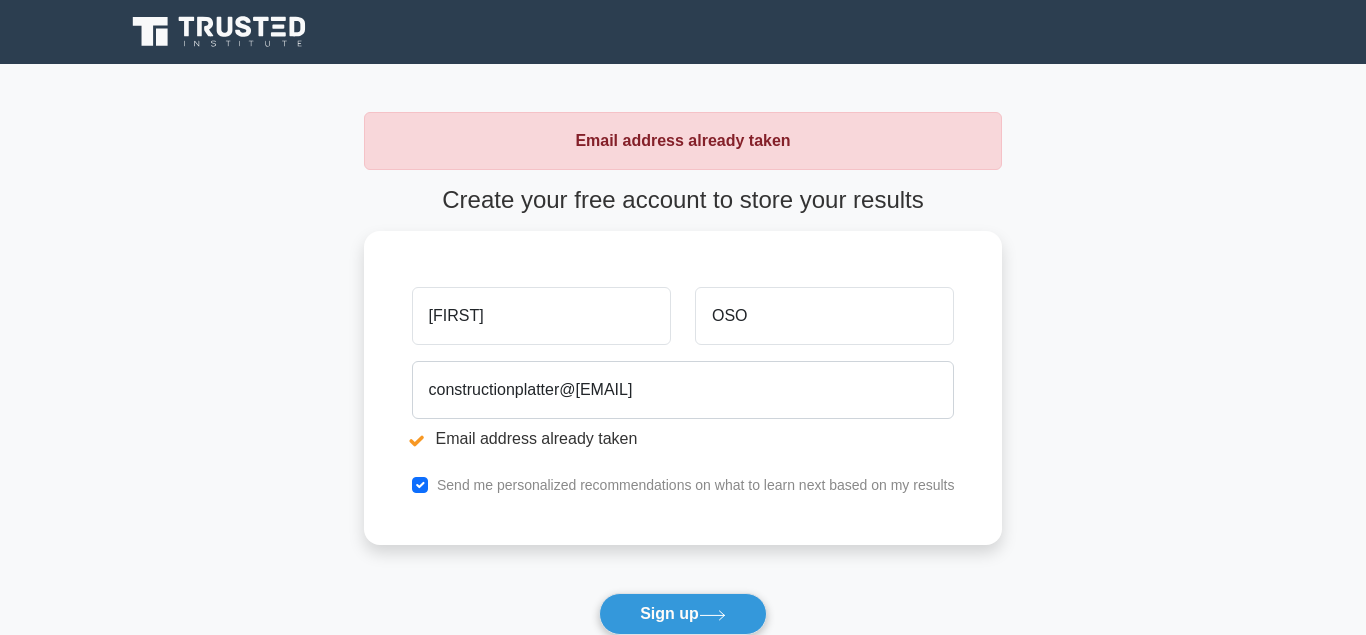scroll, scrollTop: 0, scrollLeft: 0, axis: both 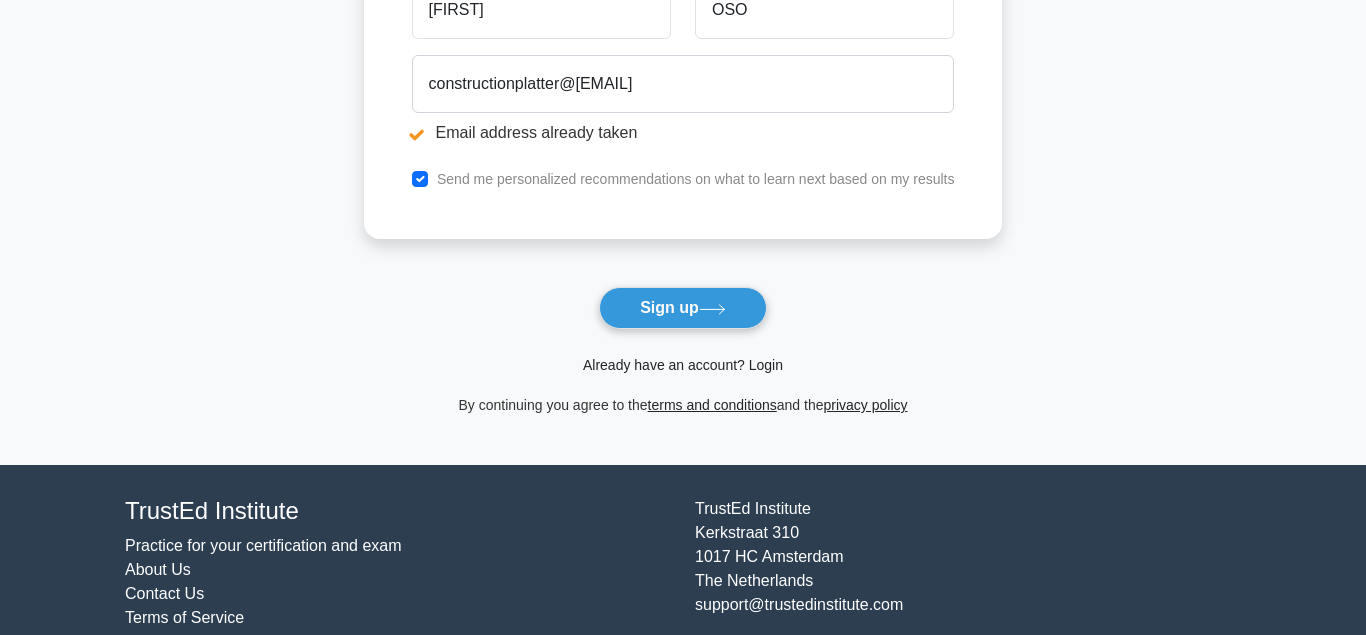 click on "Already have an account? Login" at bounding box center [683, 365] 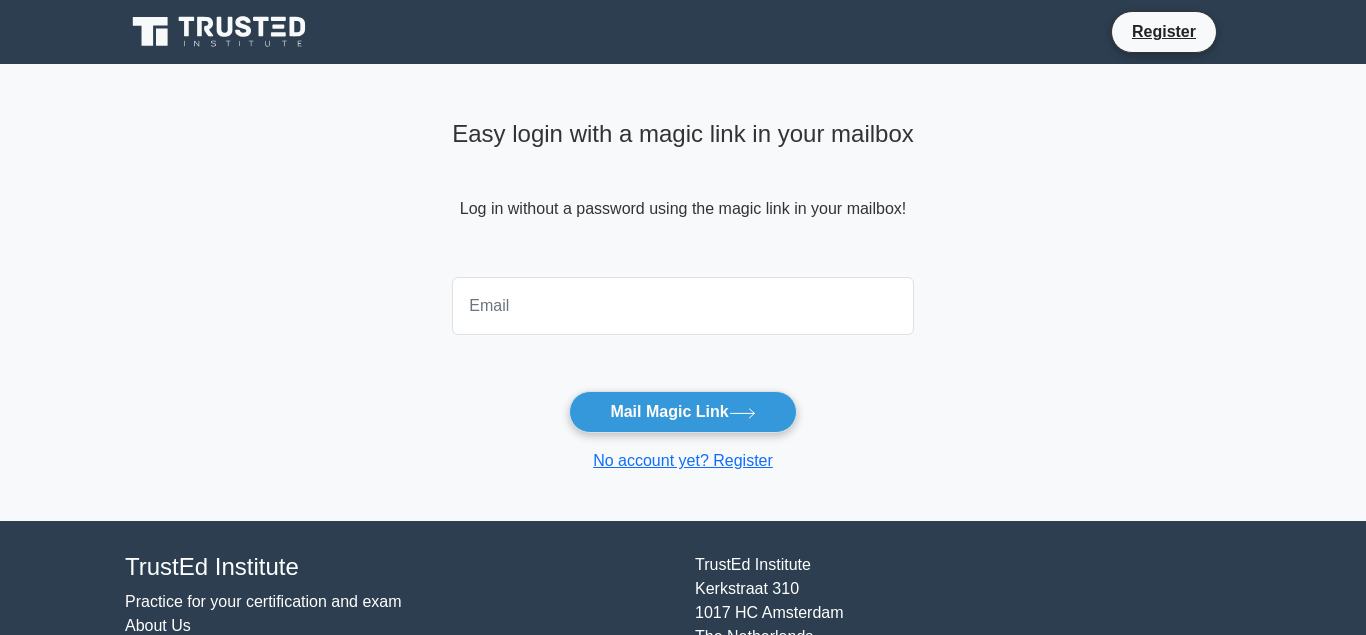 scroll, scrollTop: 0, scrollLeft: 0, axis: both 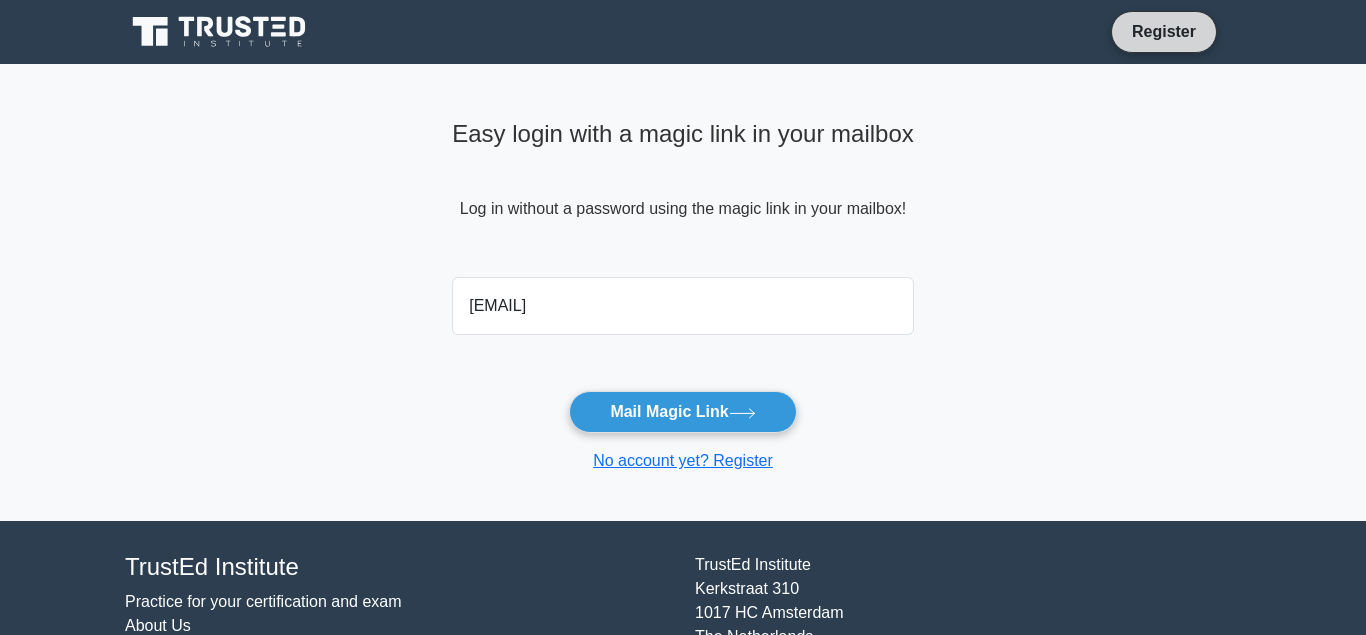 type on "[EMAIL]" 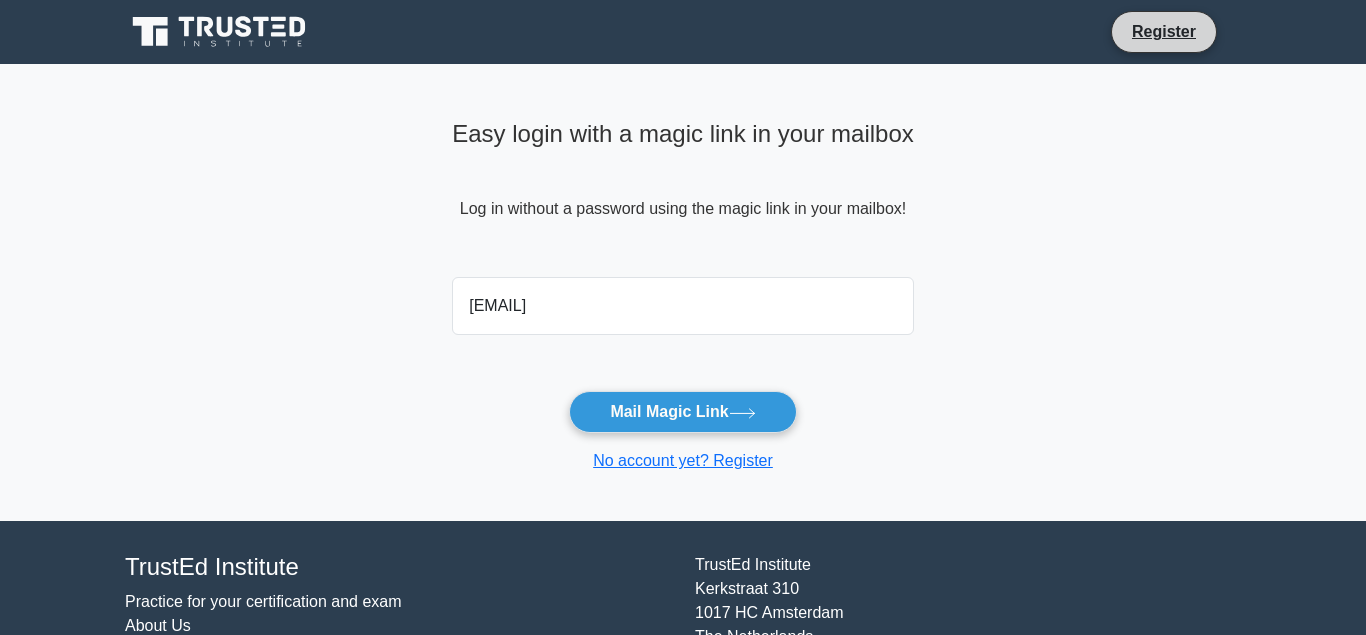 click on "Register" at bounding box center (1164, 32) 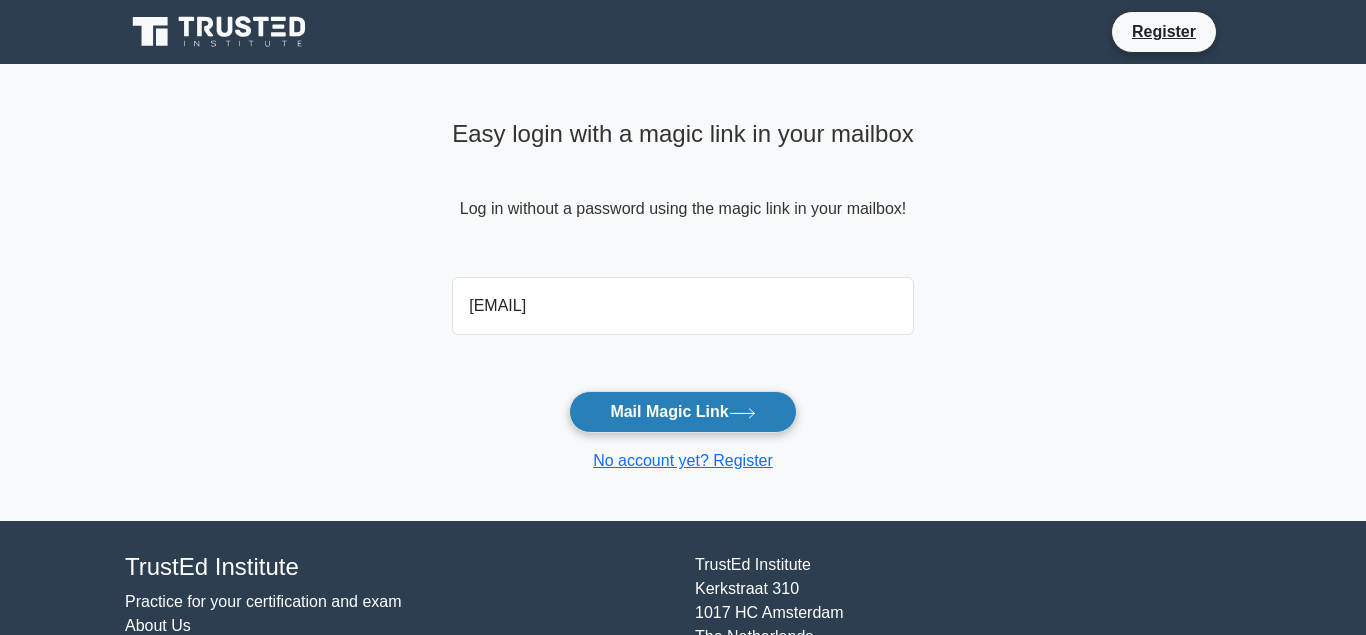 click on "Mail Magic Link" at bounding box center (682, 412) 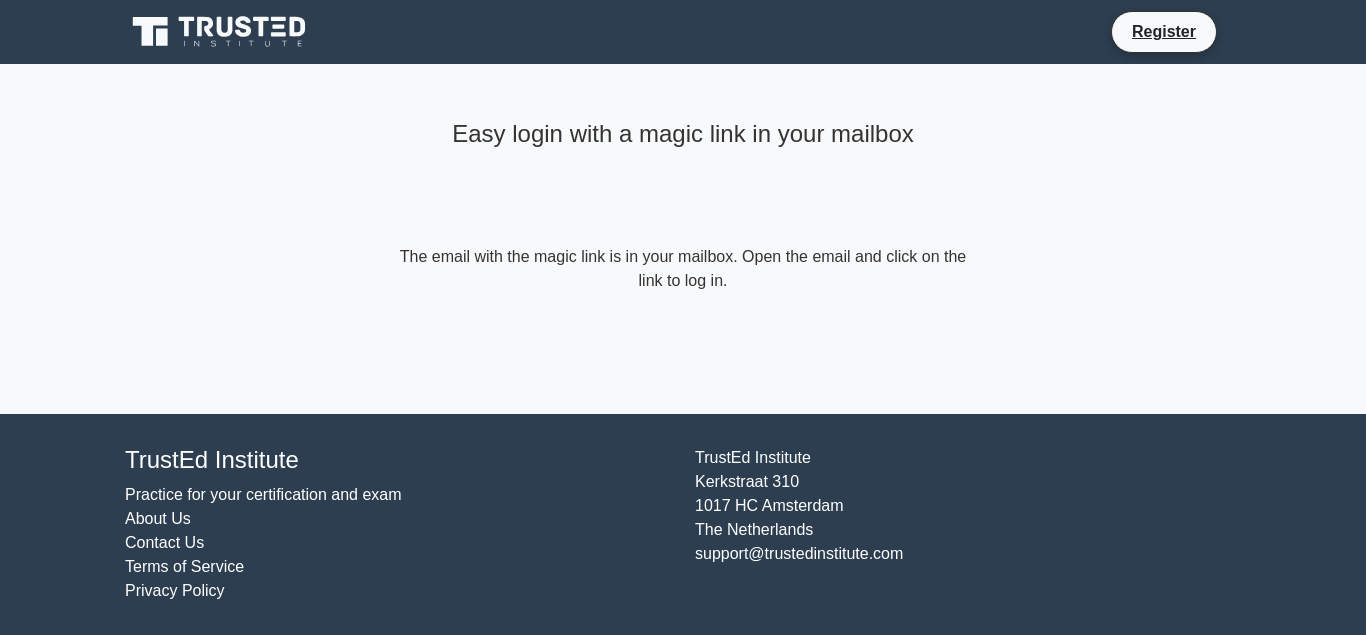 scroll, scrollTop: 0, scrollLeft: 0, axis: both 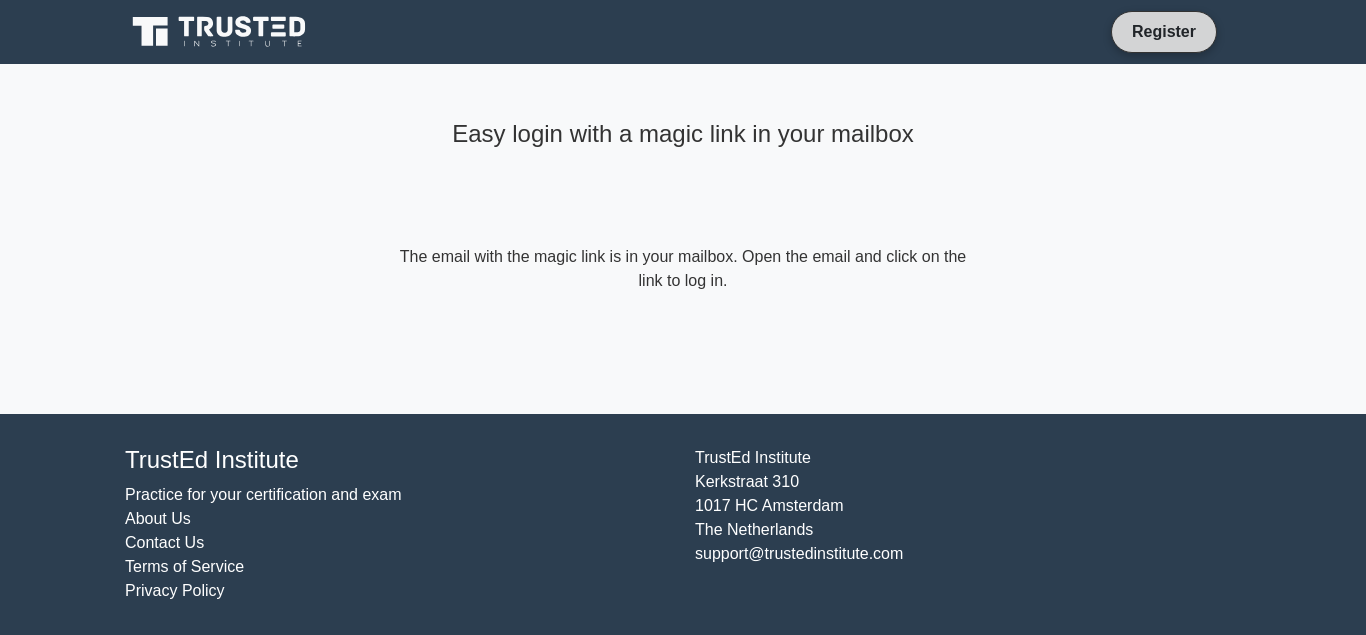 click on "Register" at bounding box center (1164, 31) 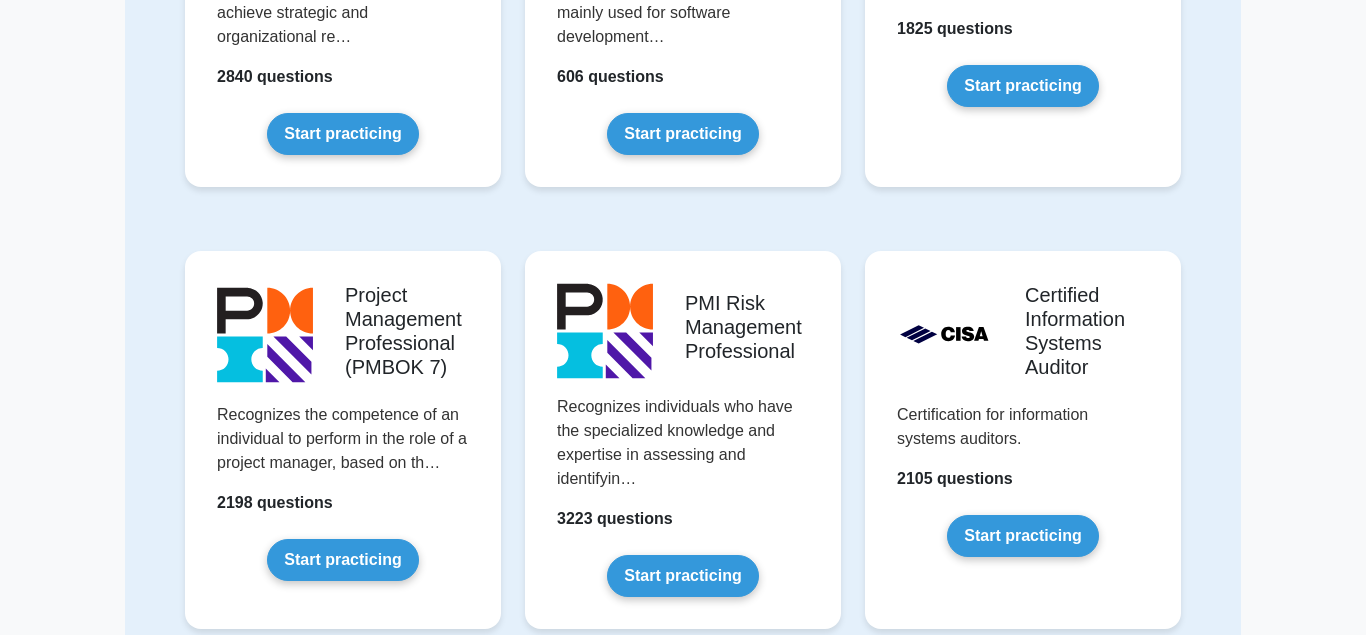 scroll, scrollTop: 1326, scrollLeft: 0, axis: vertical 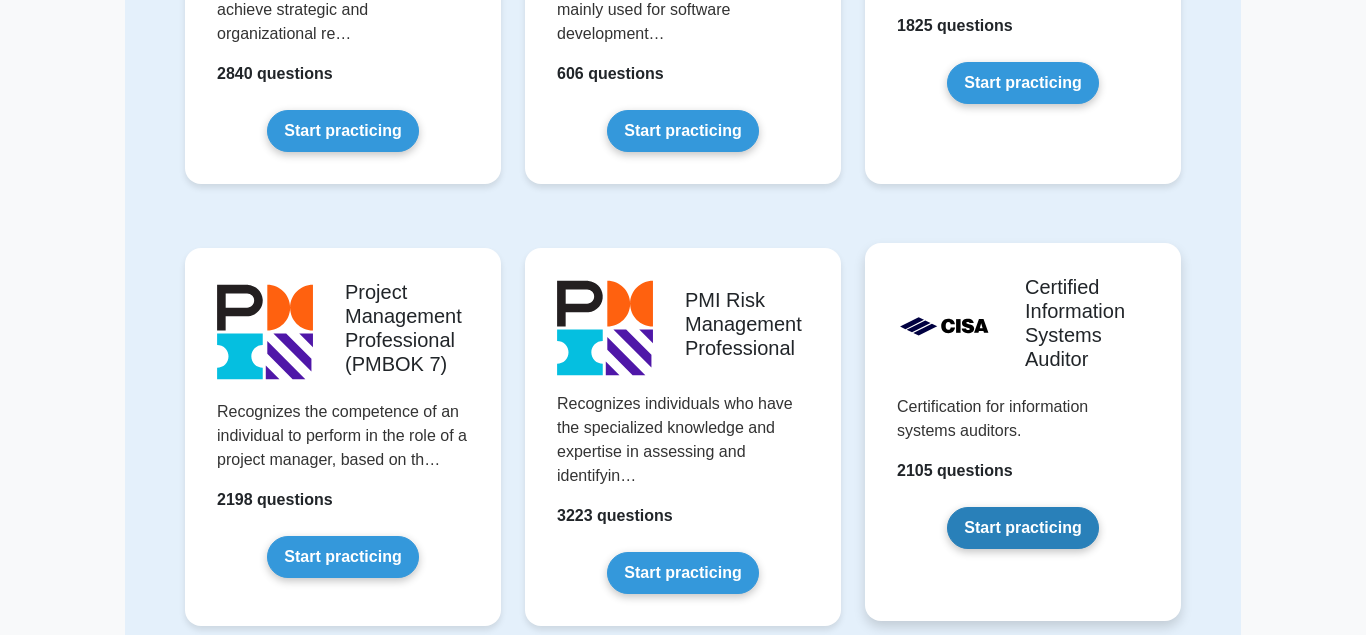 click on "Start practicing" at bounding box center (1022, 528) 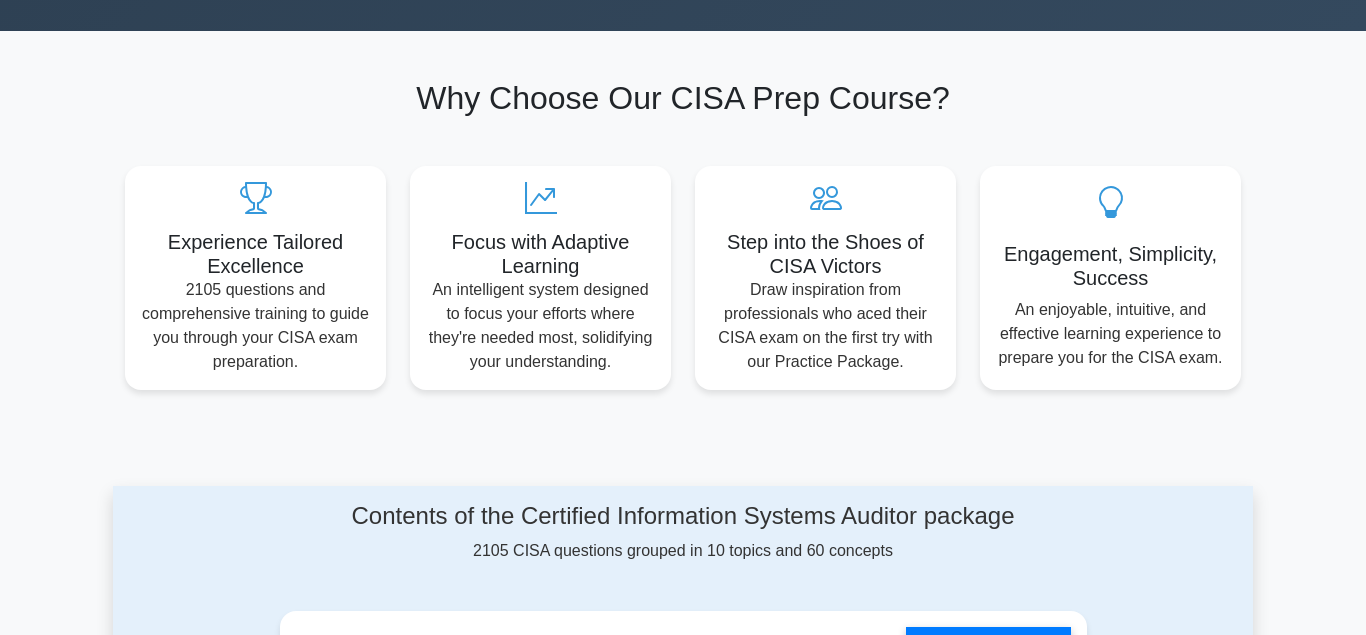 scroll, scrollTop: 0, scrollLeft: 0, axis: both 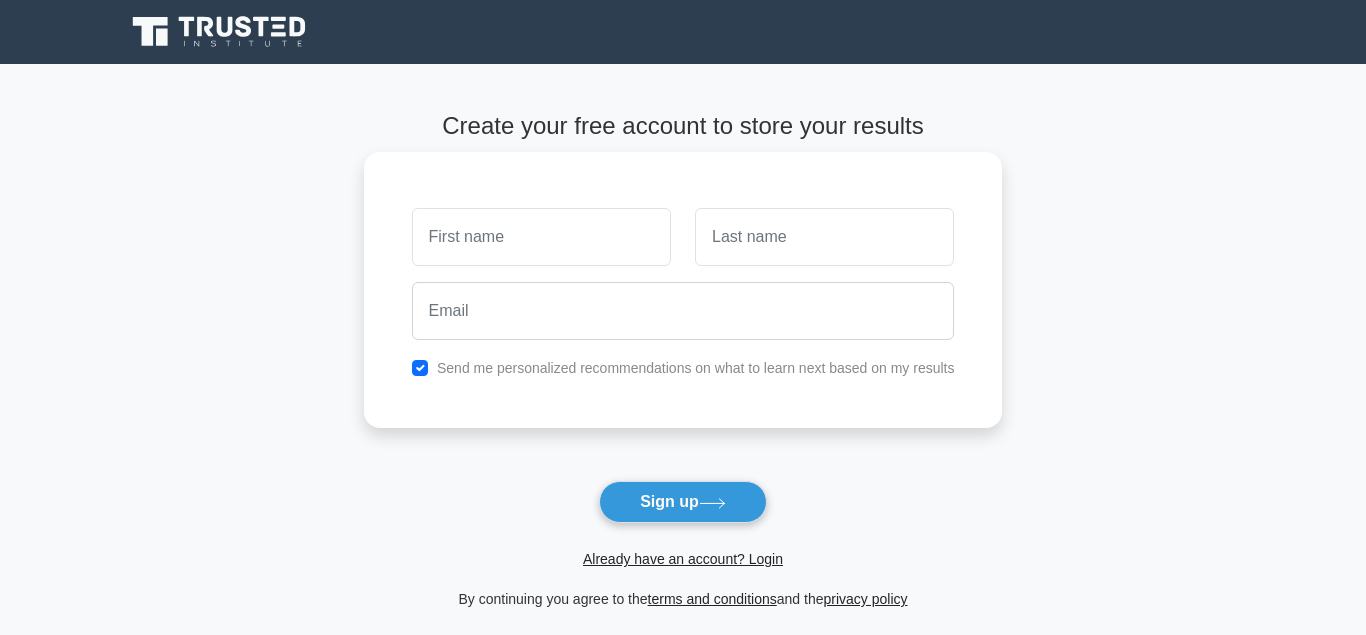 click at bounding box center (541, 237) 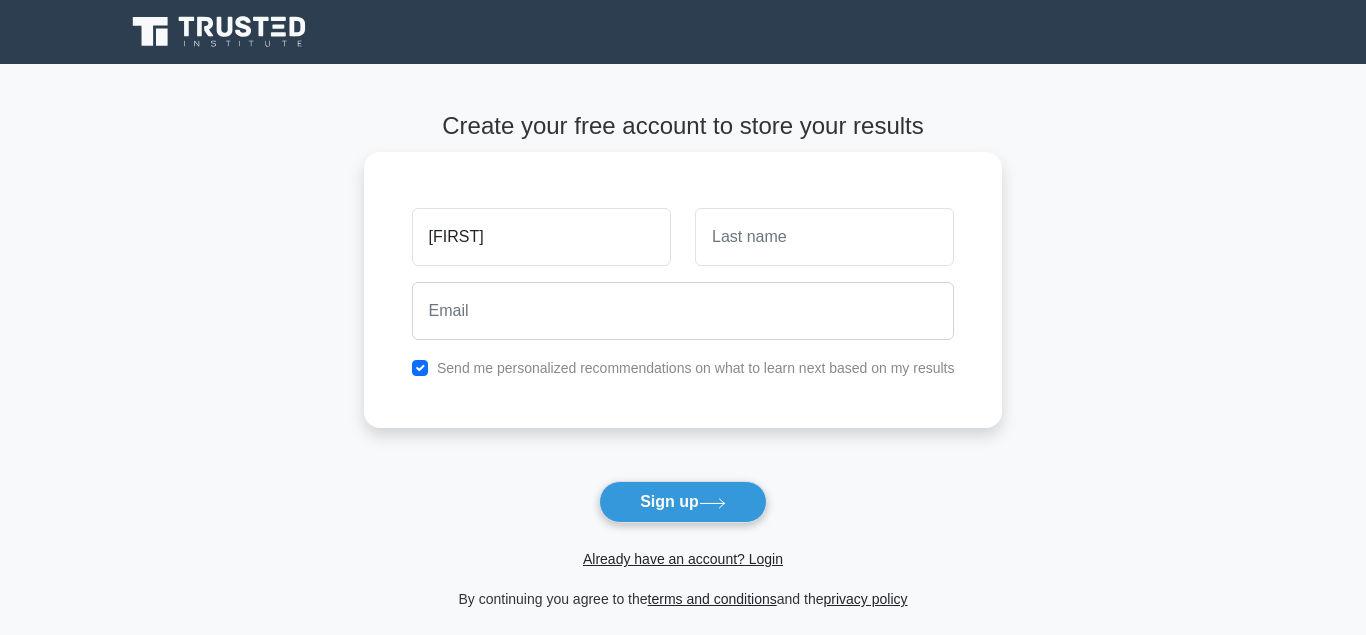 type on "TOLULOPE" 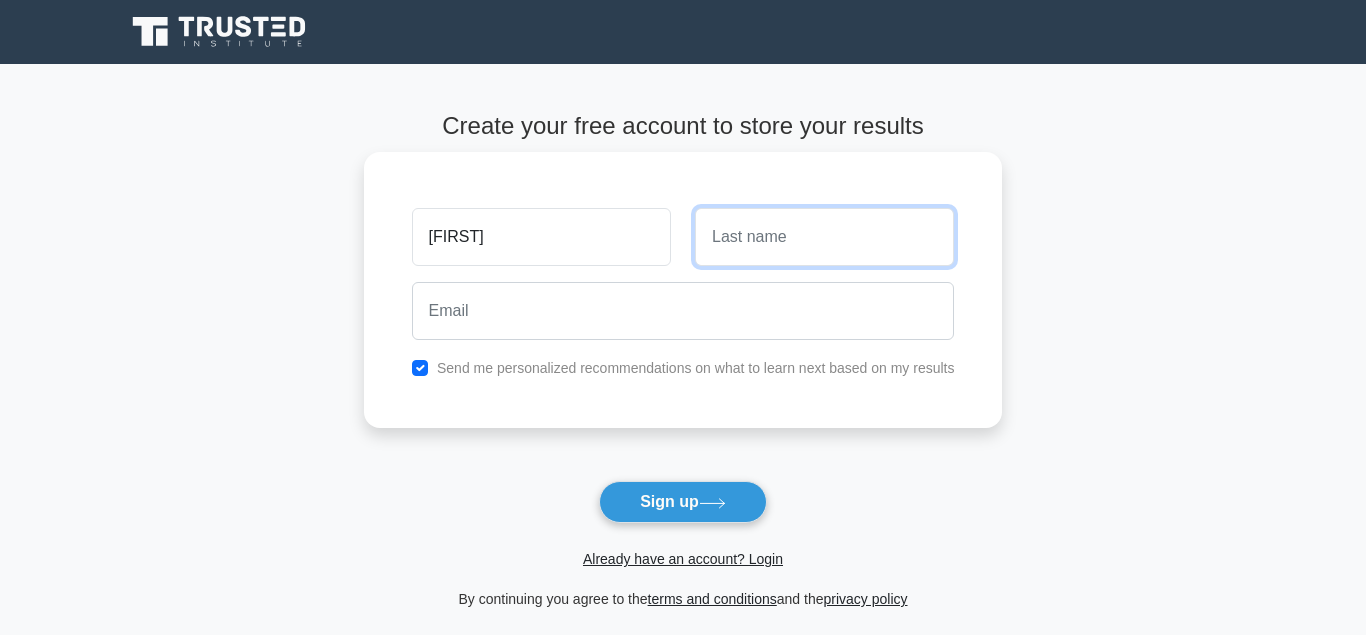 click at bounding box center [824, 237] 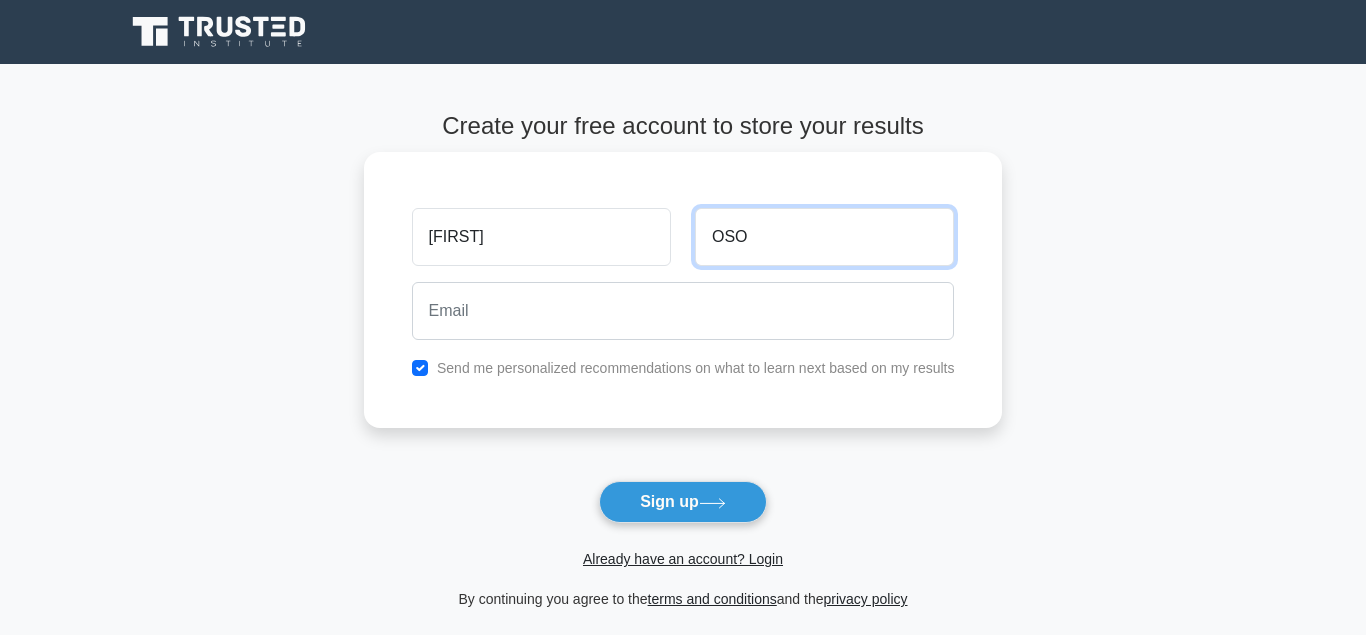 type on "OSO" 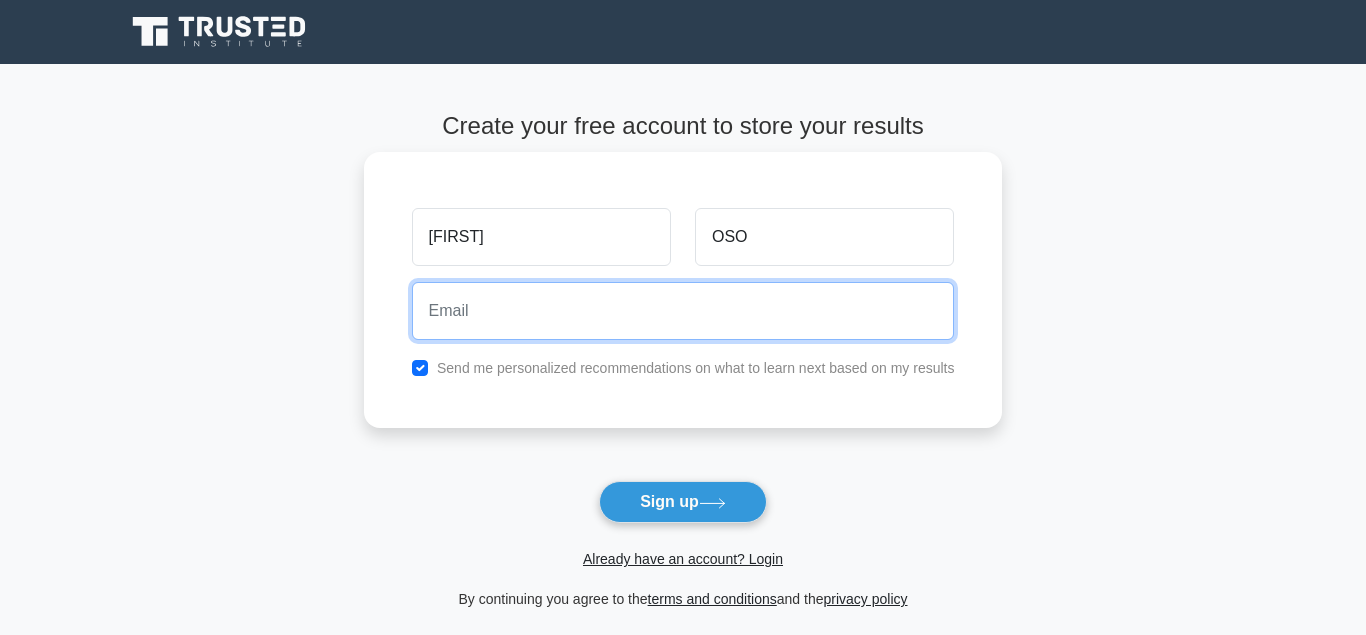 click at bounding box center (683, 311) 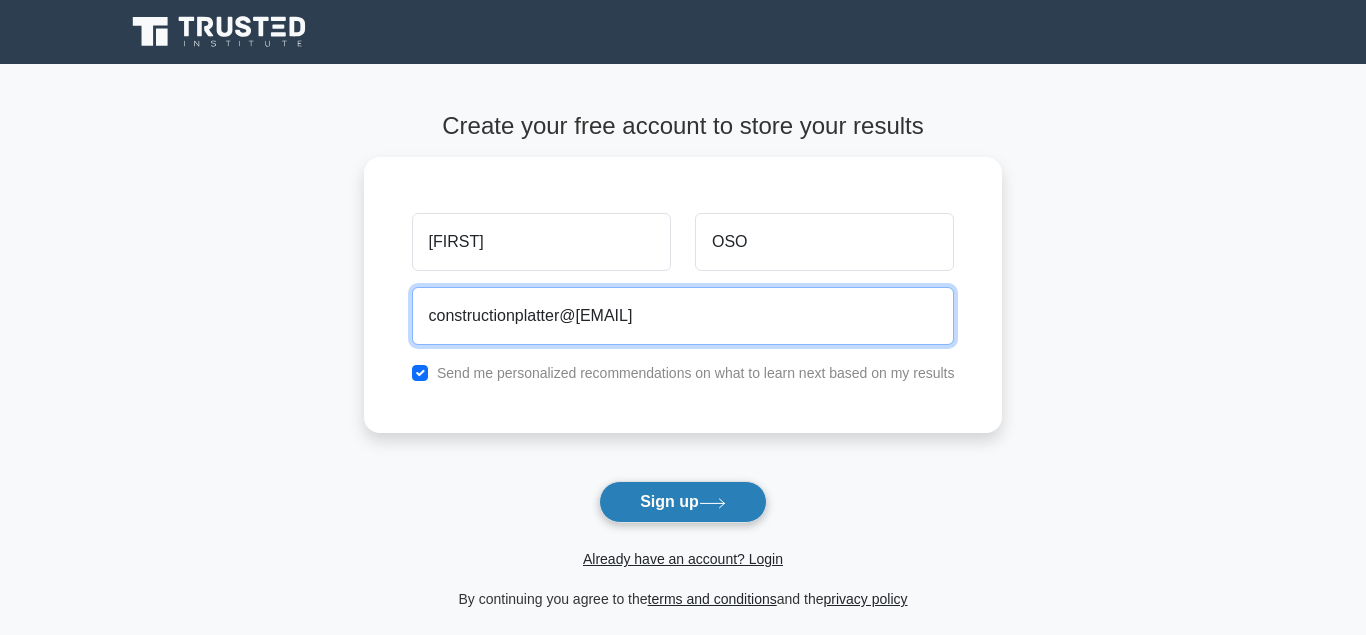 type on "constructionplatter@yahoo.com" 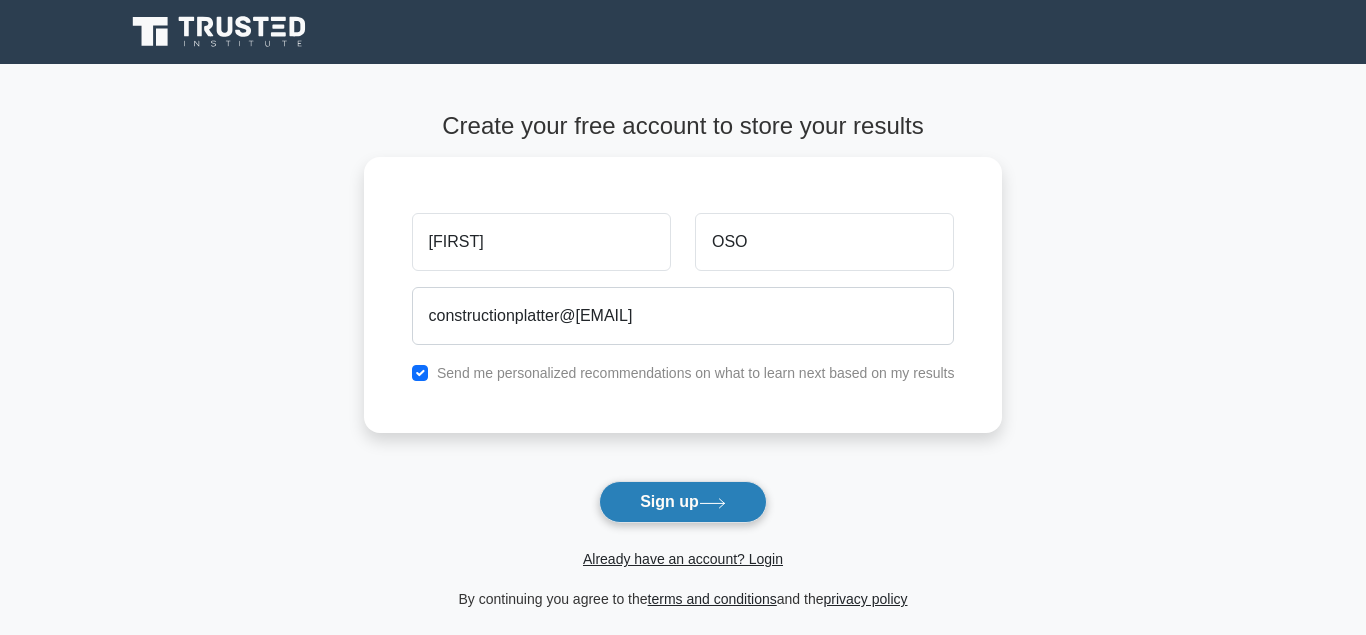 click on "Sign up" at bounding box center [683, 502] 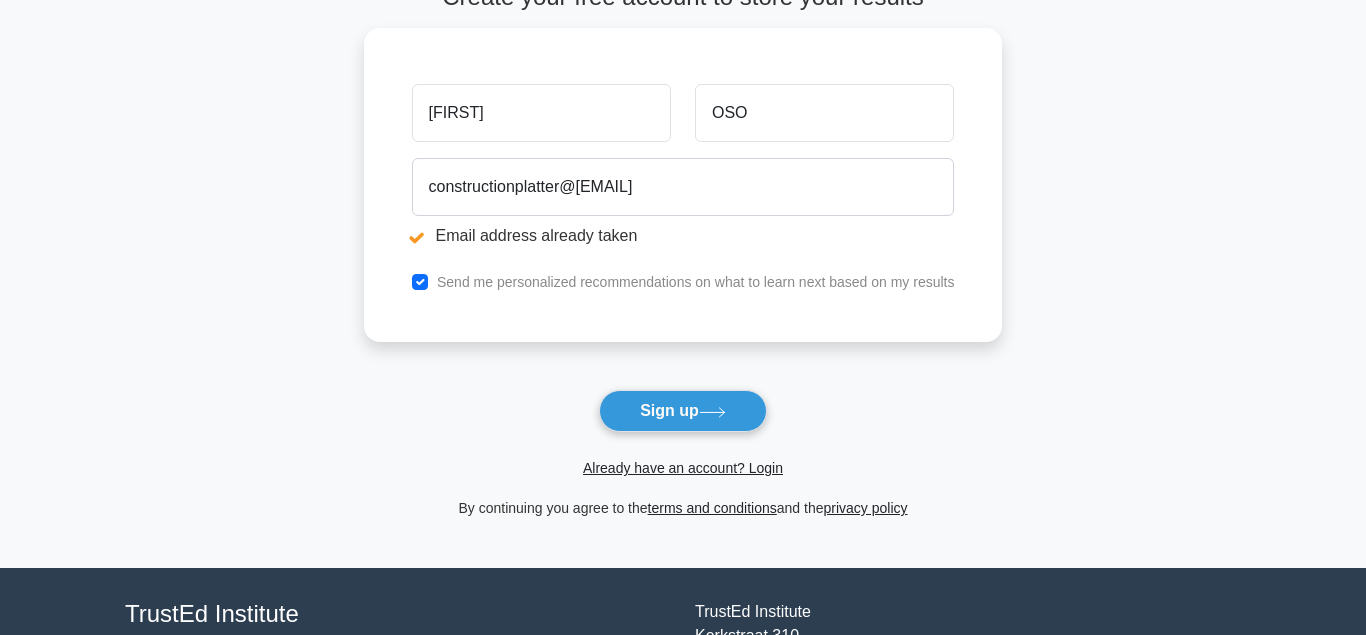 scroll, scrollTop: 204, scrollLeft: 0, axis: vertical 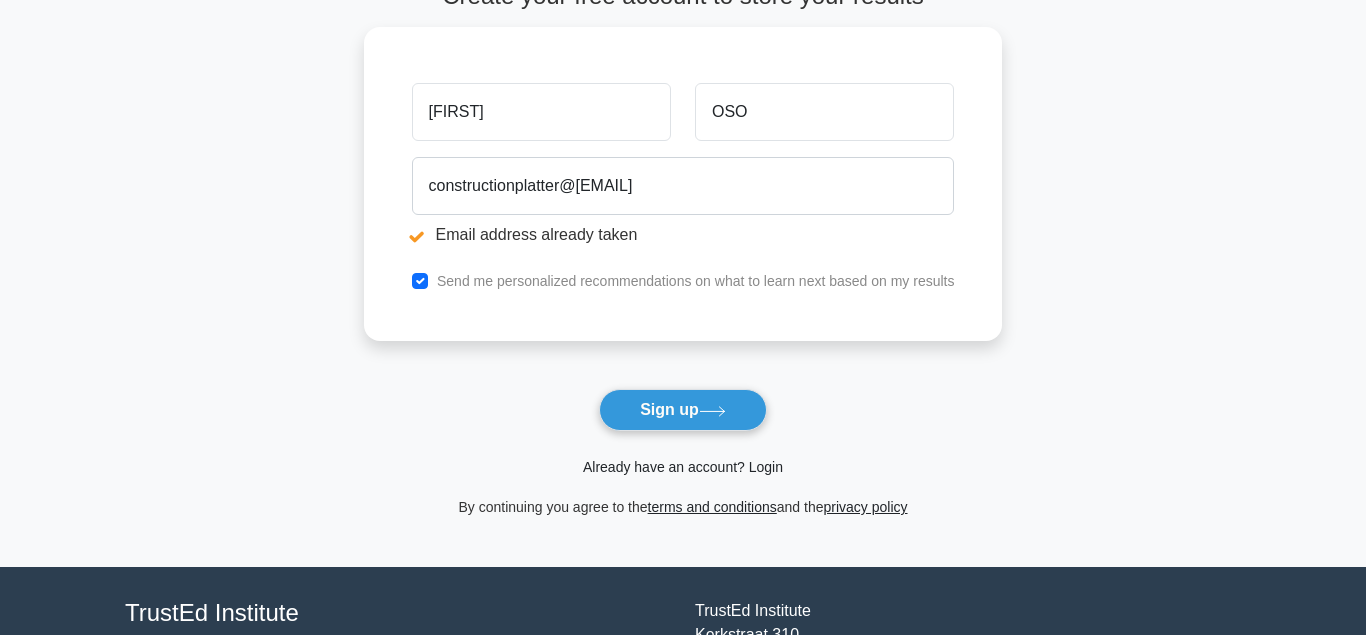 click on "Already have an account? Login" at bounding box center [683, 467] 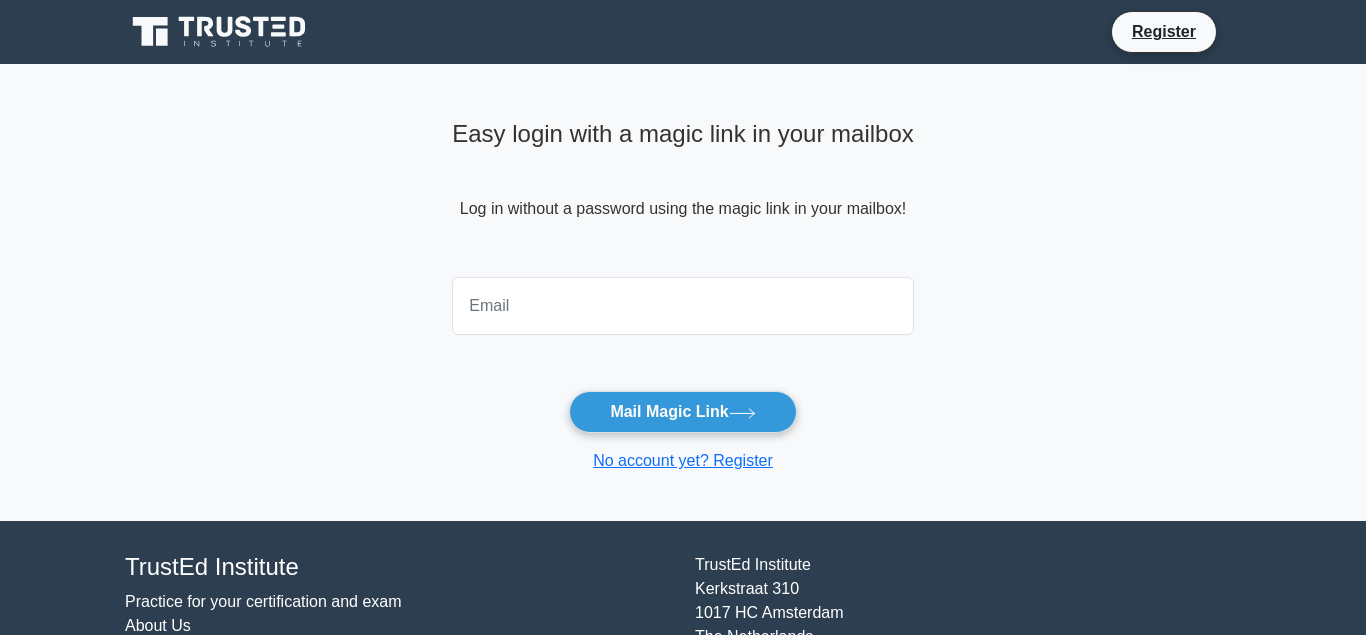scroll, scrollTop: 0, scrollLeft: 0, axis: both 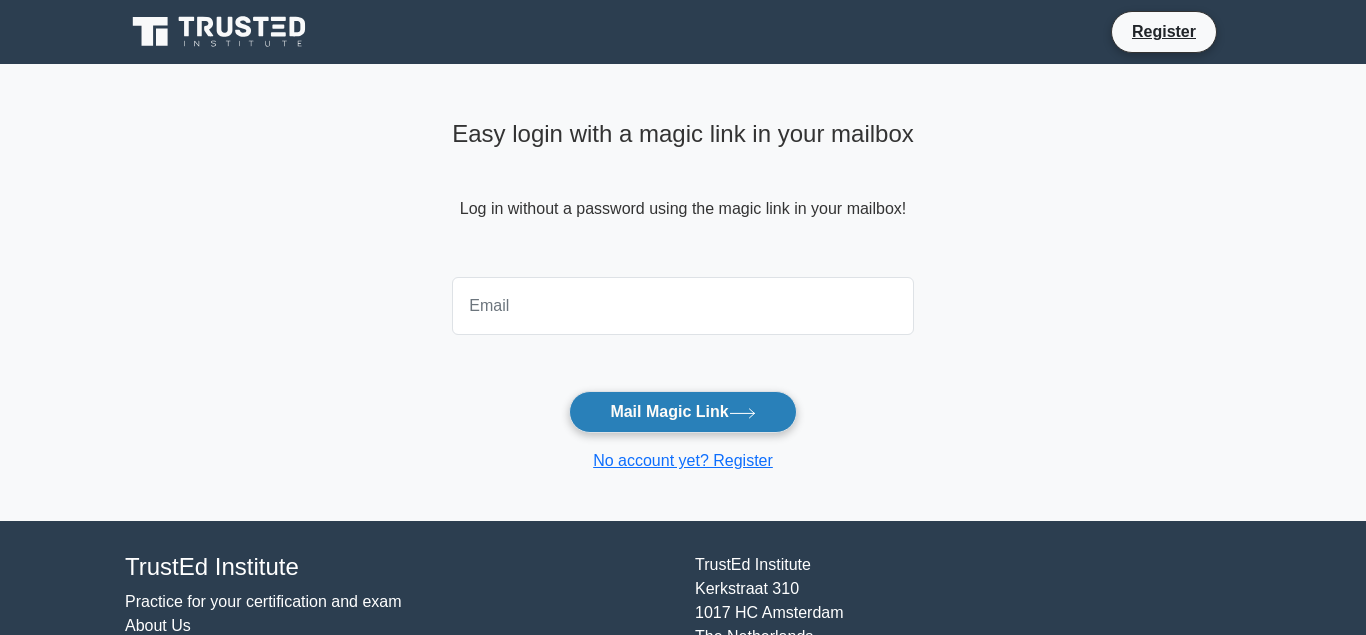 click on "Mail Magic Link" at bounding box center (682, 412) 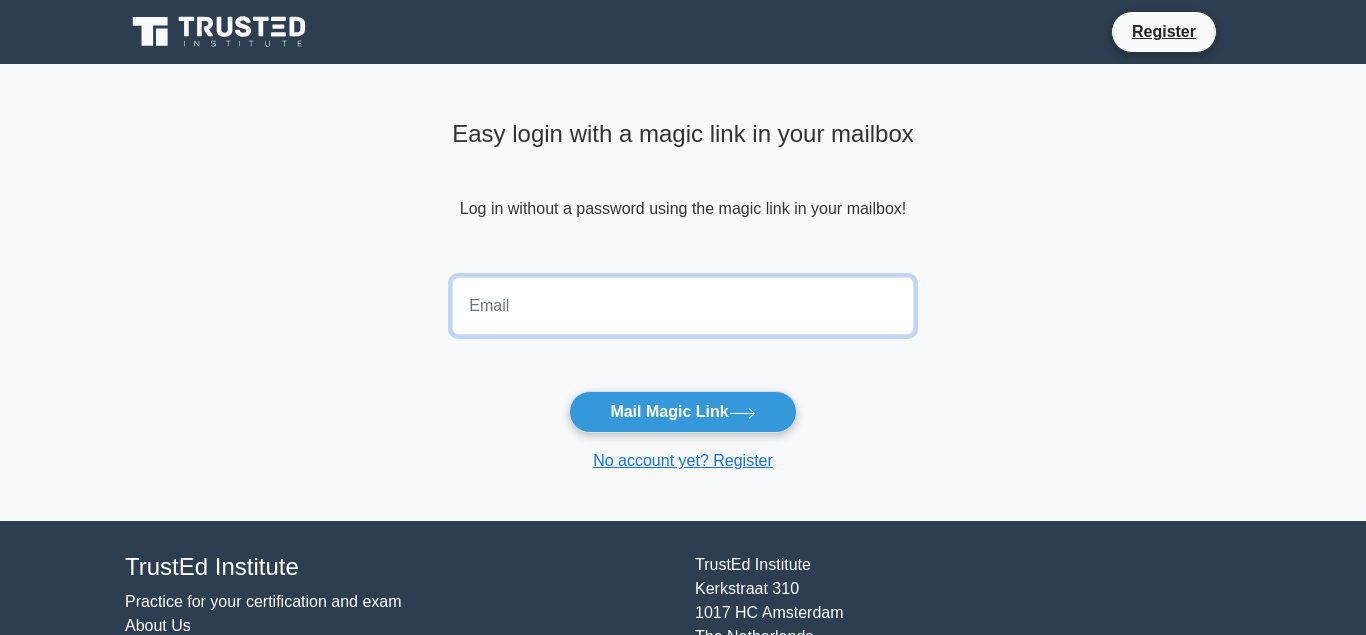 click at bounding box center (683, 306) 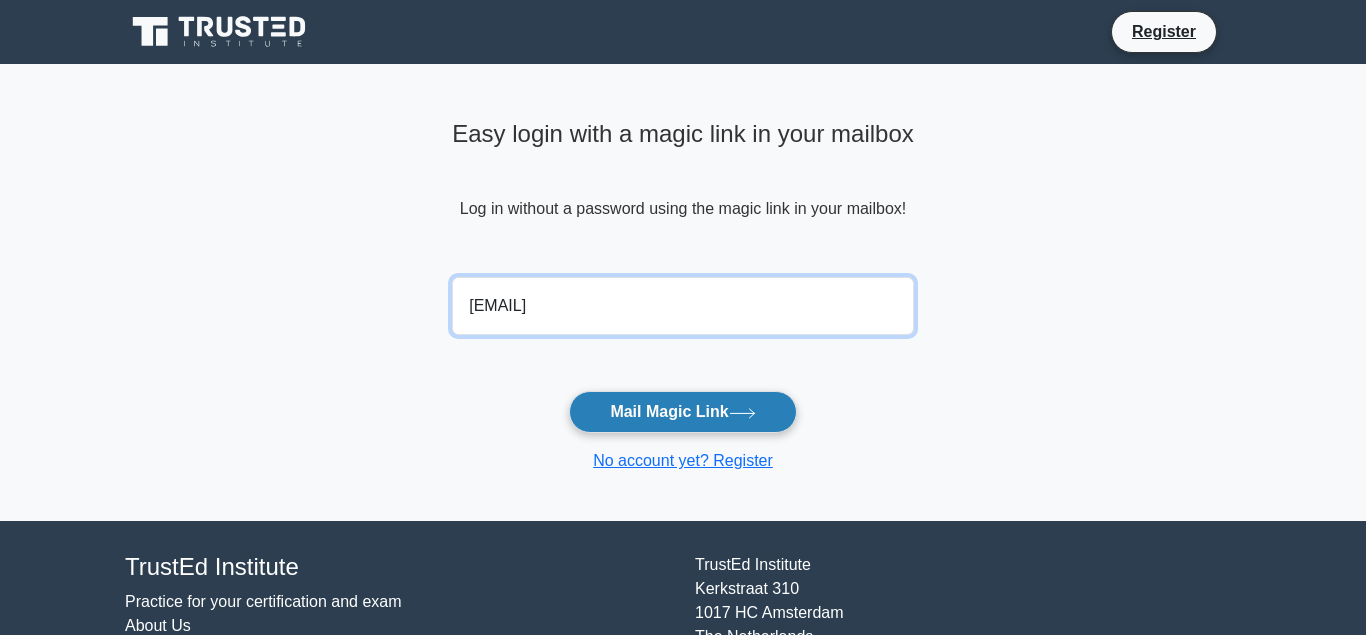 type on "constructionplatter@yahoo.com" 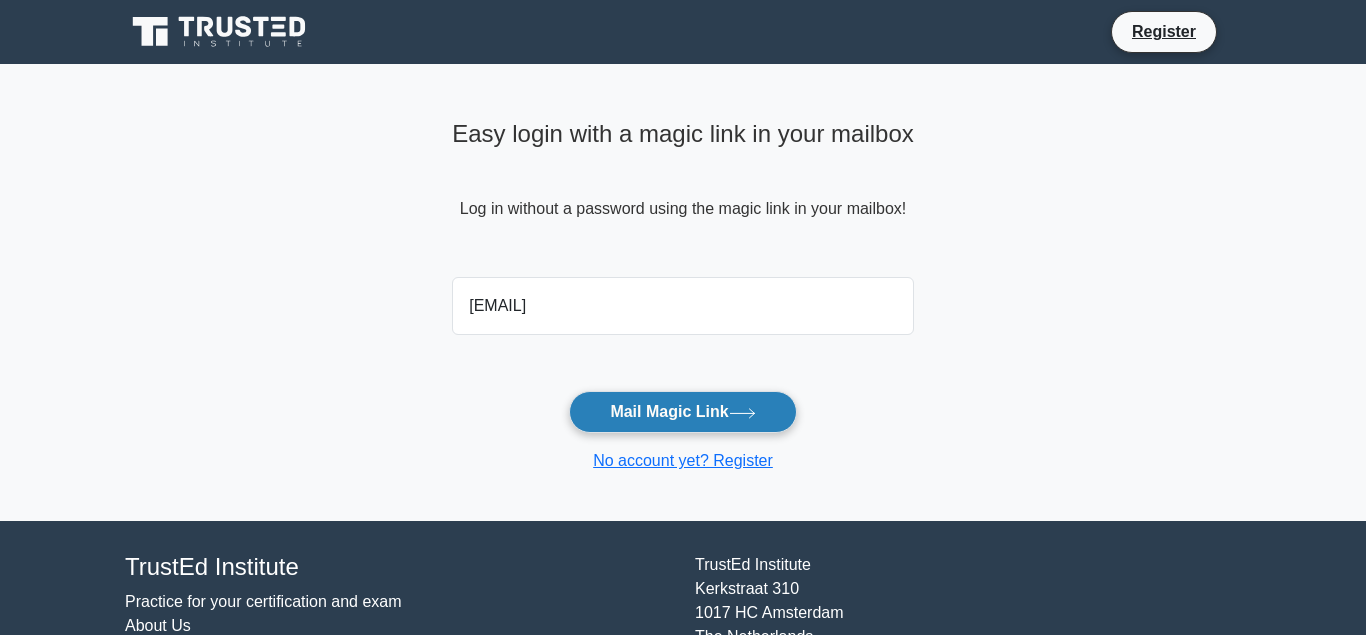 click on "Mail Magic Link" at bounding box center [682, 412] 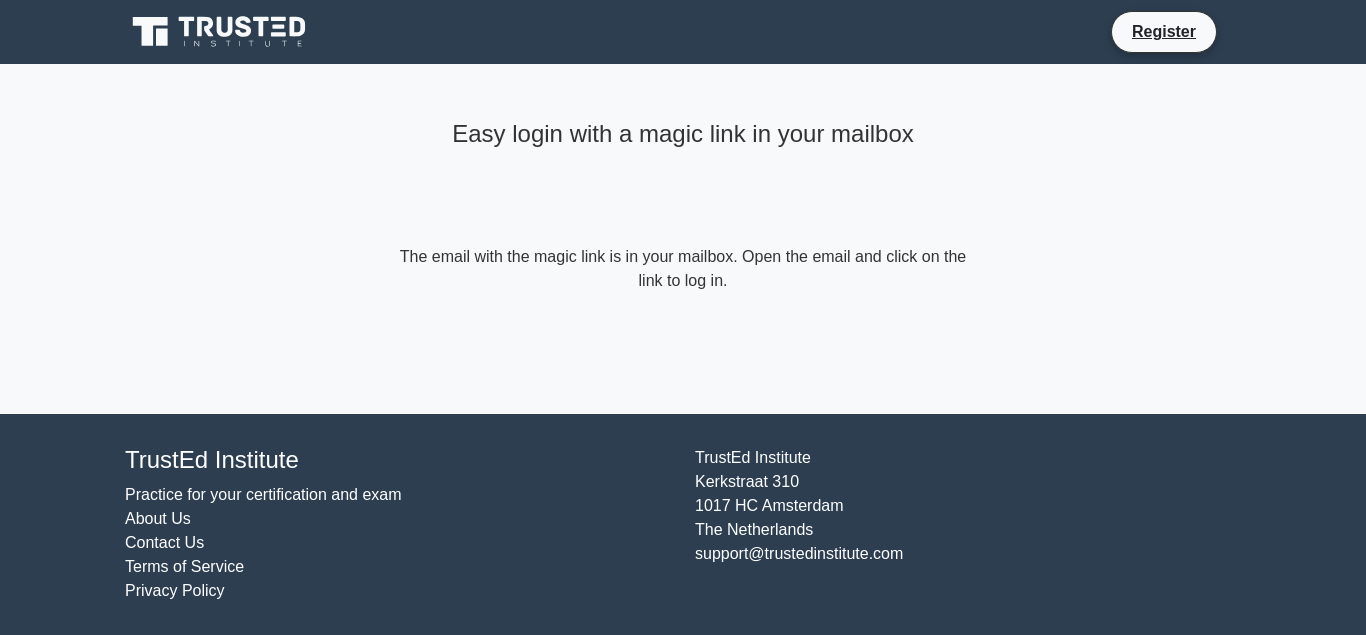 scroll, scrollTop: 0, scrollLeft: 0, axis: both 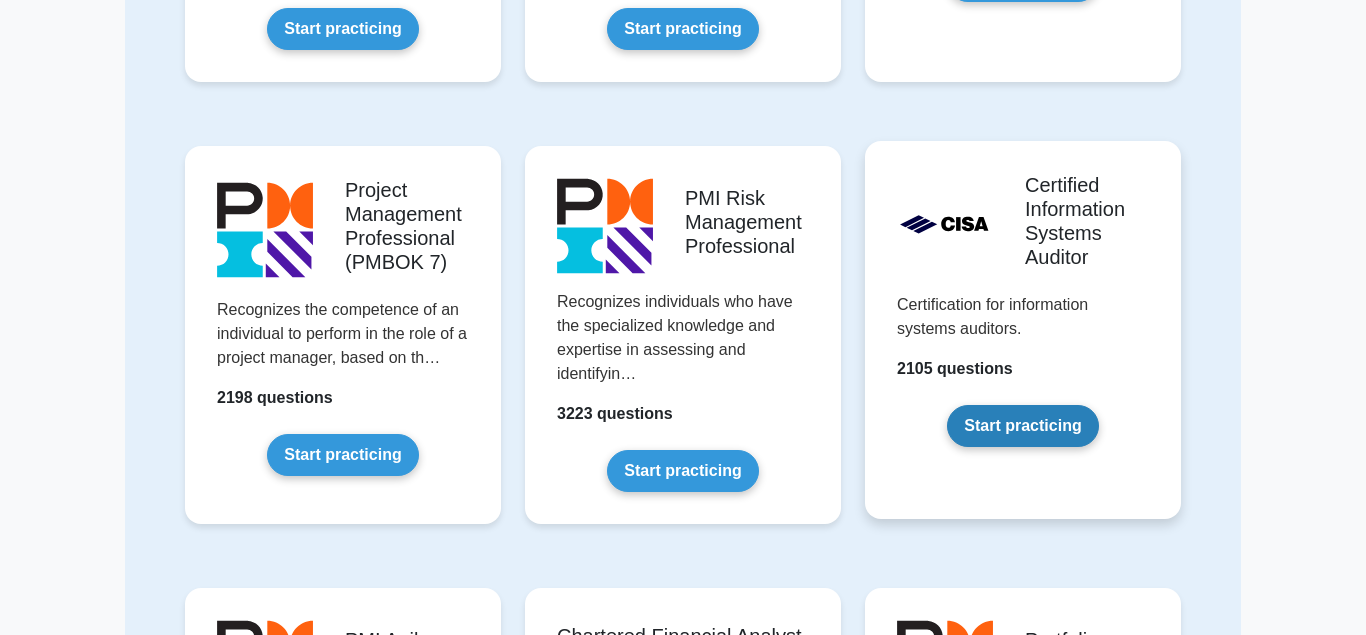 click on "Start practicing" at bounding box center (1022, 426) 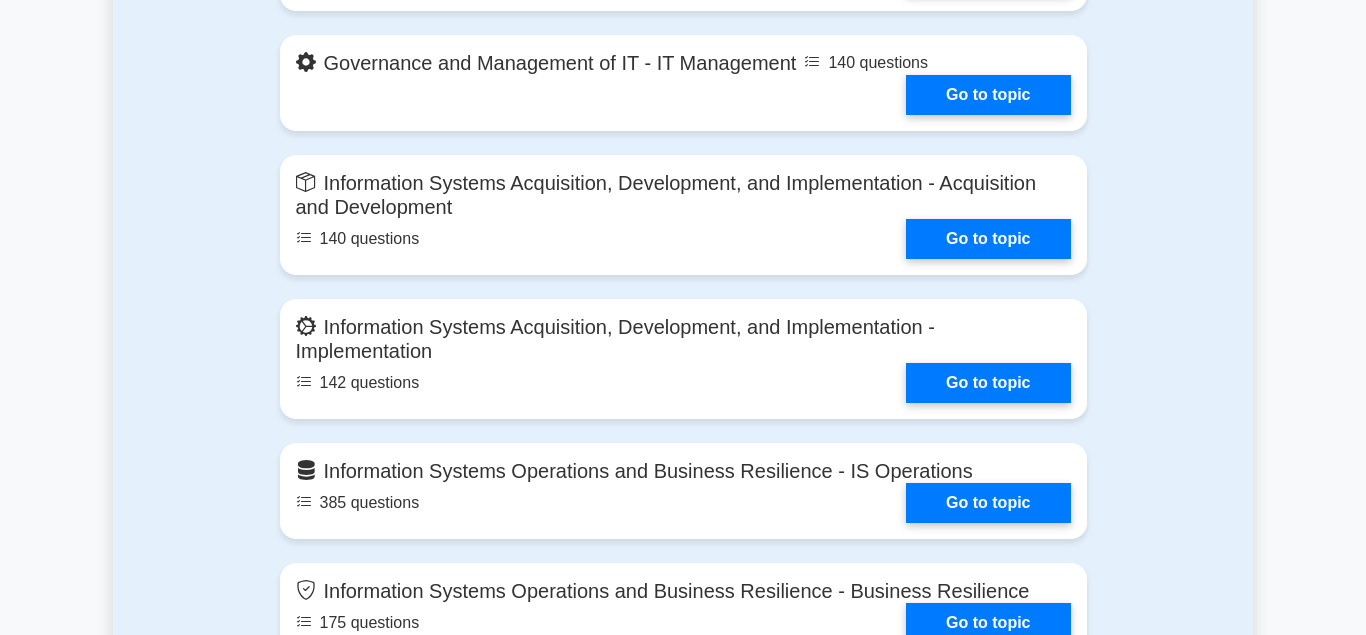 scroll, scrollTop: 2040, scrollLeft: 0, axis: vertical 